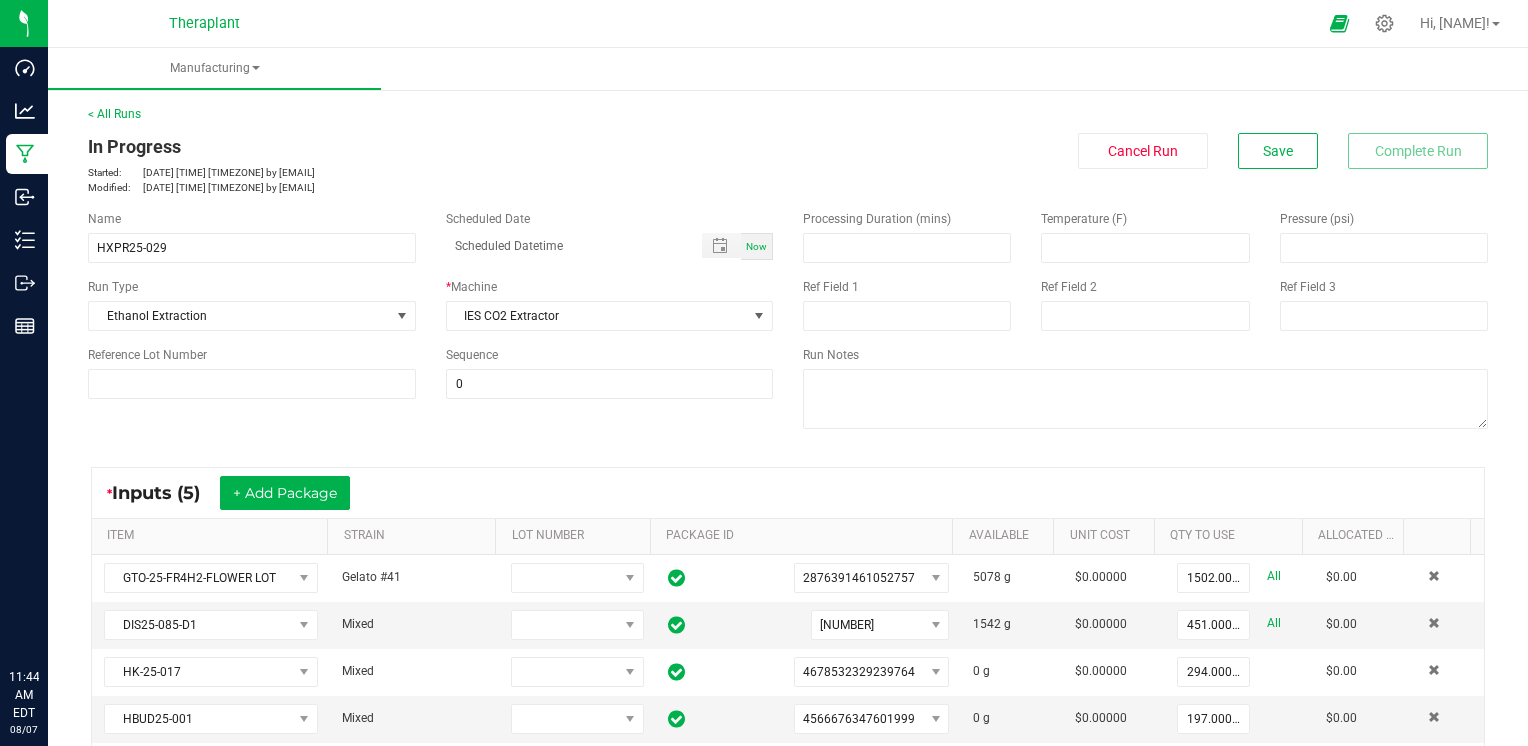 scroll, scrollTop: 0, scrollLeft: 0, axis: both 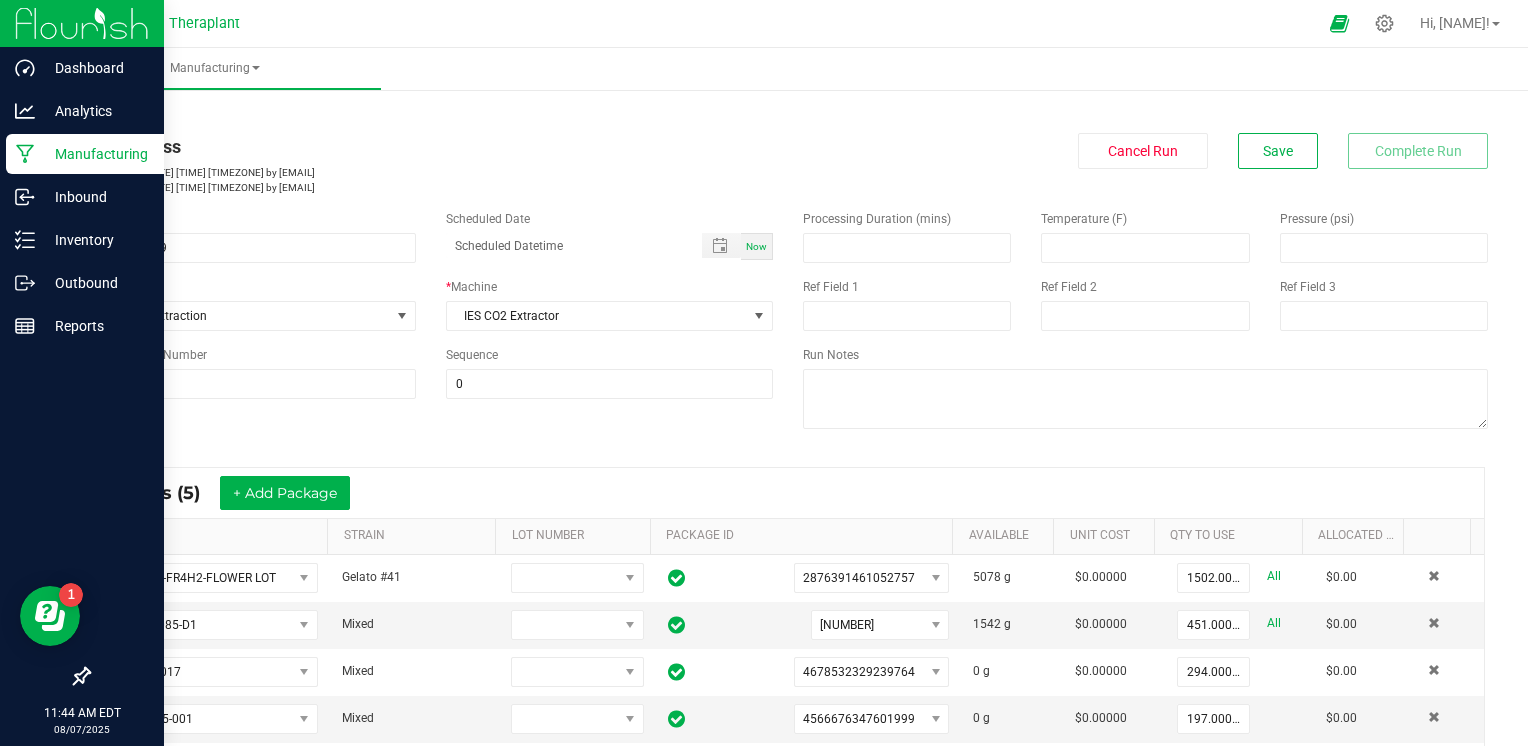 click on "Manufacturing" at bounding box center (95, 154) 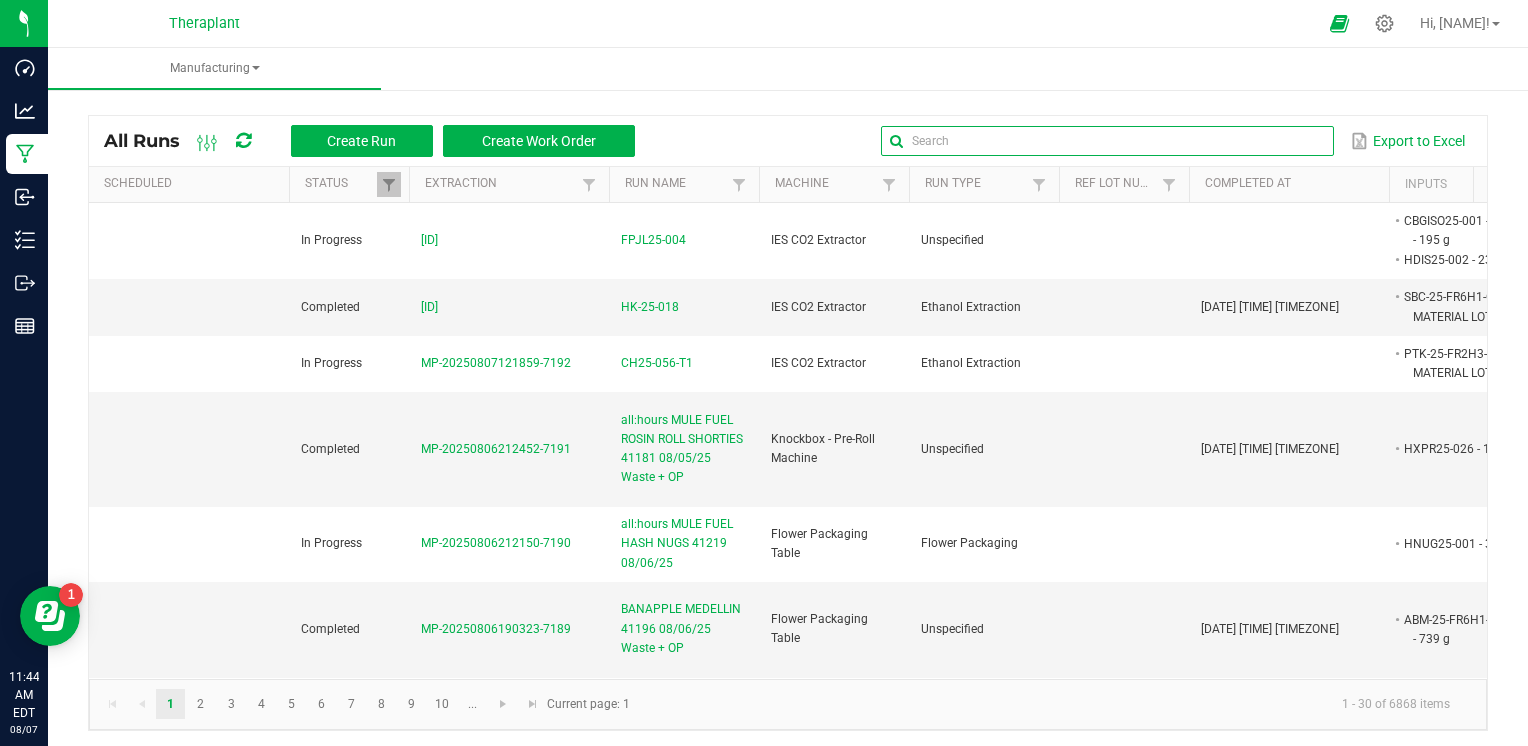 click at bounding box center [1107, 141] 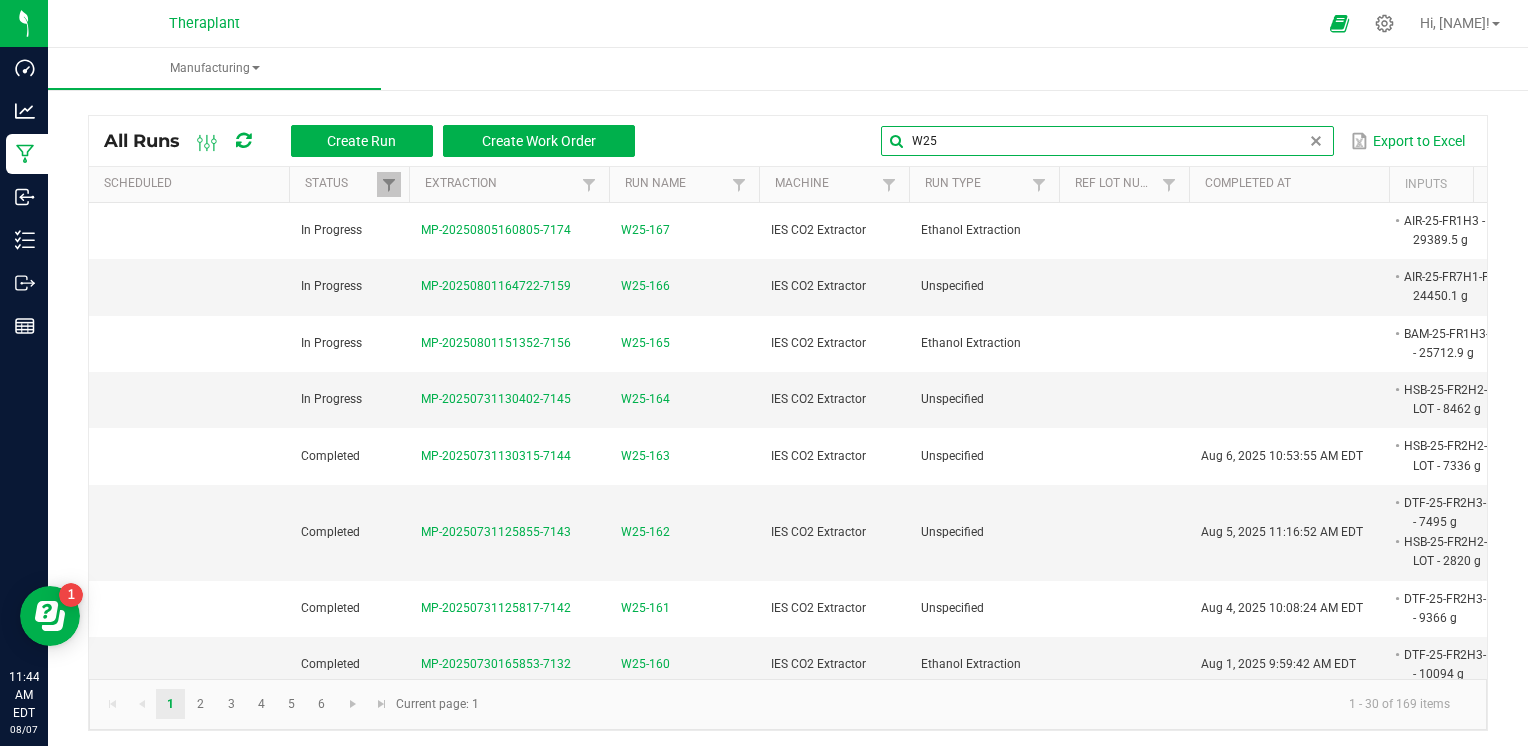 type on "W25" 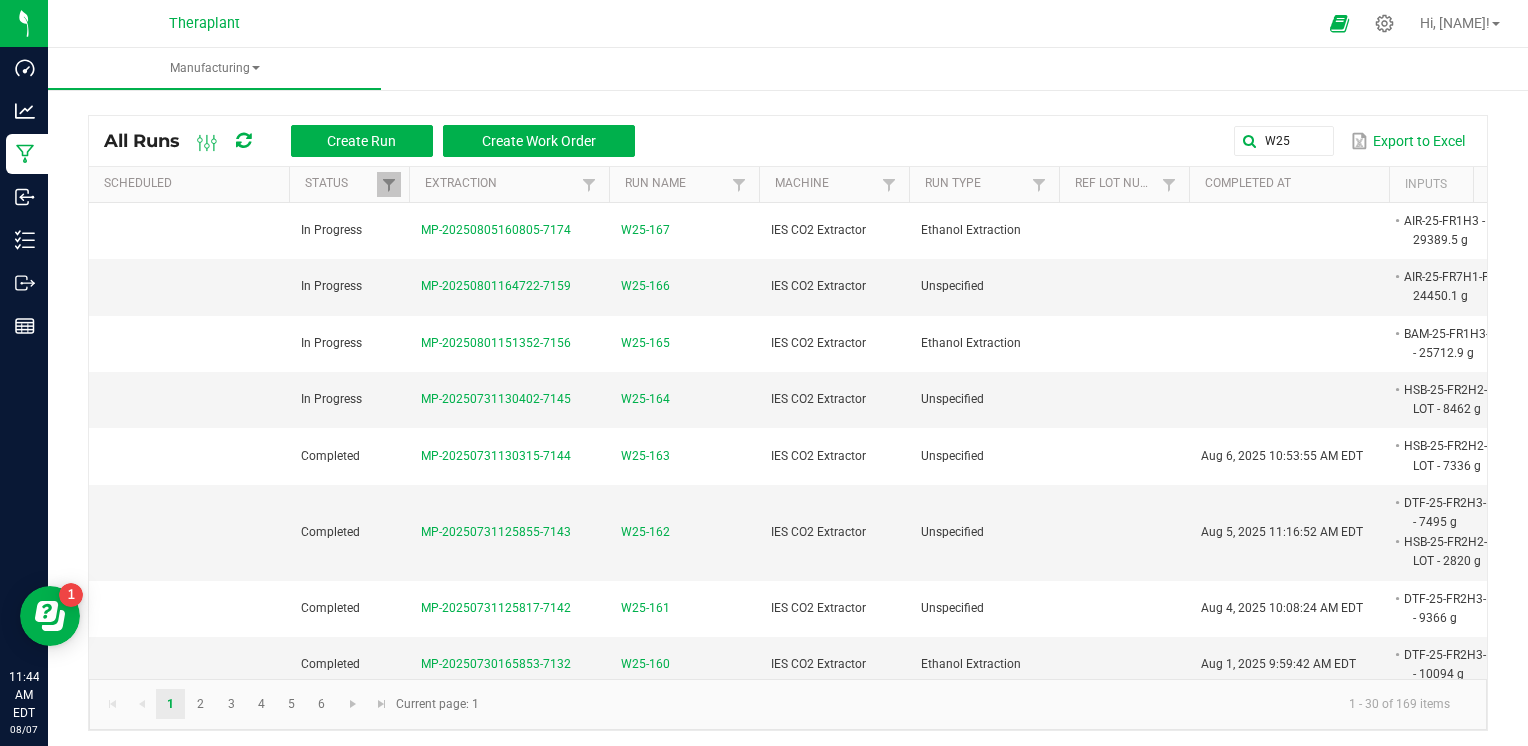 scroll, scrollTop: 0, scrollLeft: 60, axis: horizontal 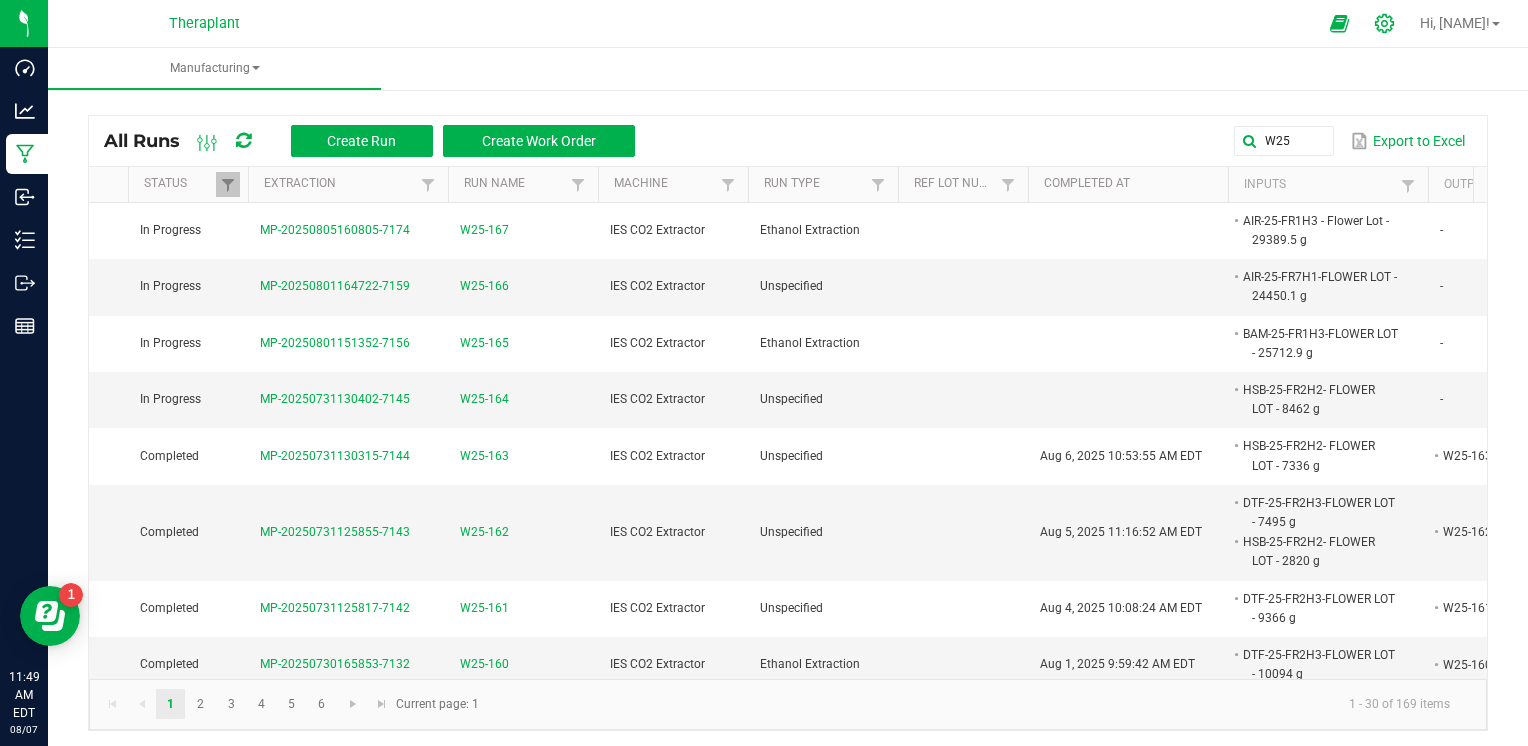 click 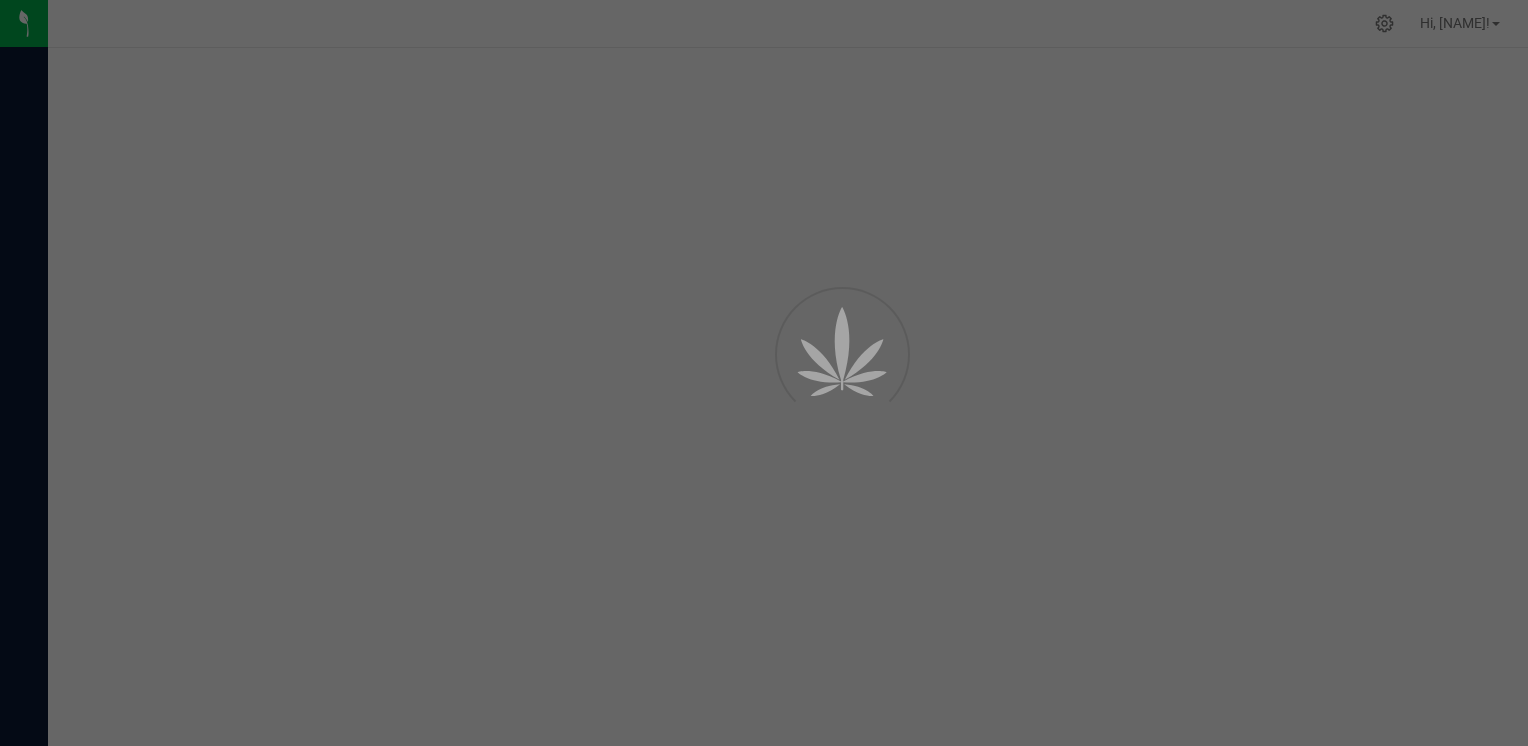 scroll, scrollTop: 0, scrollLeft: 0, axis: both 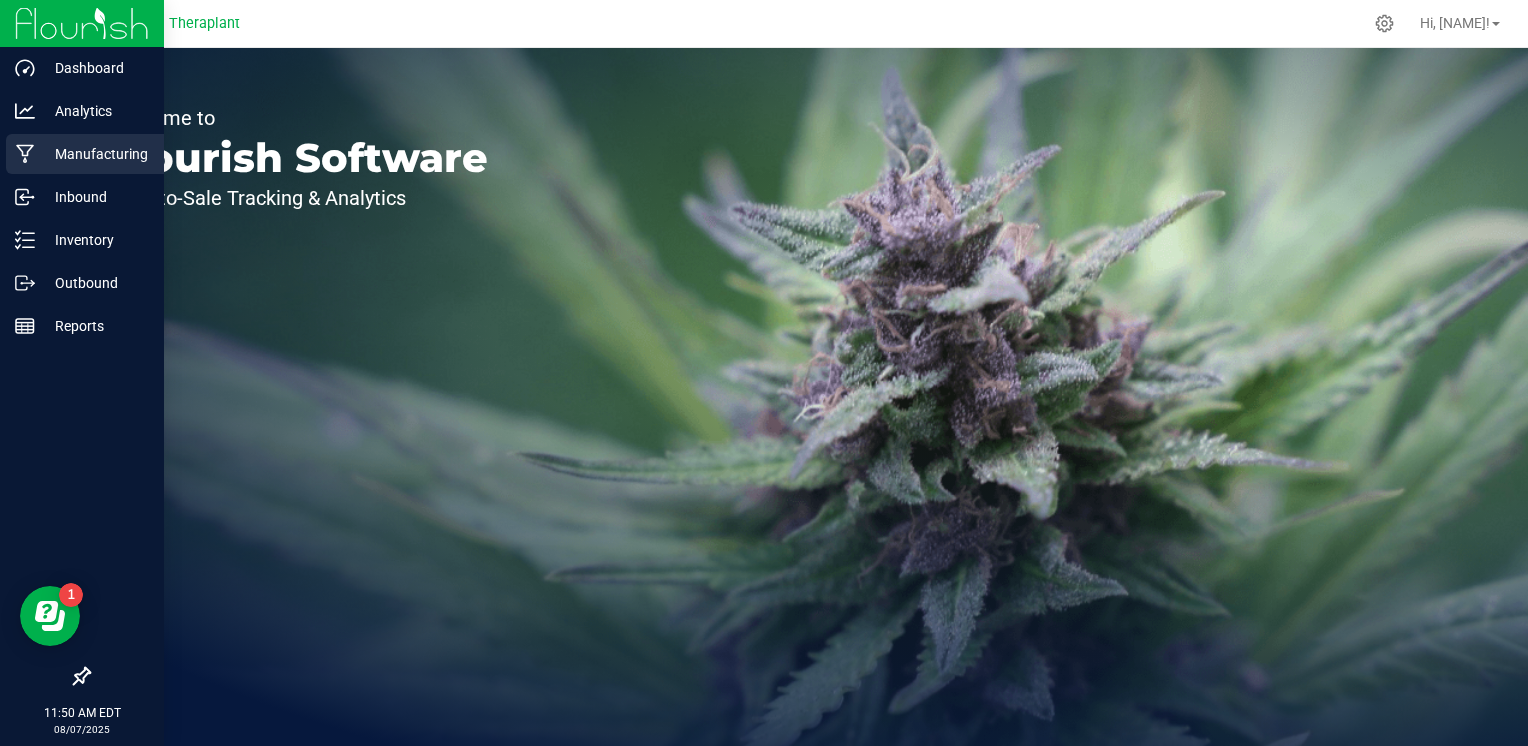click on "Manufacturing" at bounding box center [95, 154] 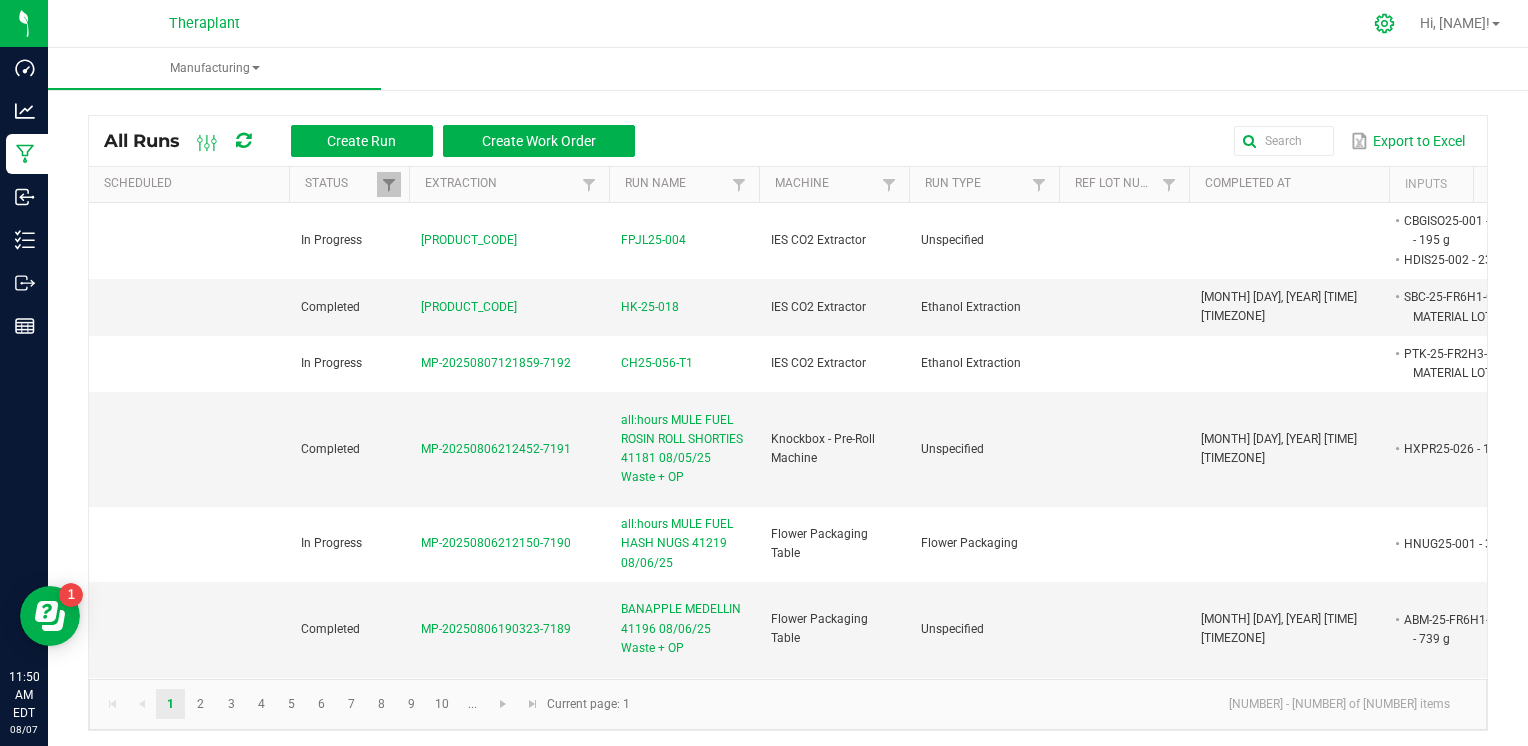 click 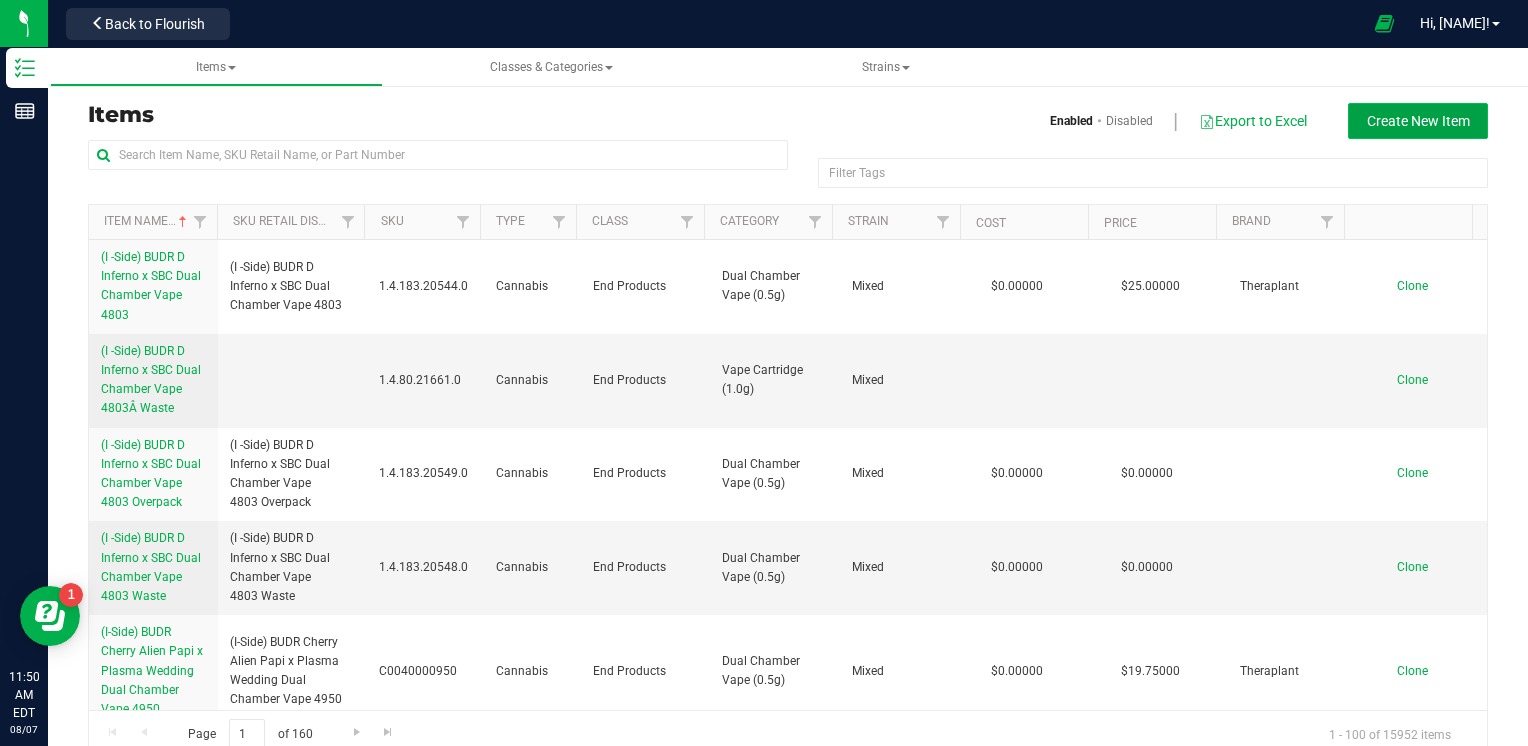 click on "Create New Item" at bounding box center [1418, 121] 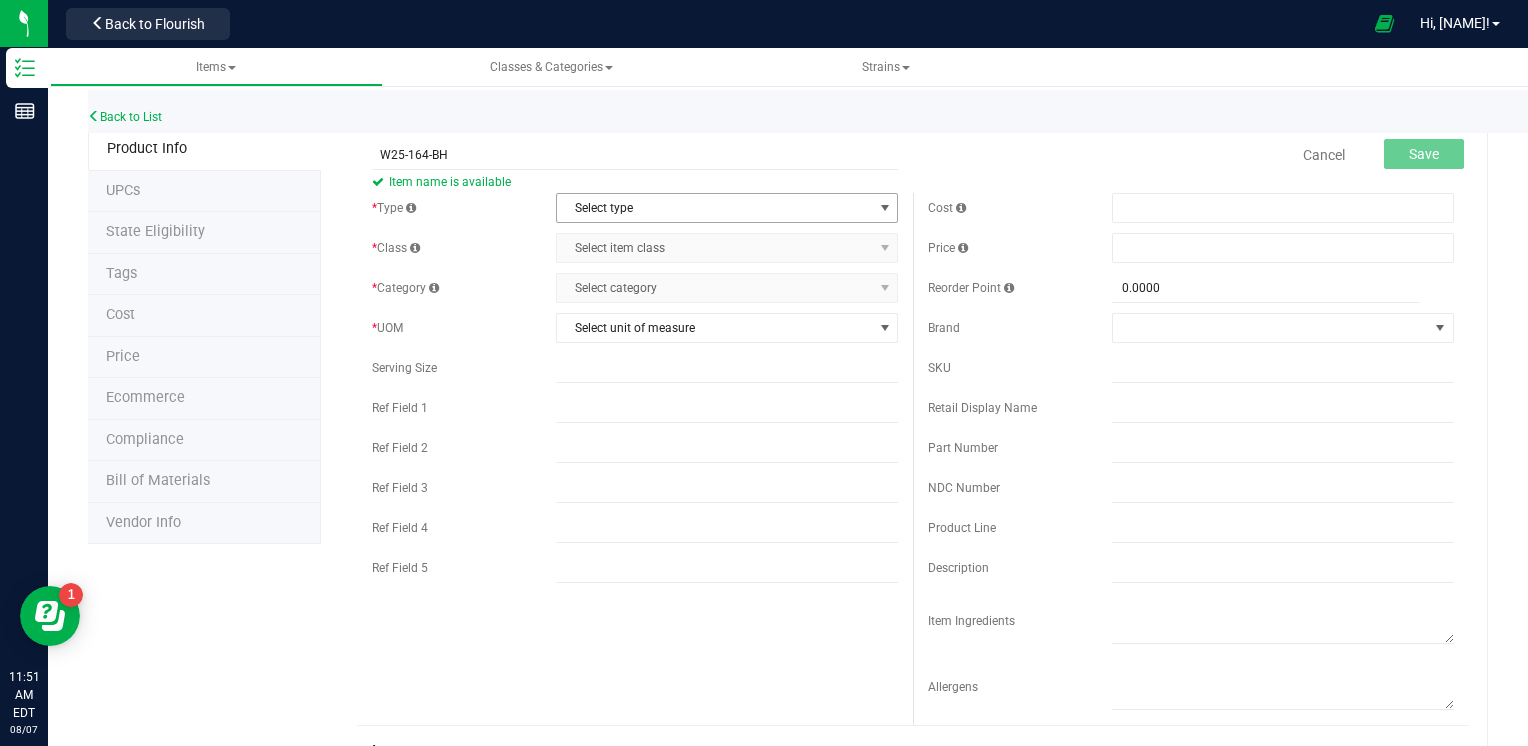 type on "W25-164-BH" 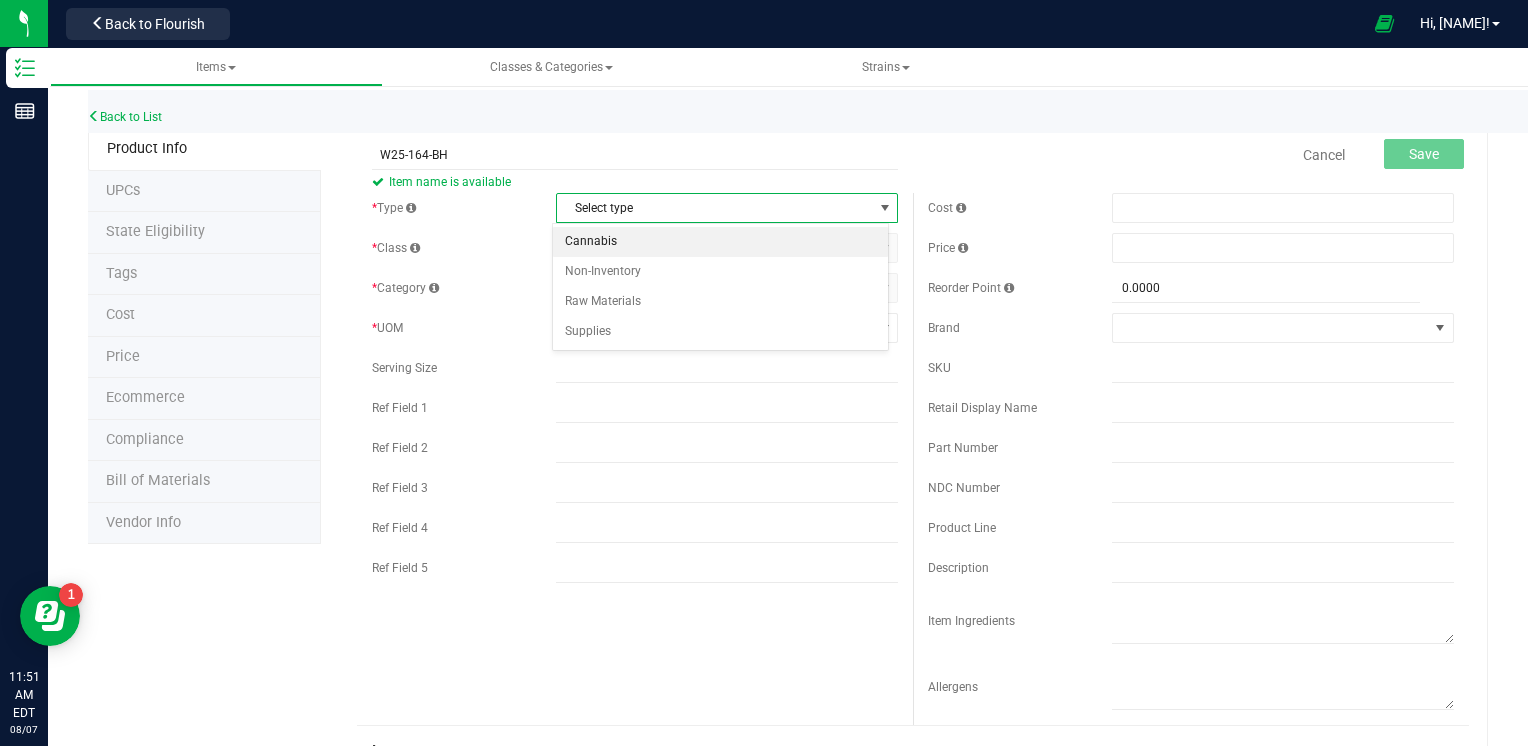 click on "Cannabis" at bounding box center (721, 242) 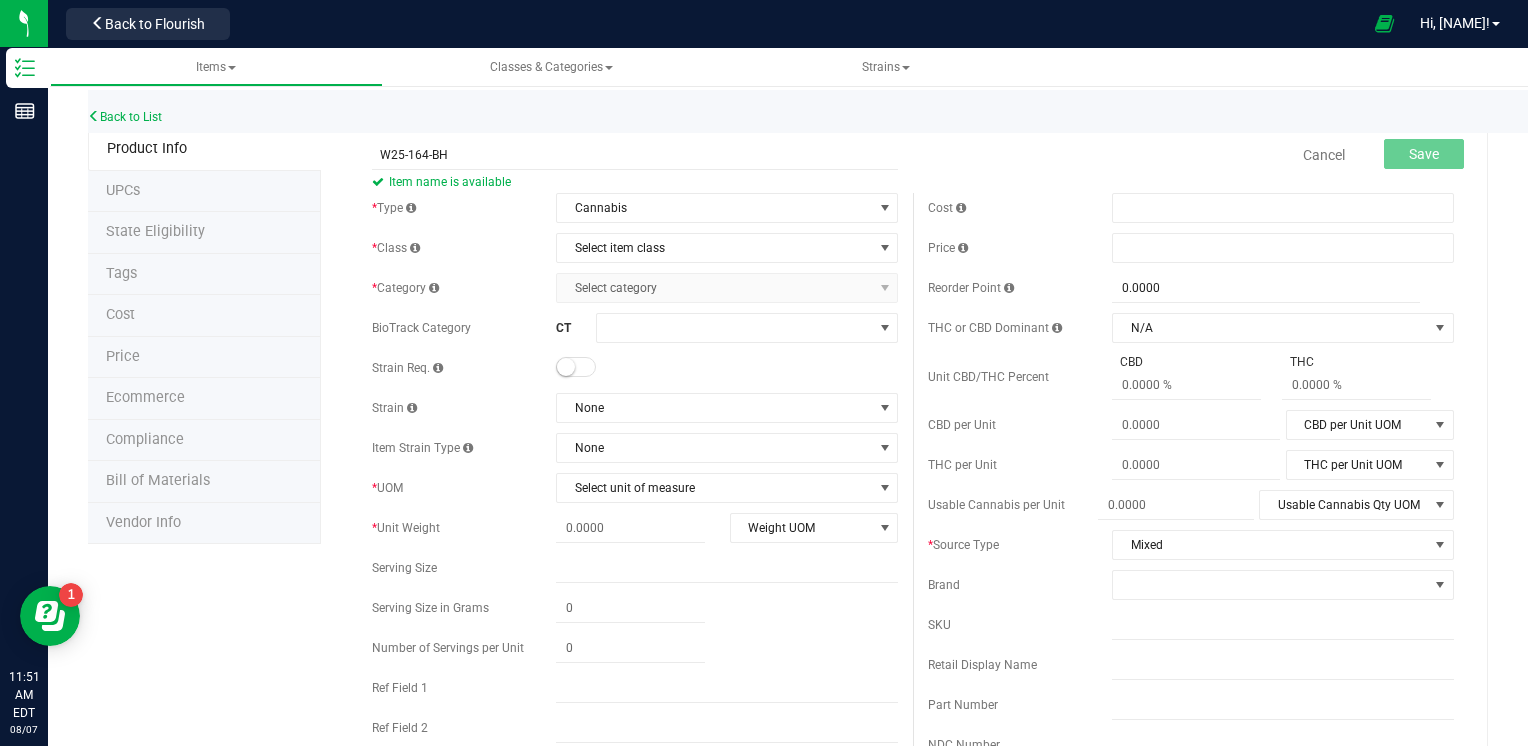 click on "*
Type
Cannabis Select type Cannabis Non-Inventory Raw Materials Supplies
*
Class
Select item class Select item class Cultivation End Products Intermediate Products Lot Products Waste
*
Category" at bounding box center [635, 533] 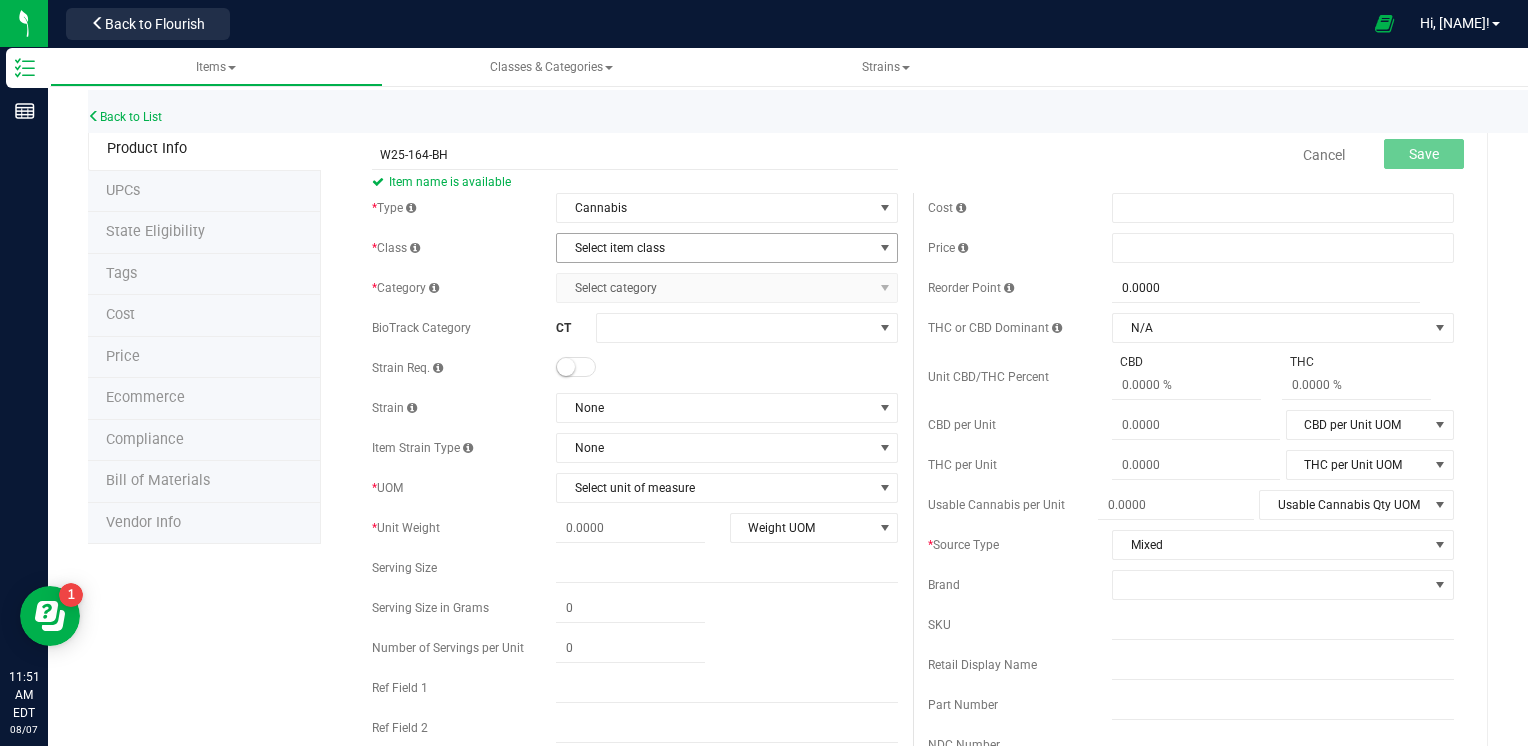 click on "Select item class" at bounding box center (714, 248) 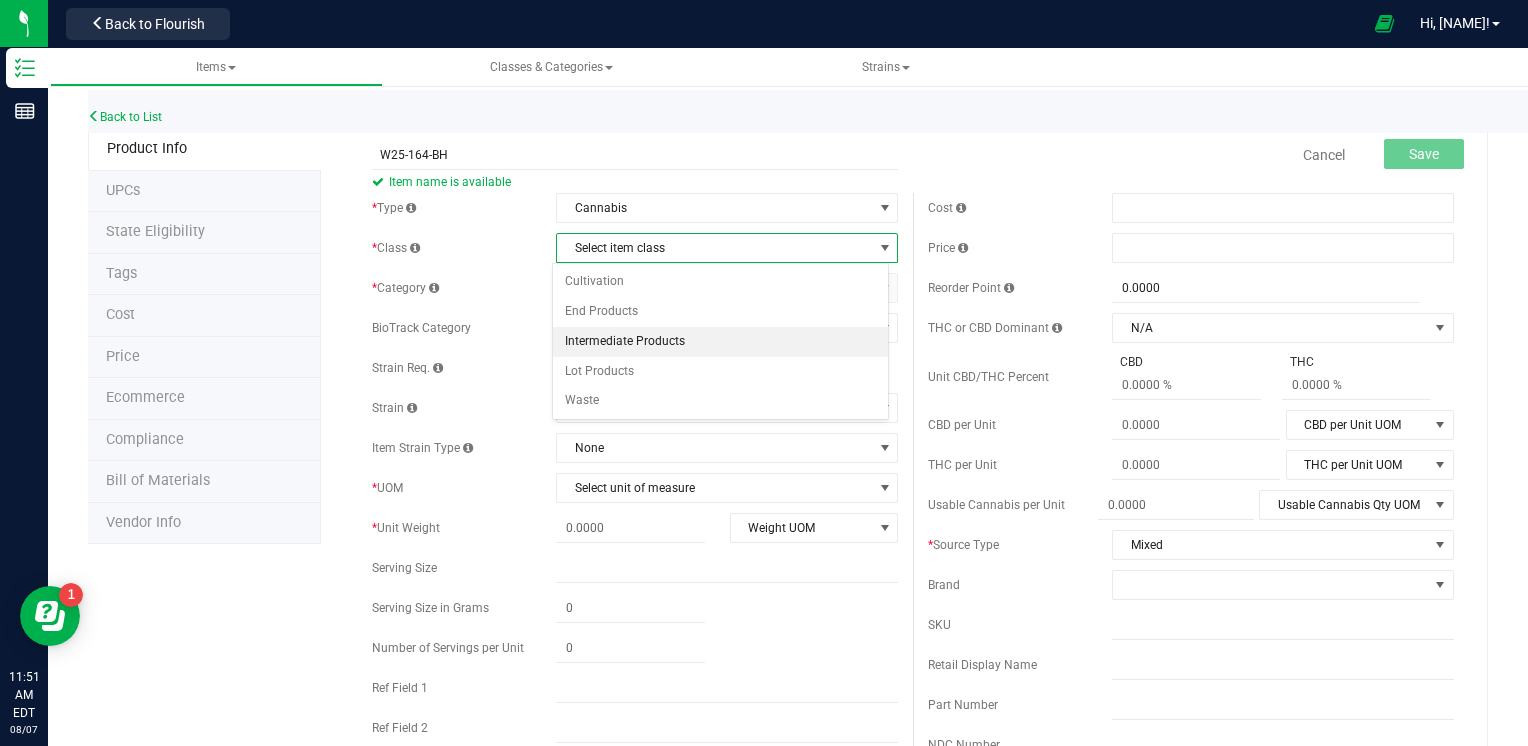 click on "Intermediate Products" at bounding box center [721, 342] 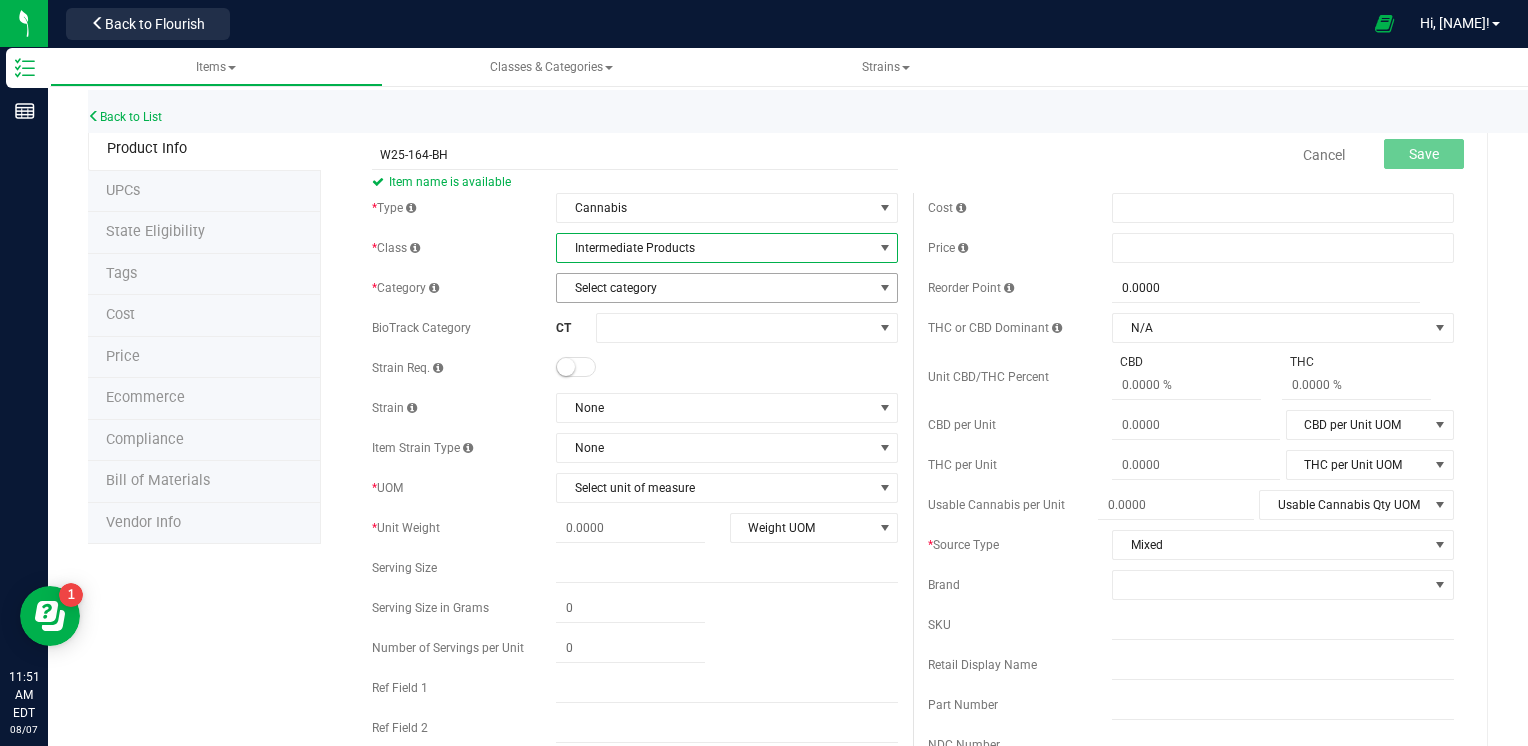 click on "Select category" at bounding box center (714, 288) 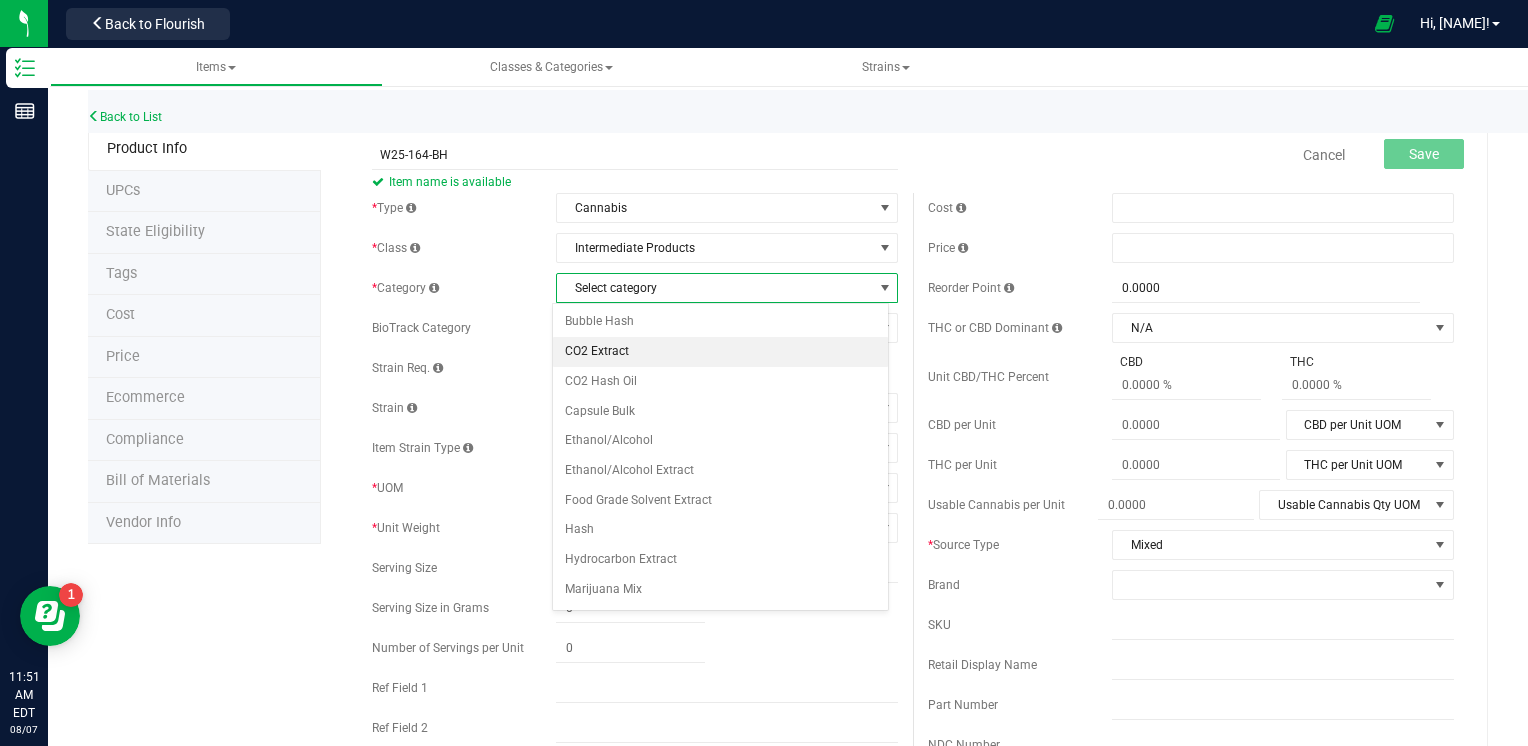 click on "CO2 Extract" at bounding box center [721, 352] 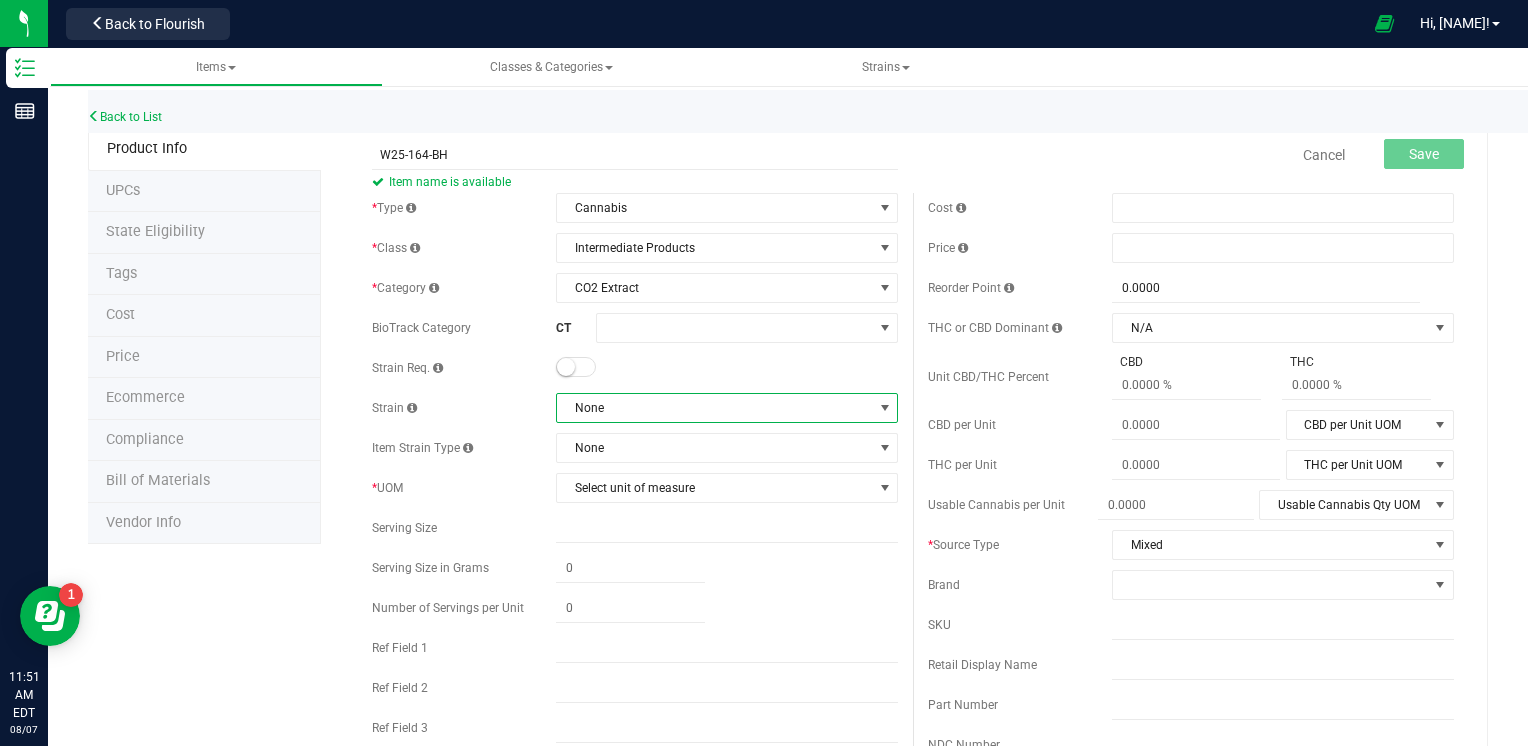 click on "None" at bounding box center (714, 408) 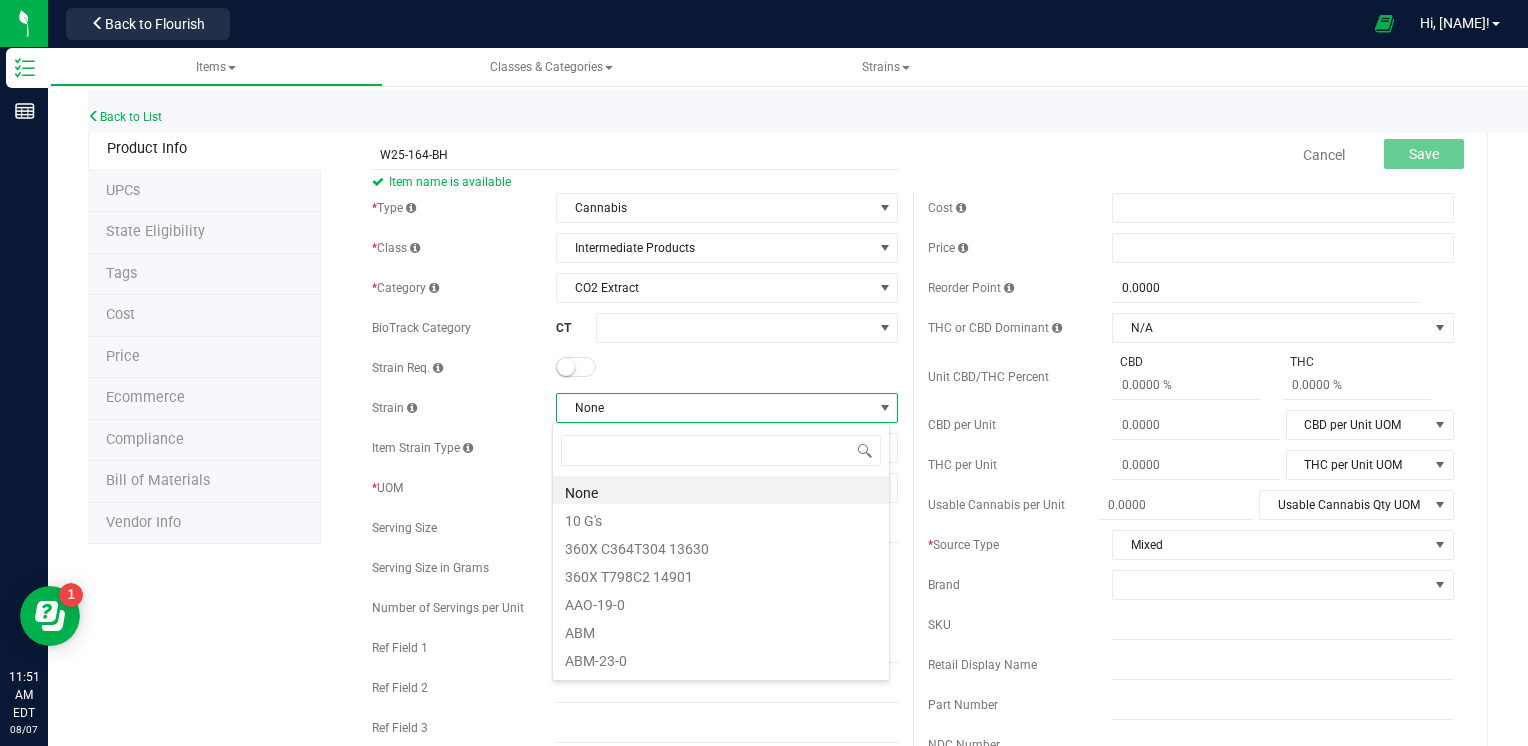 scroll, scrollTop: 99970, scrollLeft: 99662, axis: both 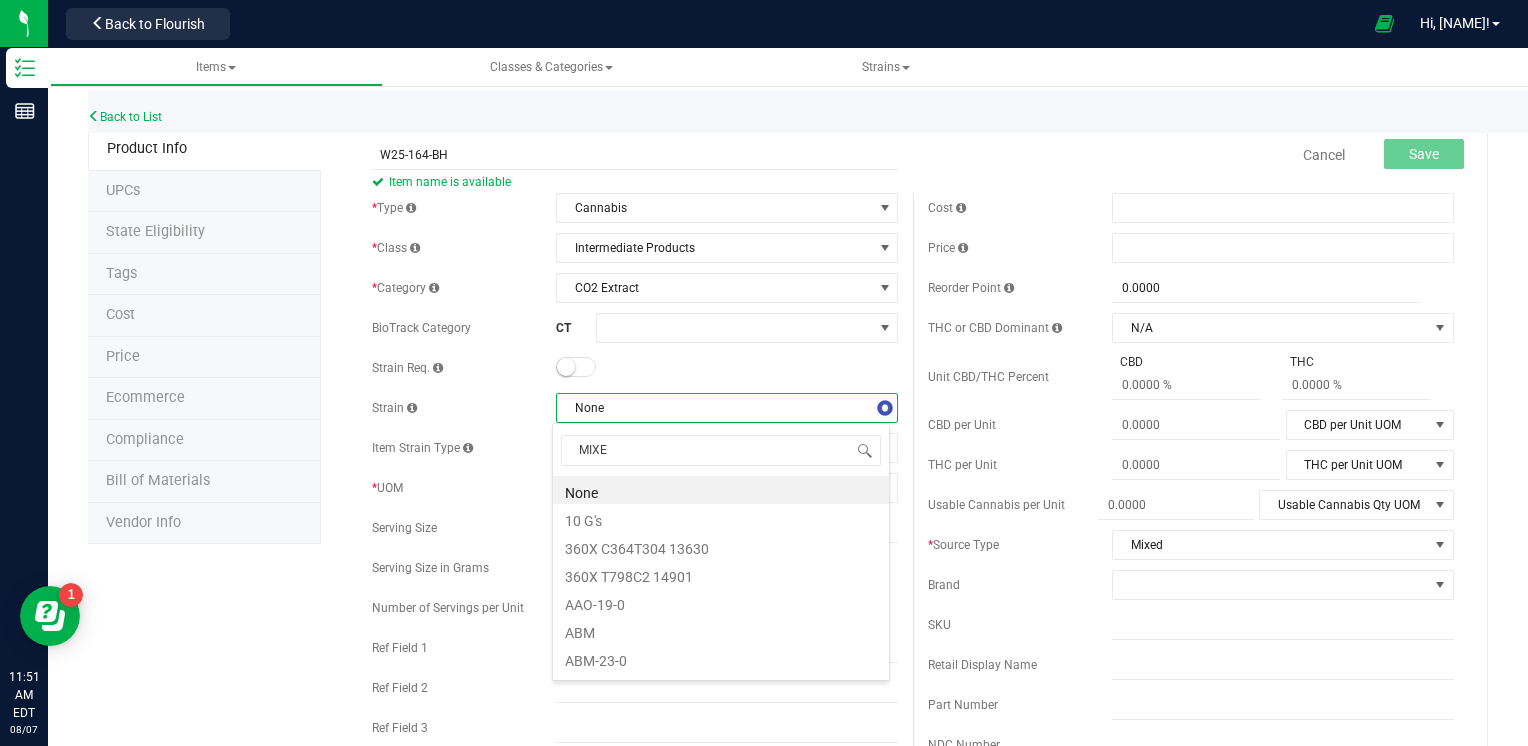 type on "MIXED" 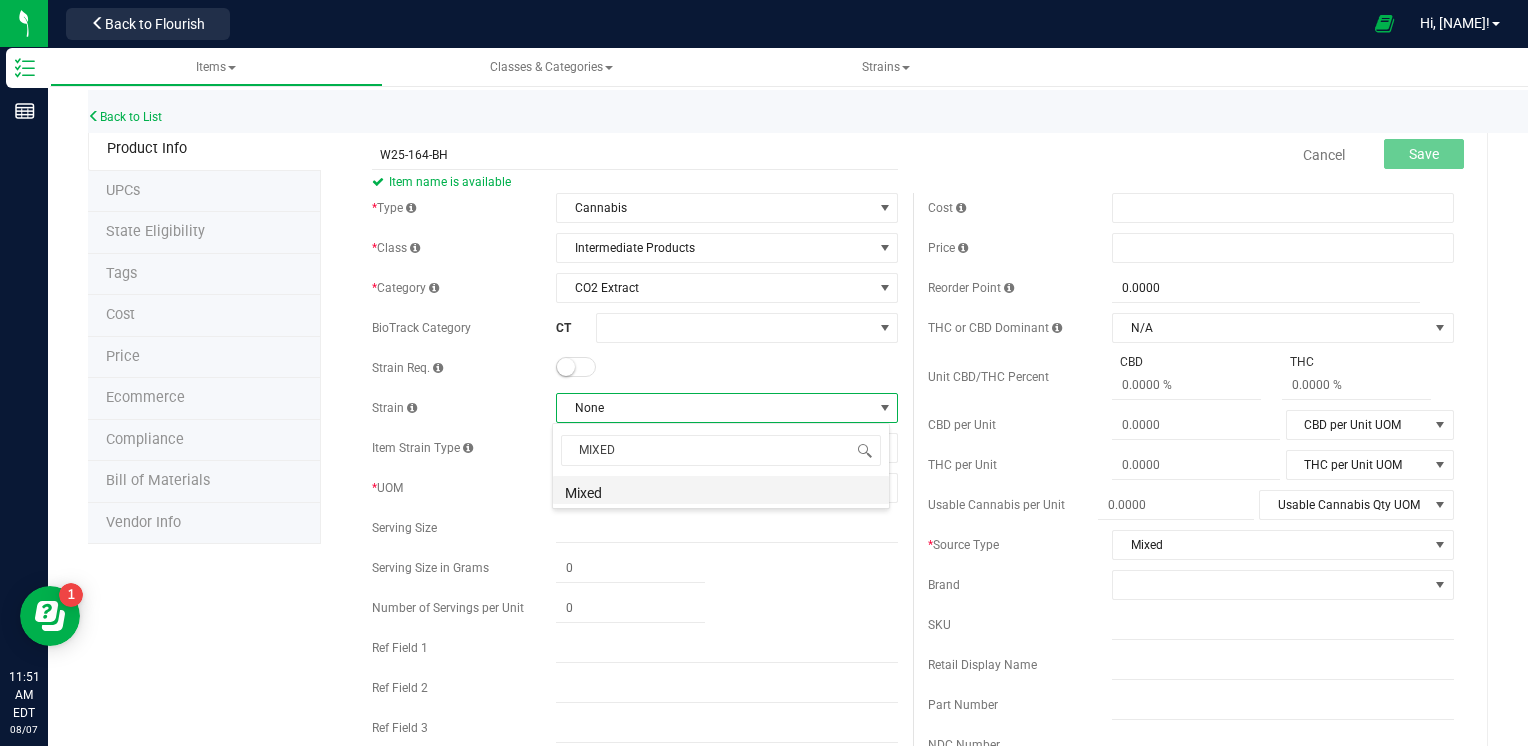 click on "Mixed" at bounding box center [721, 490] 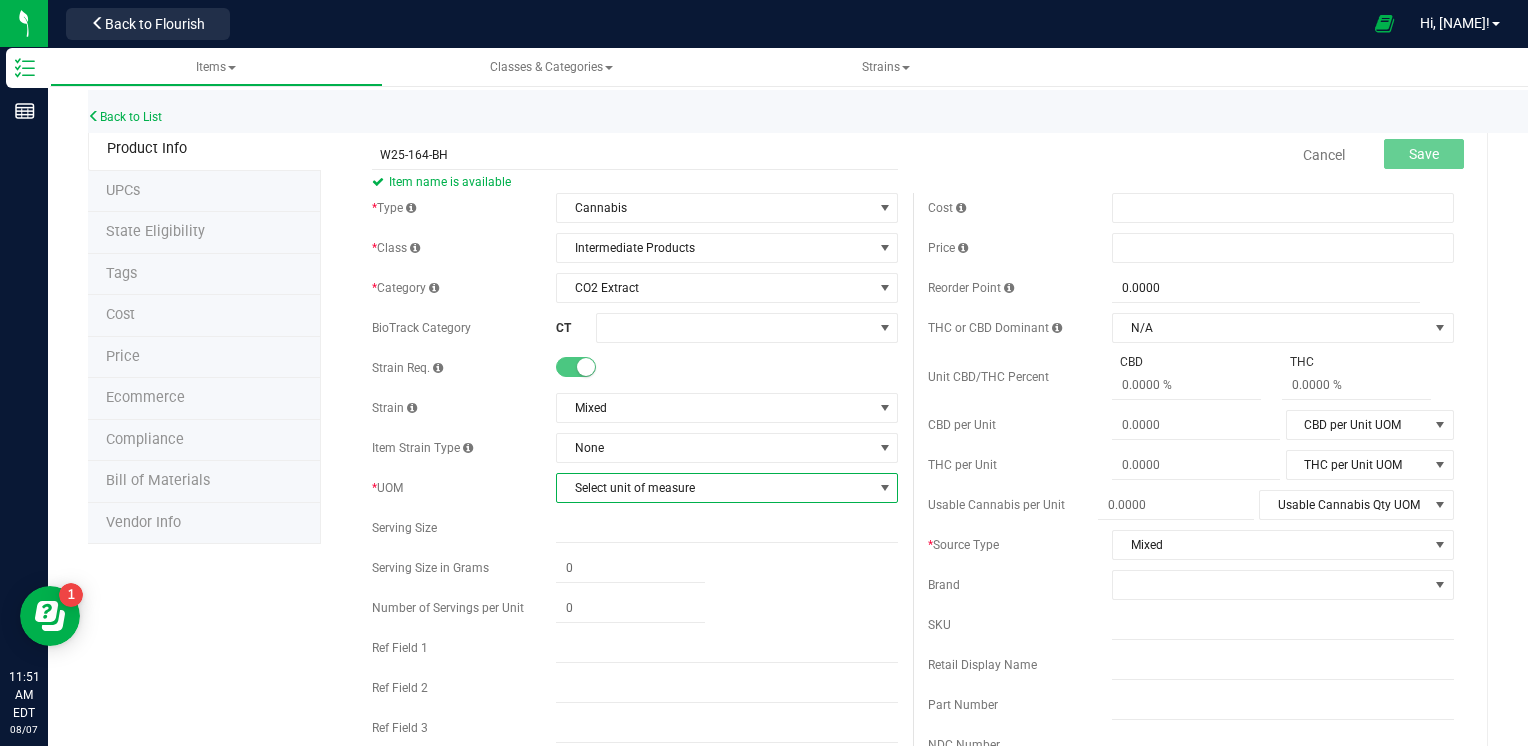 click on "Select unit of measure" at bounding box center (714, 488) 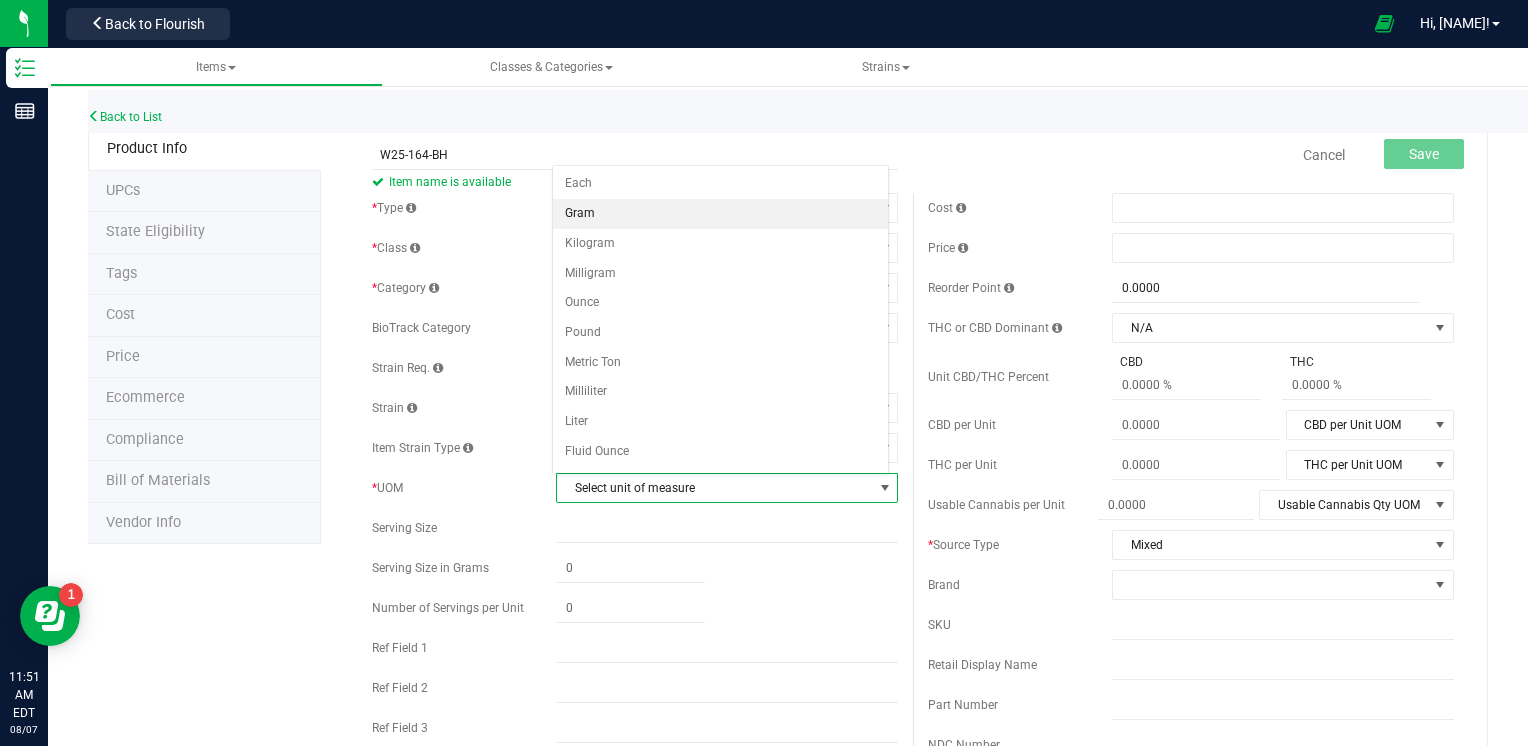 click on "Gram" at bounding box center [721, 214] 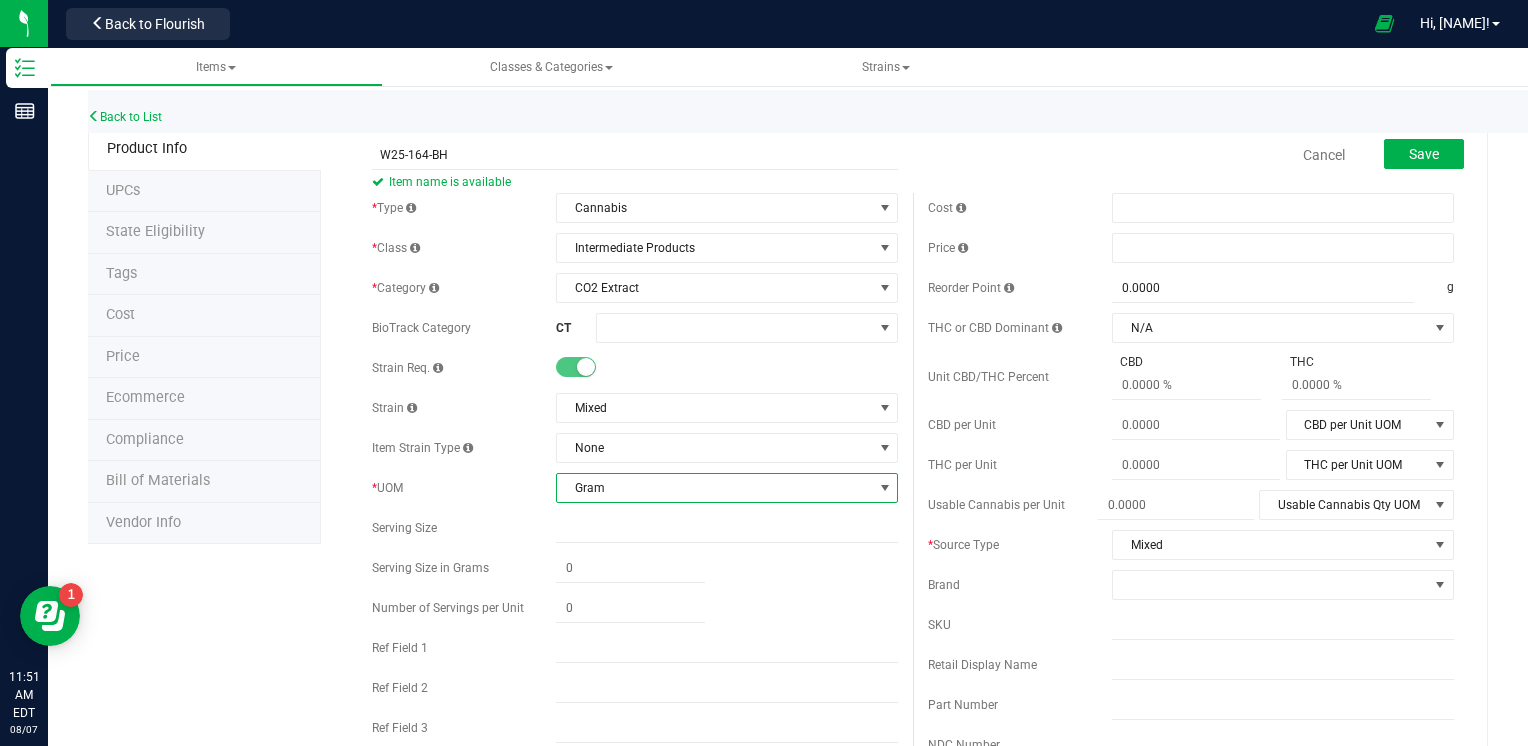 click on "Cancel
Save" at bounding box center [1191, 155] 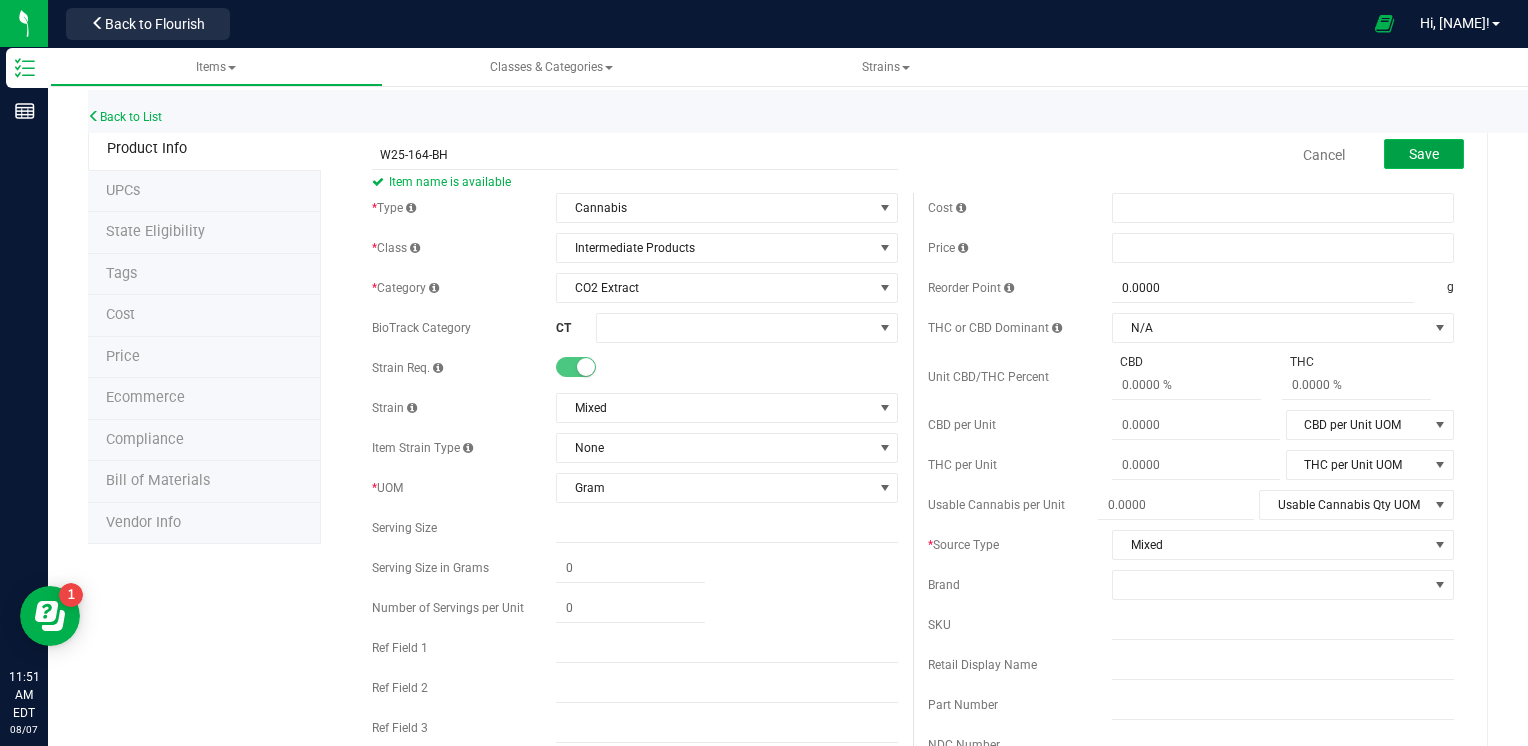 click on "Save" at bounding box center [1424, 154] 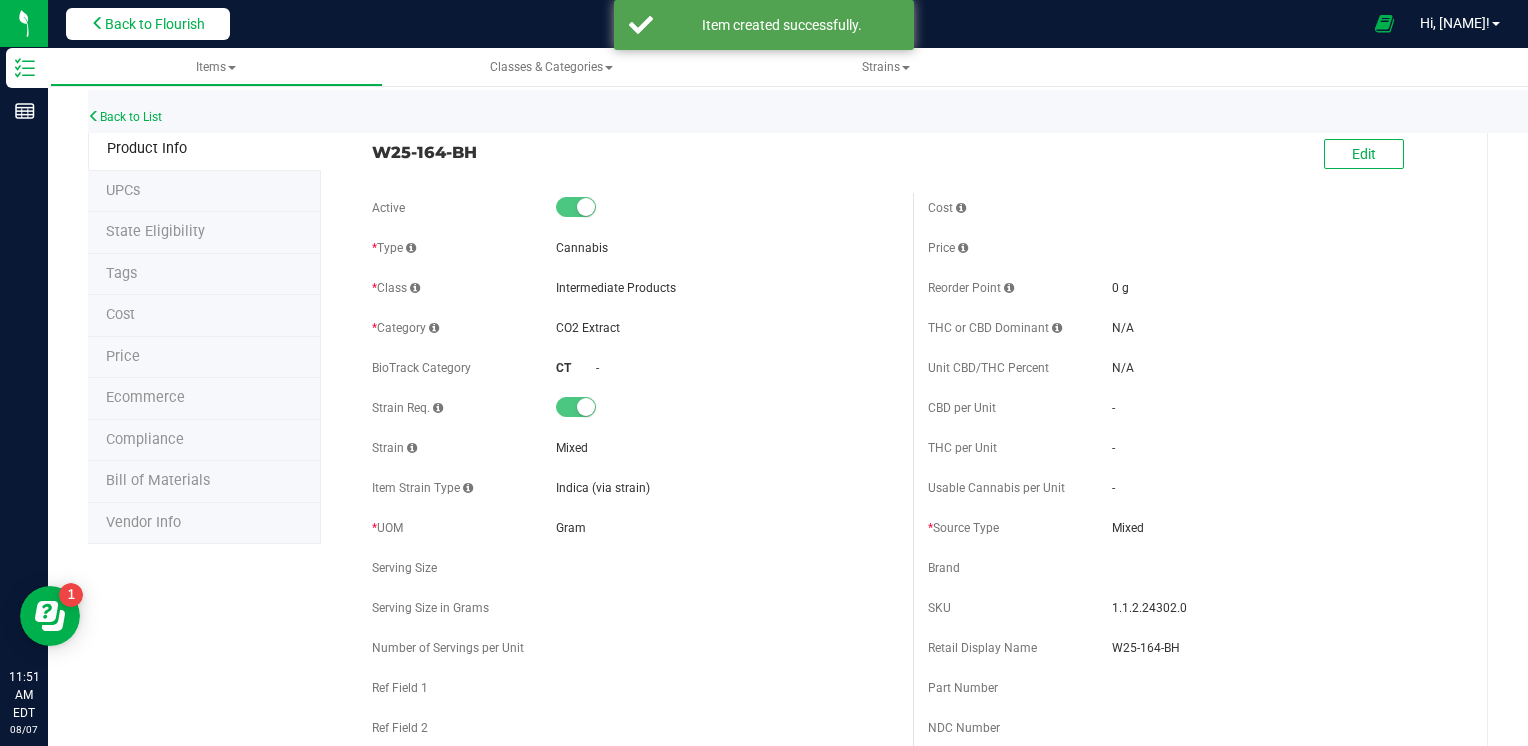 click on "Back to Flourish" at bounding box center [148, 24] 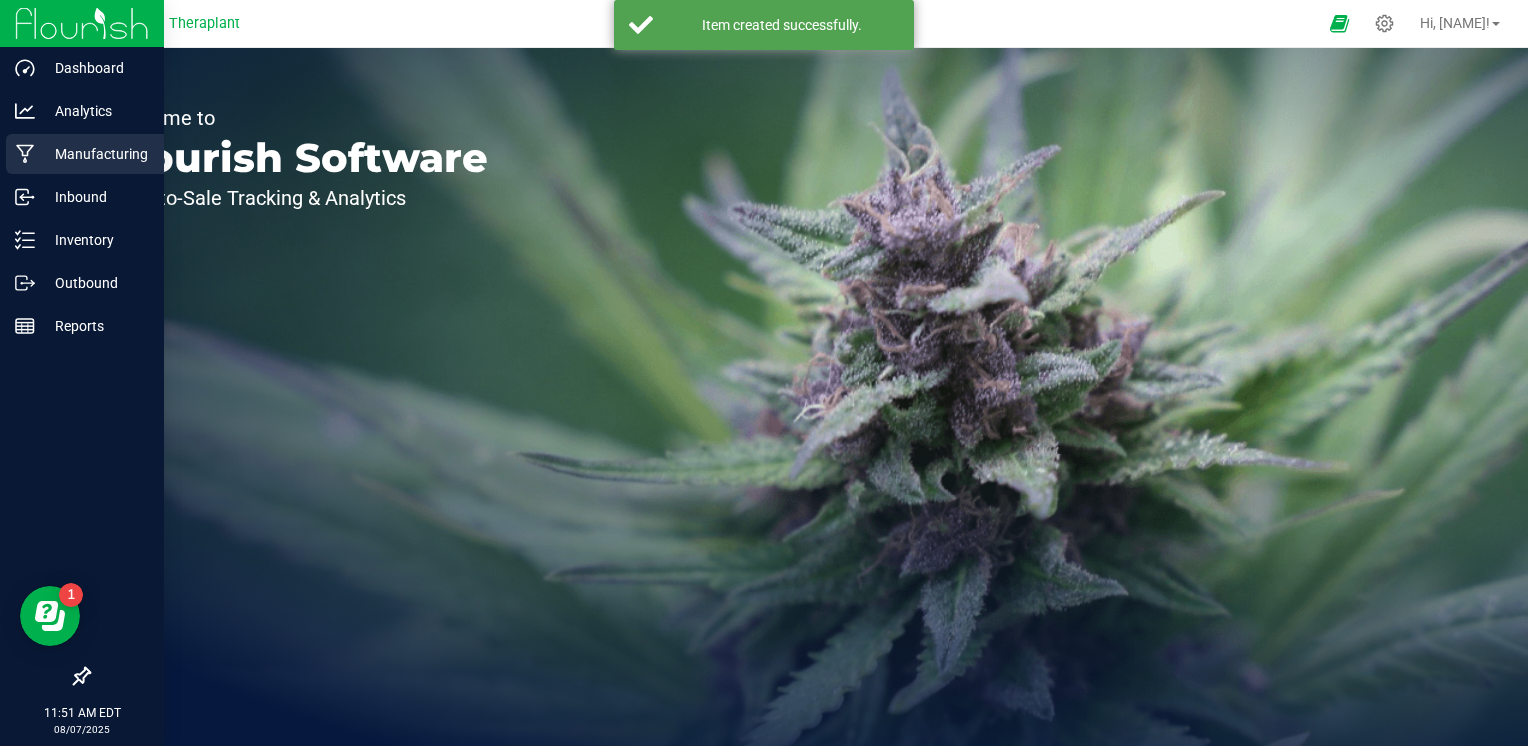 click on "Manufacturing" at bounding box center [95, 154] 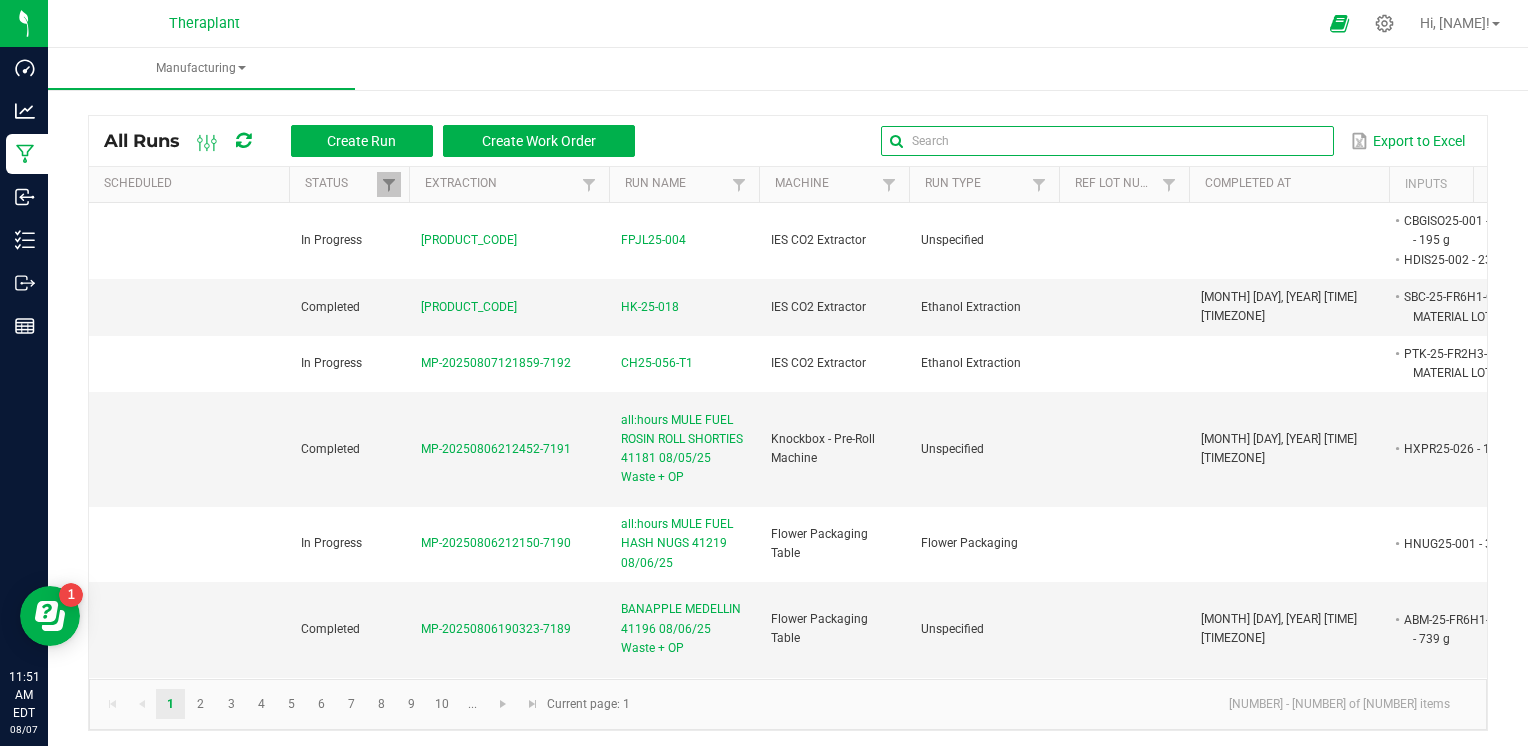 click at bounding box center (1107, 141) 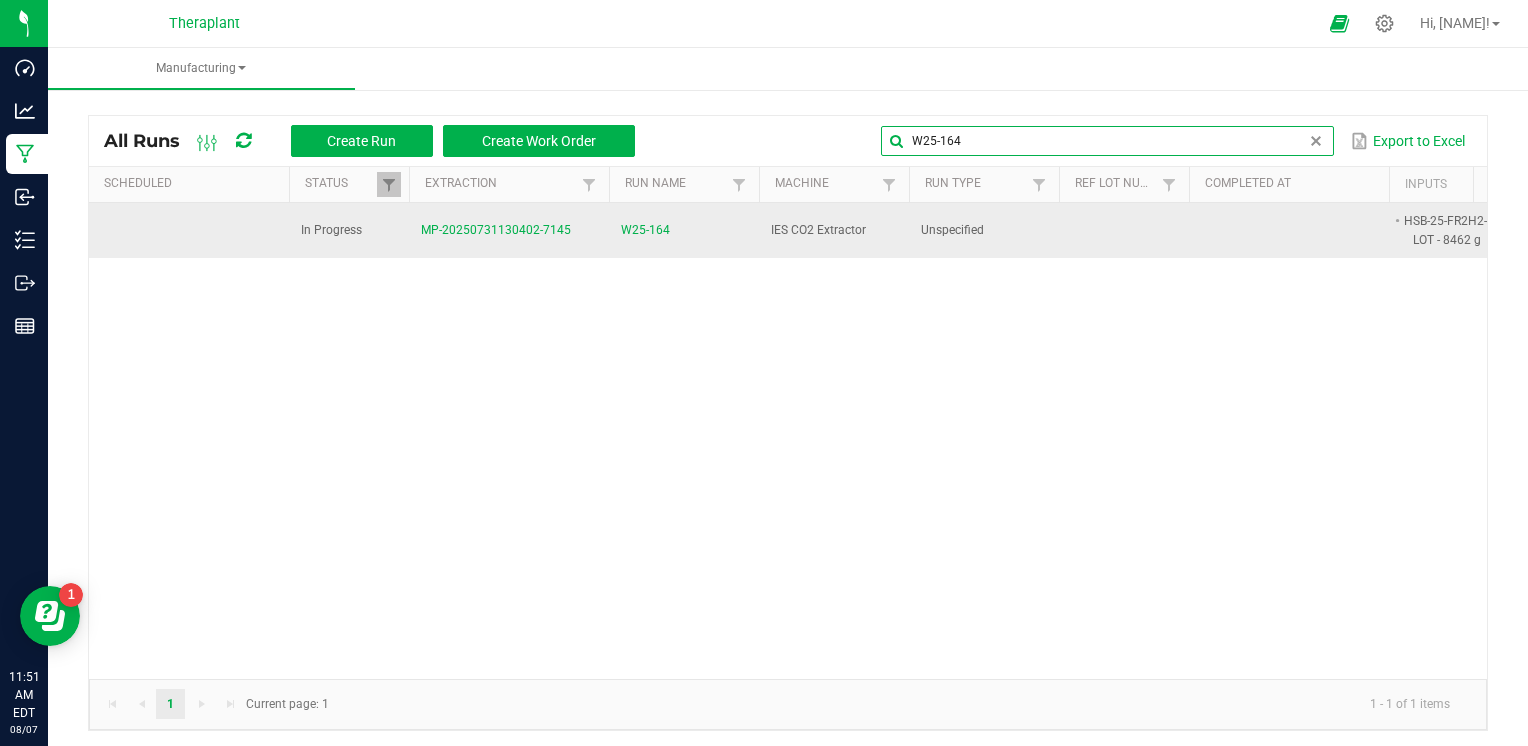 type on "W25-164" 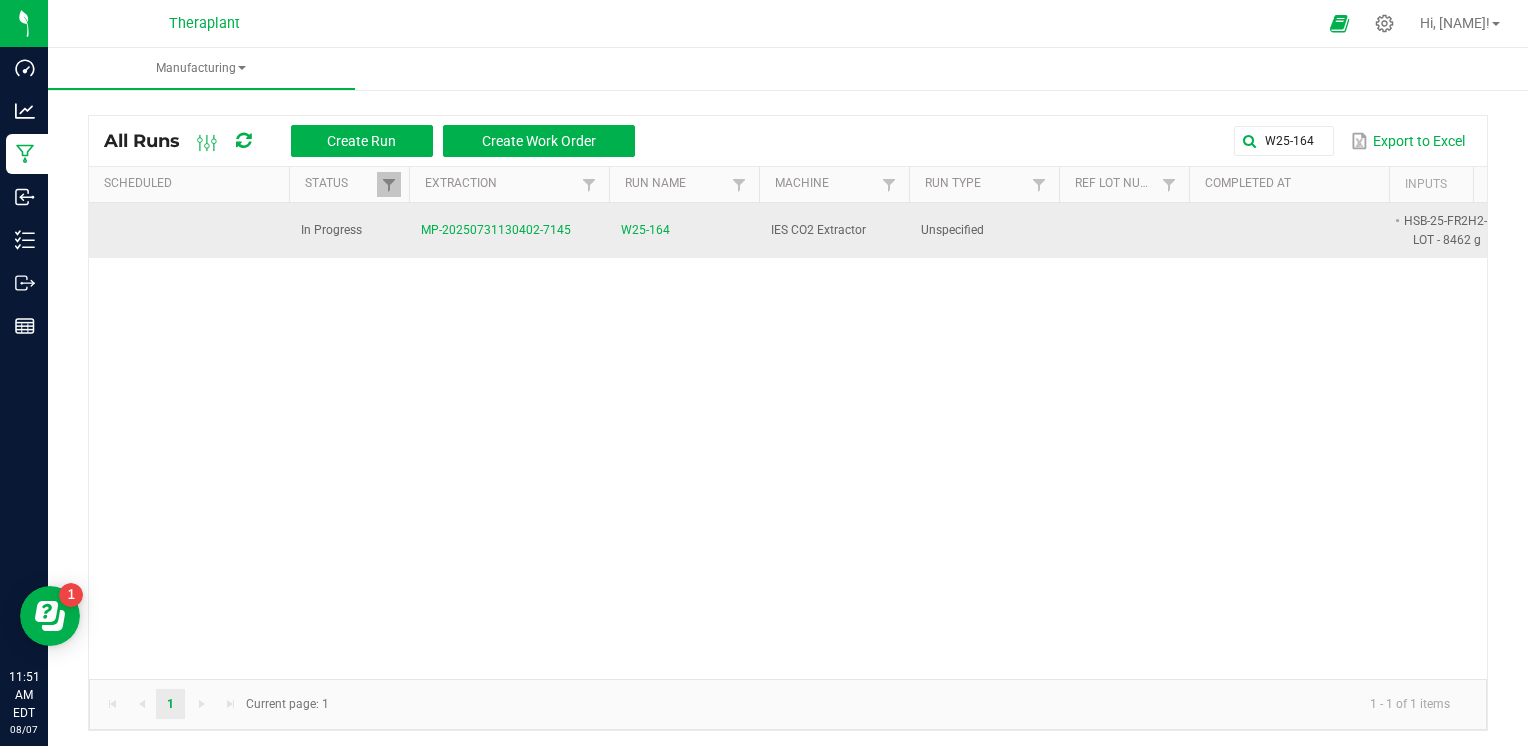 click on "MP-20250731130402-7145" at bounding box center [496, 230] 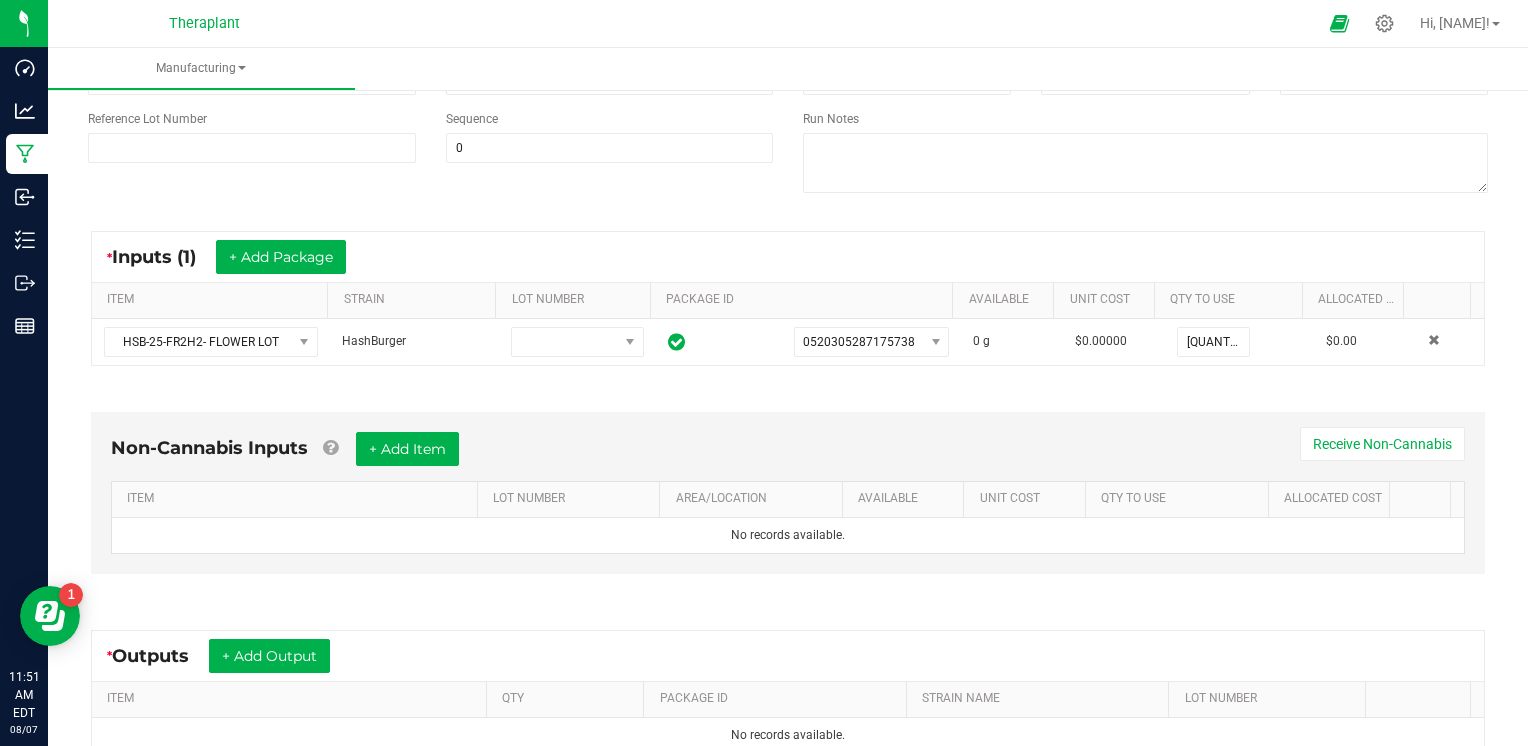 scroll, scrollTop: 467, scrollLeft: 0, axis: vertical 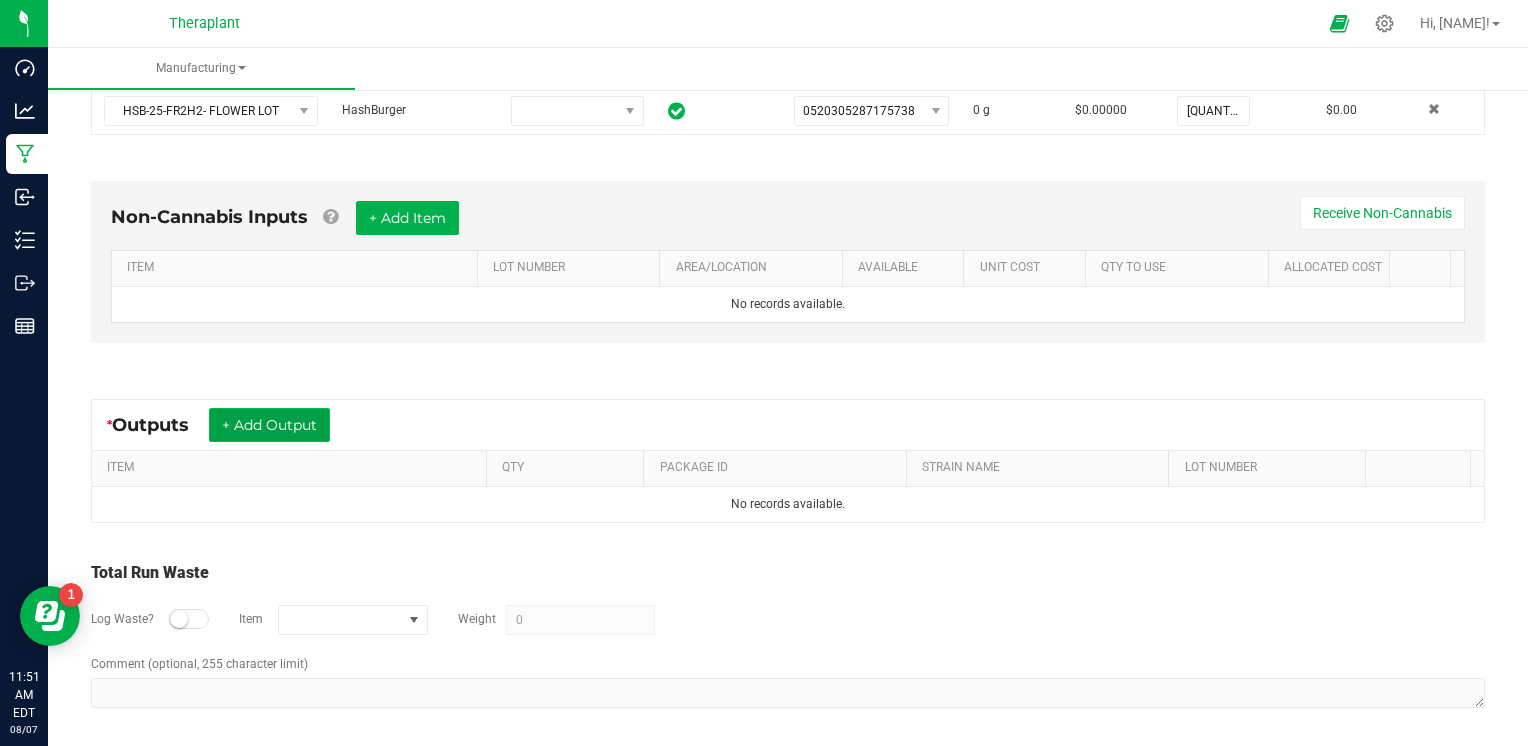 click on "+ Add Output" at bounding box center (269, 425) 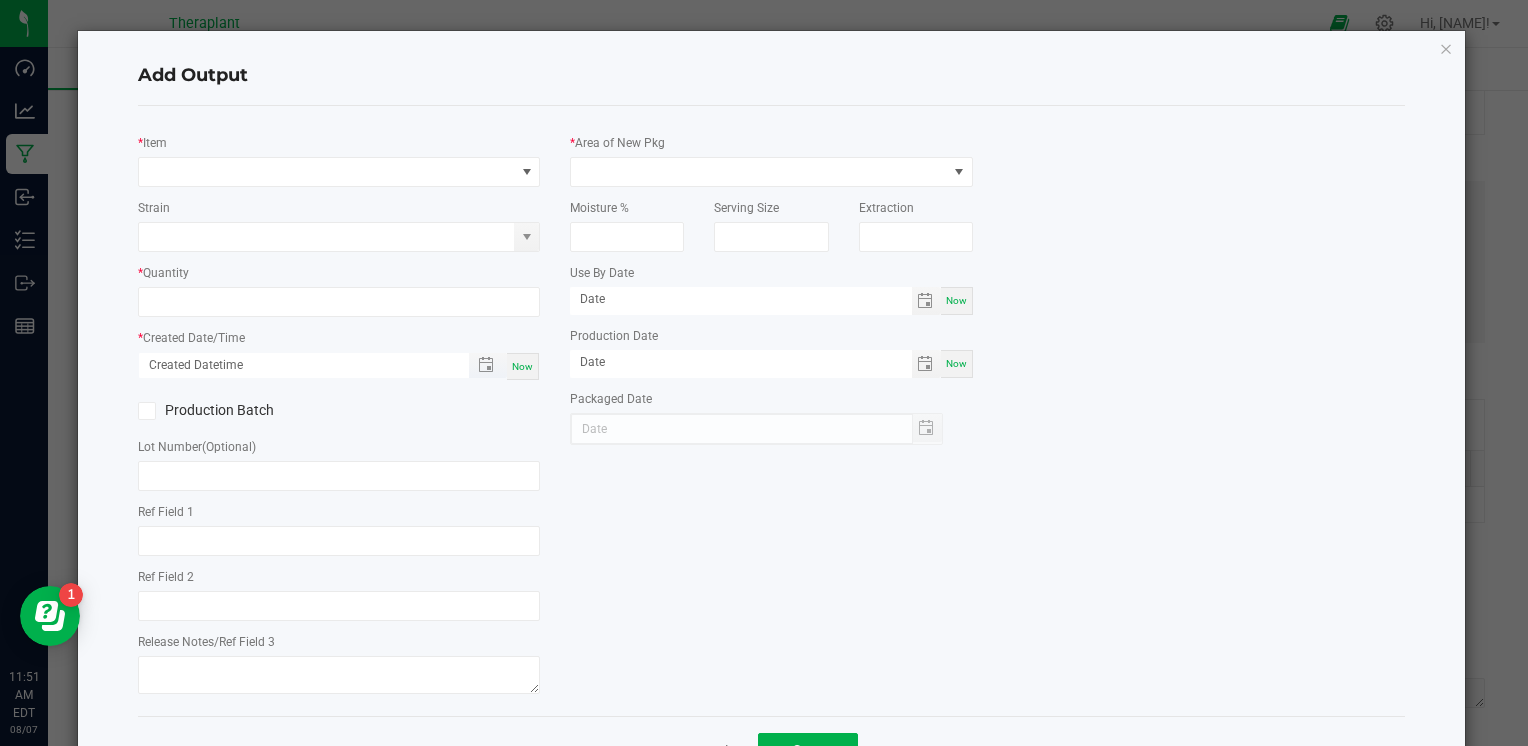 type on "AH" 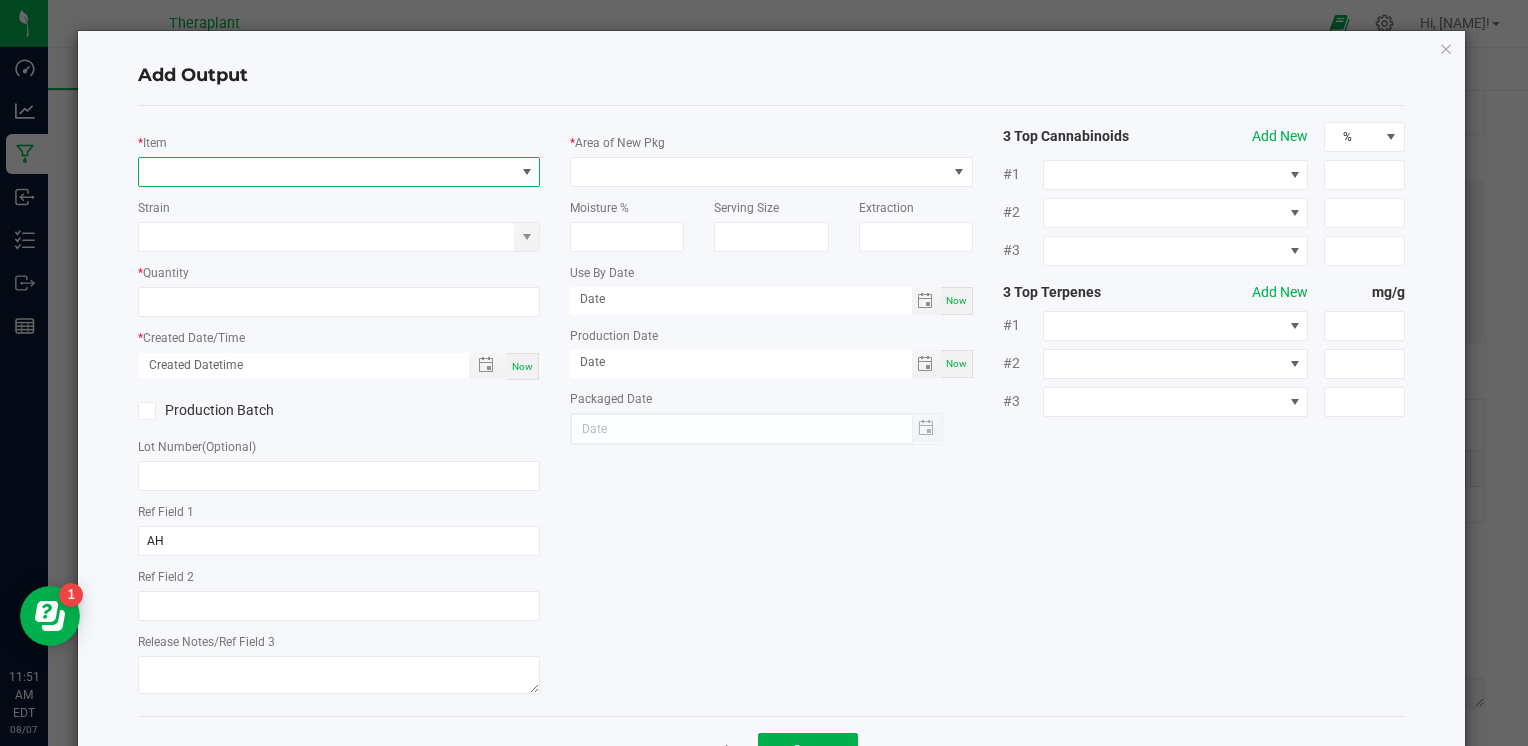 click at bounding box center (326, 172) 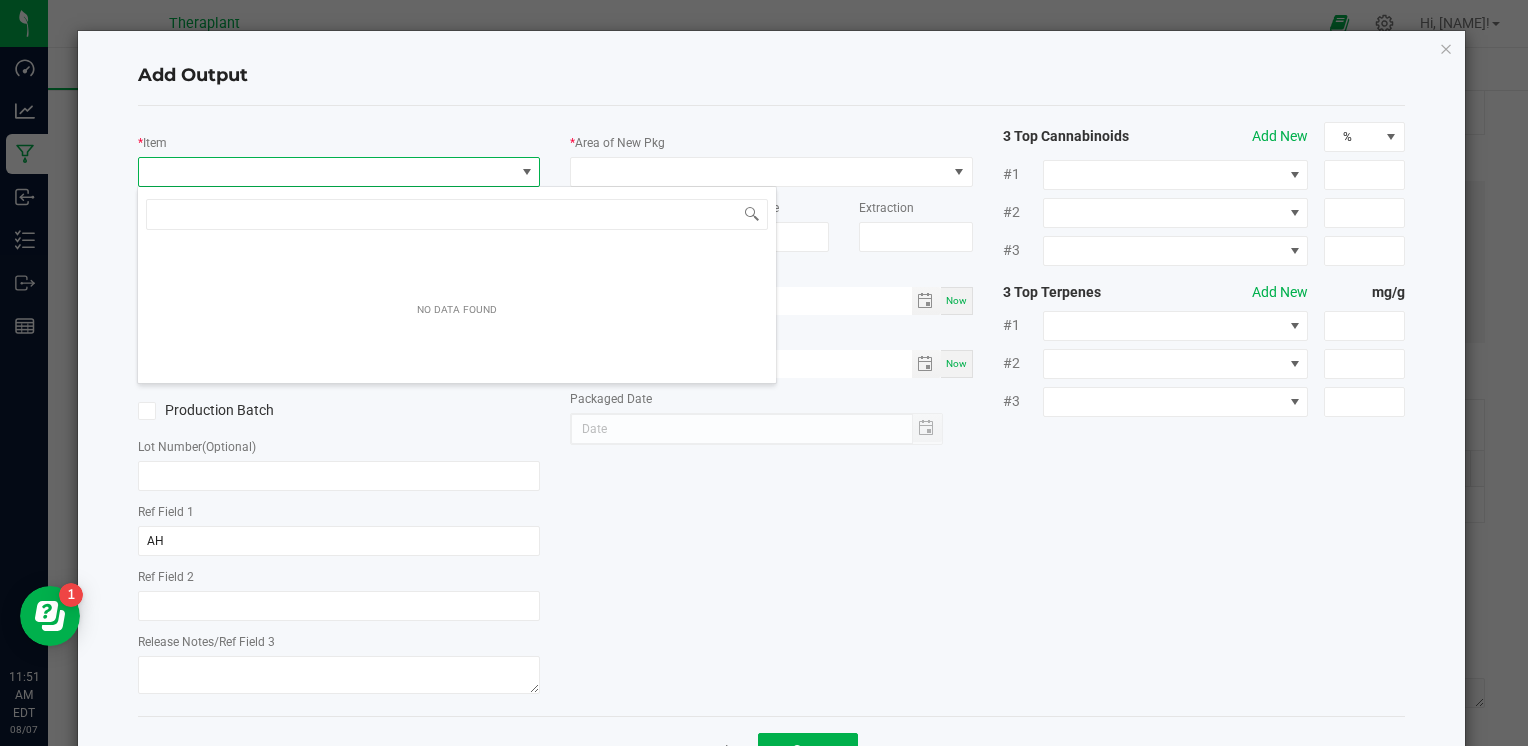 scroll, scrollTop: 99970, scrollLeft: 99602, axis: both 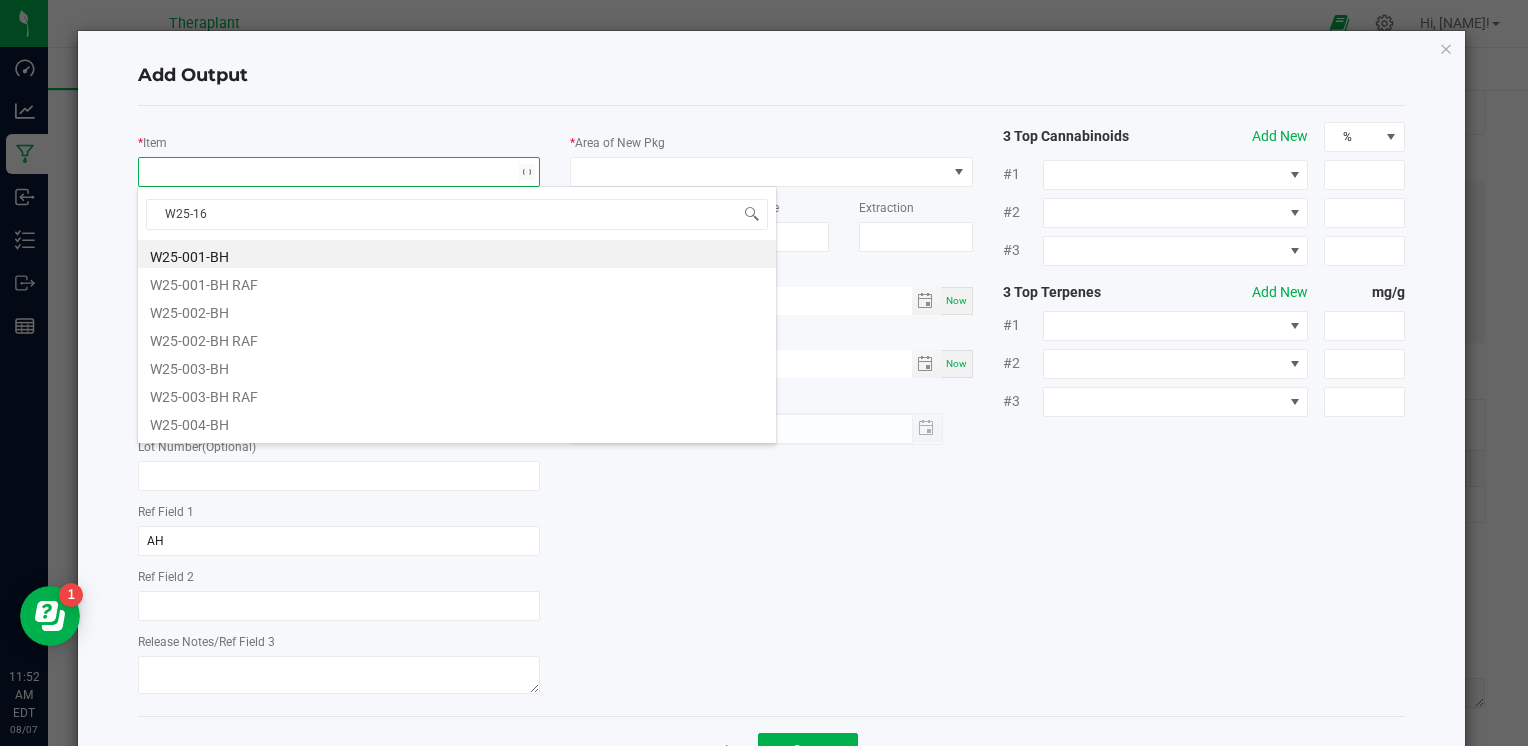 type on "W25-164" 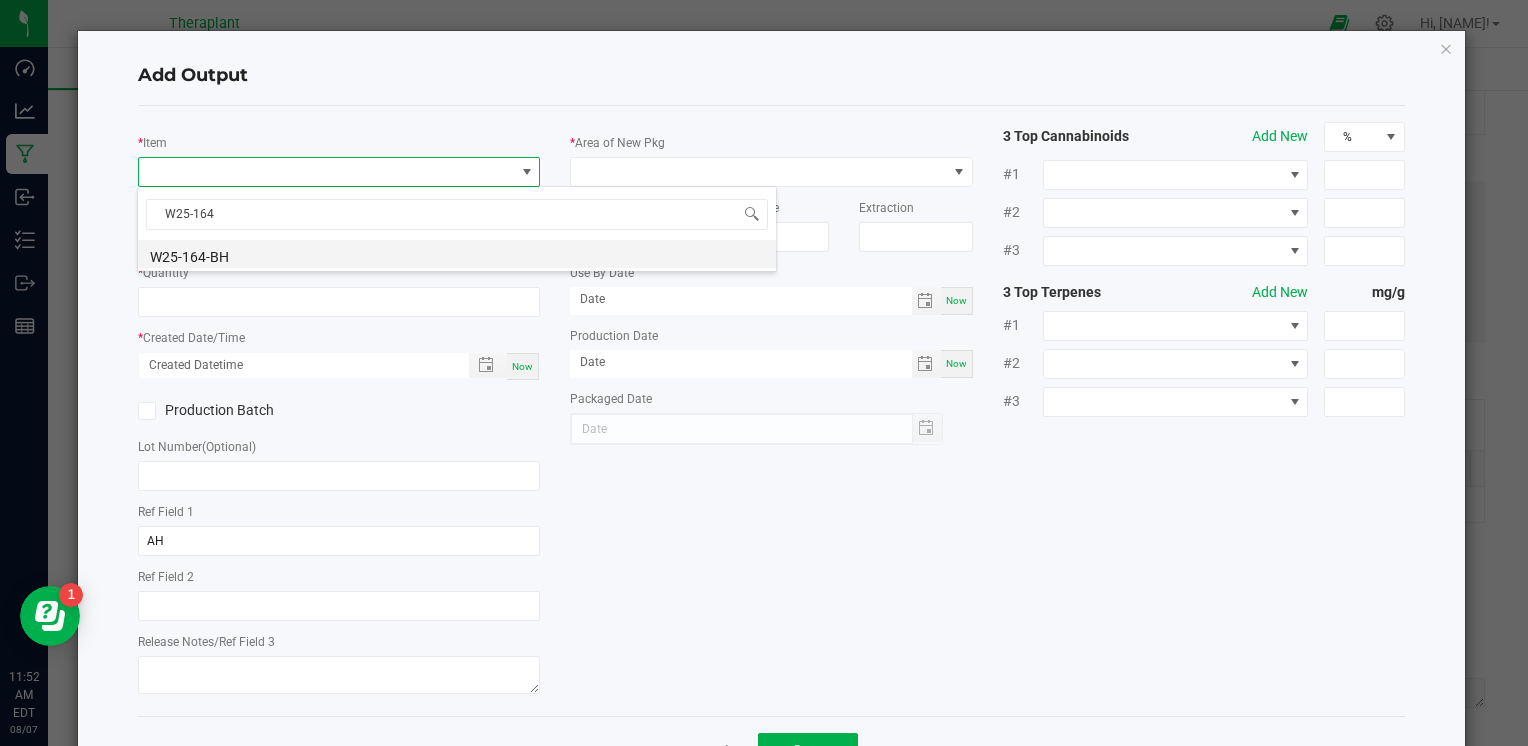 click on "W25-164-BH" at bounding box center (457, 254) 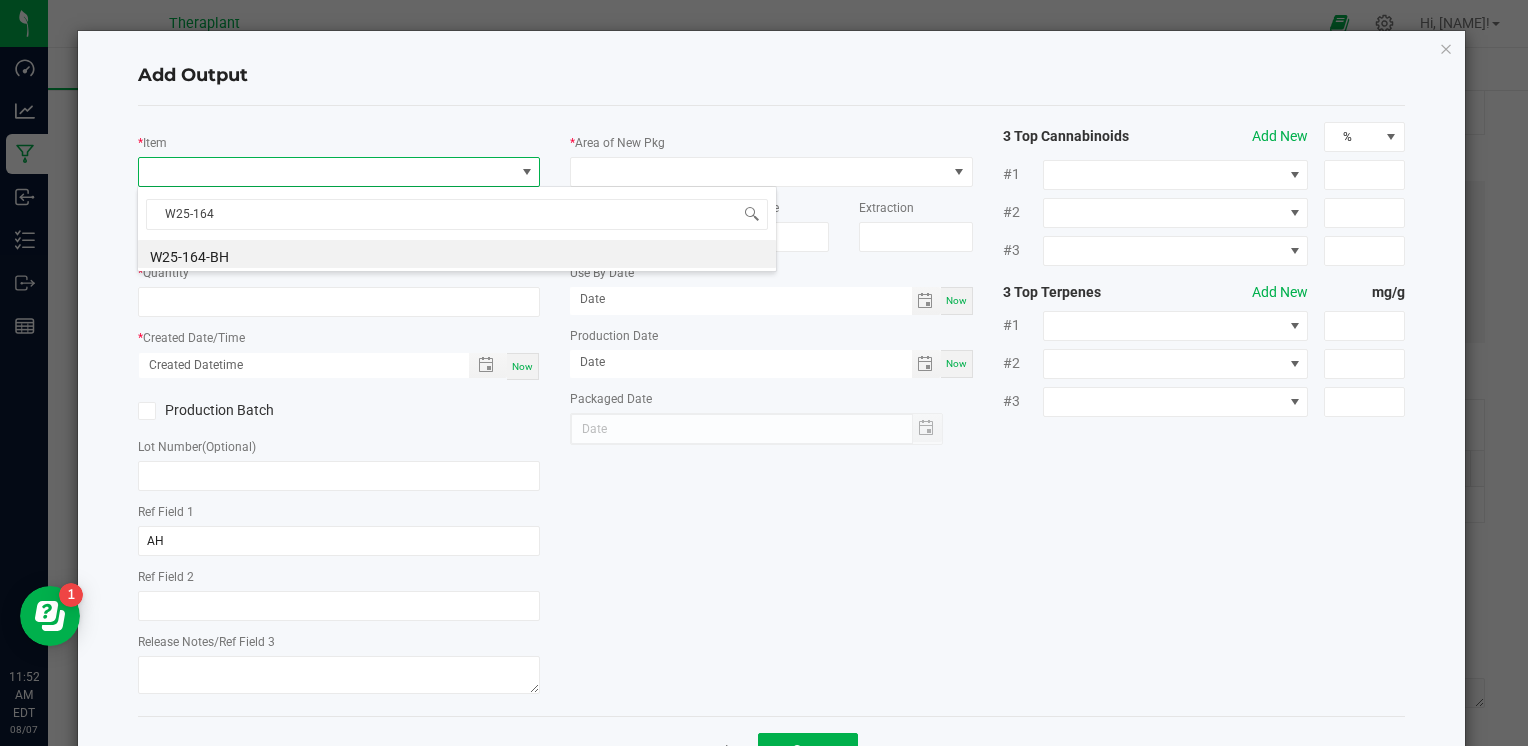 type on "0.0000 g" 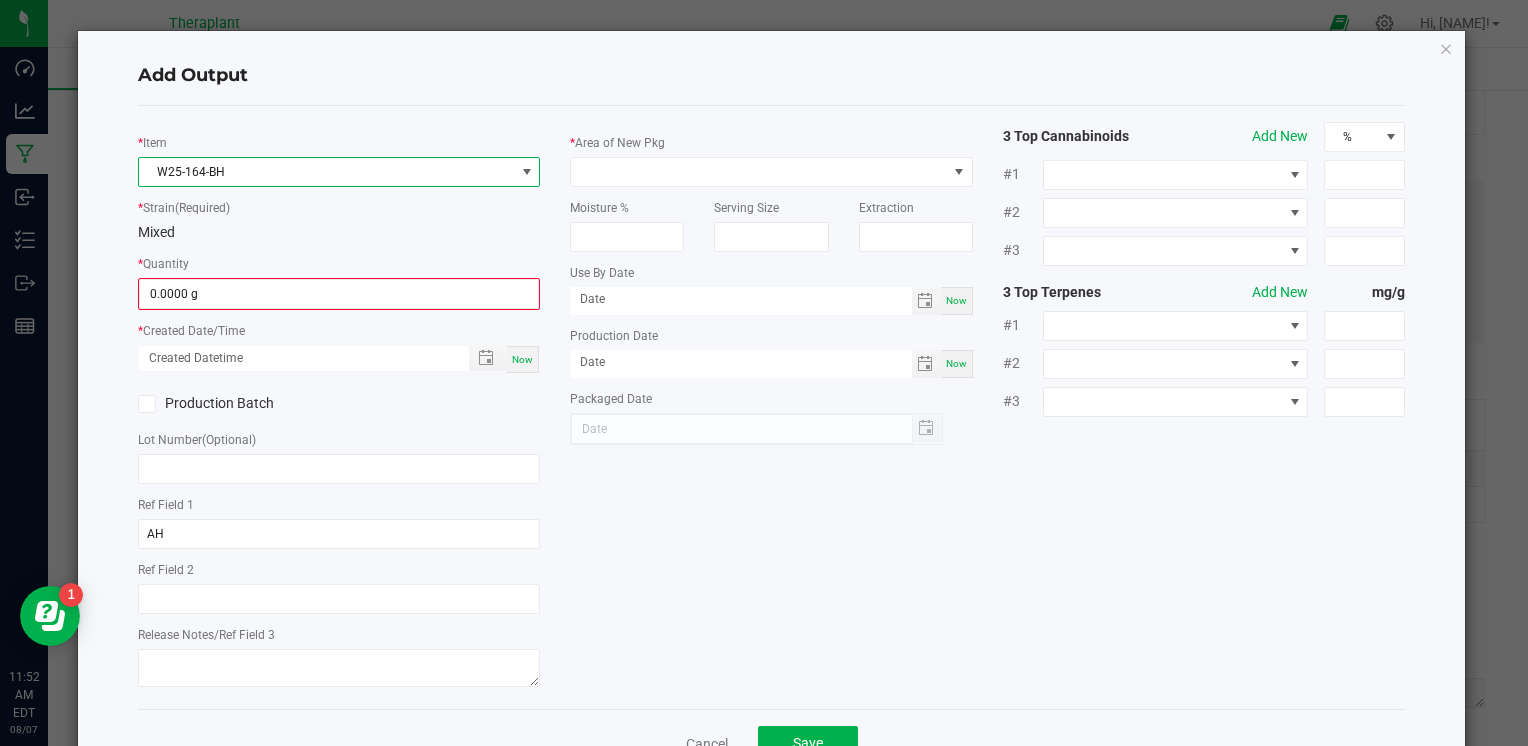 click on "Now" at bounding box center (522, 359) 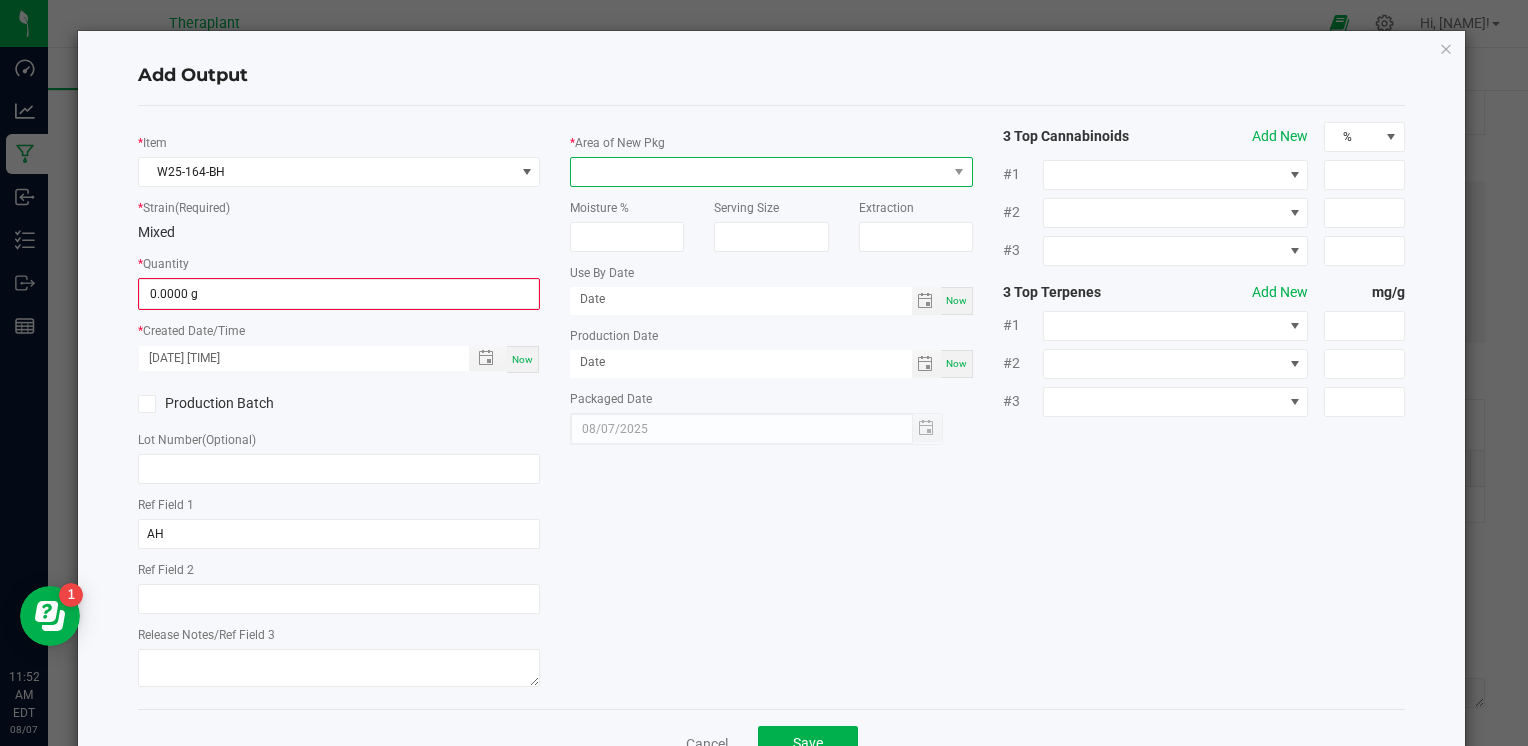 click at bounding box center (758, 172) 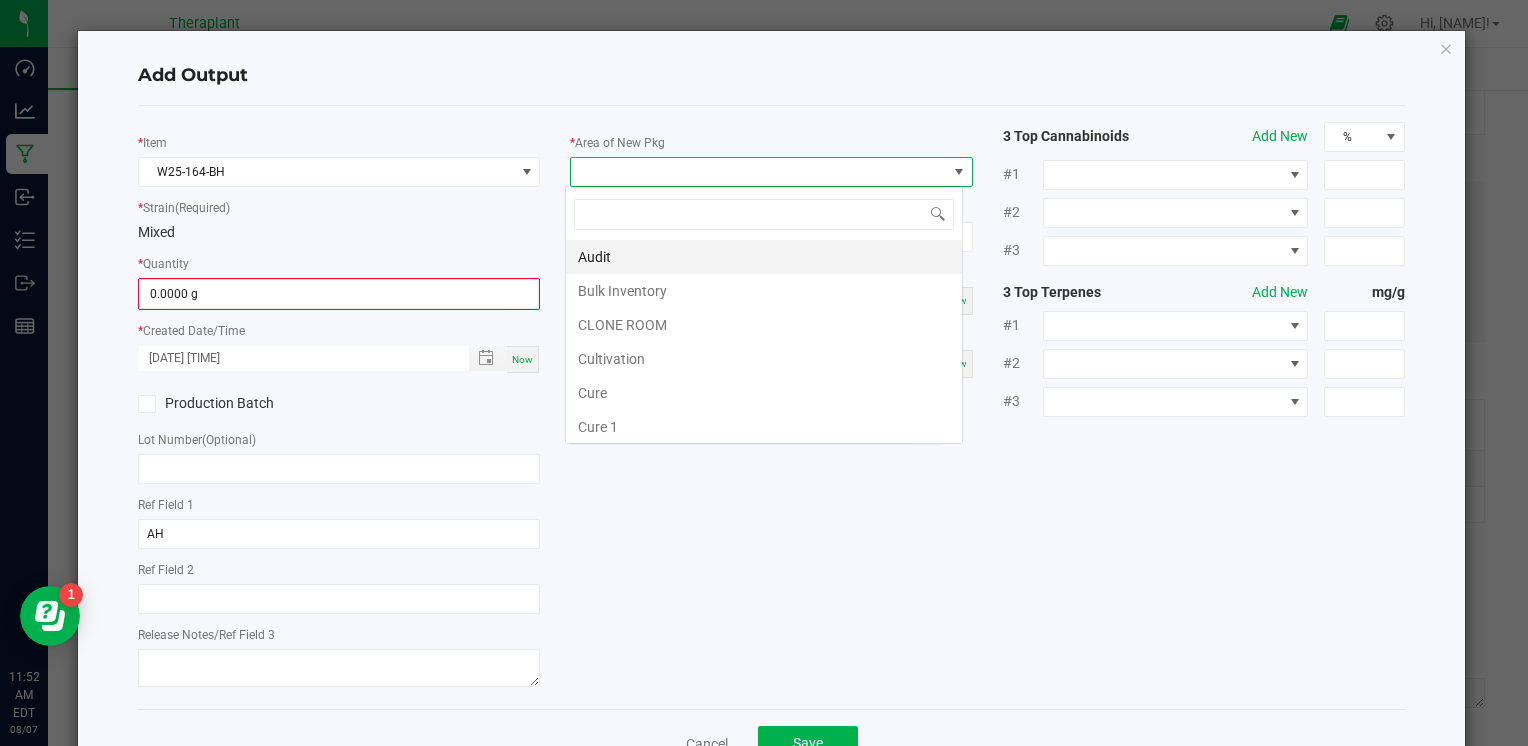 scroll, scrollTop: 99970, scrollLeft: 99602, axis: both 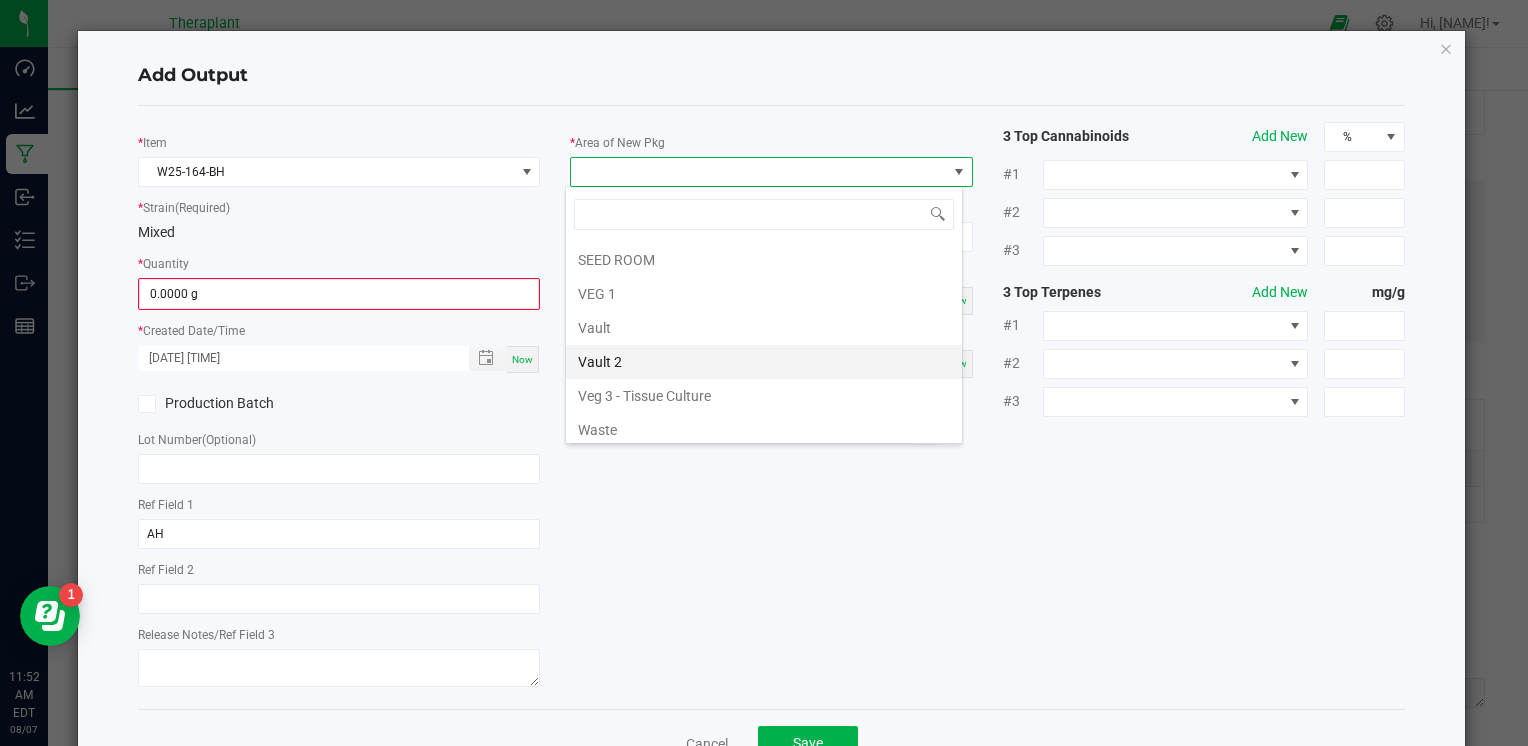 click on "Vault 2" at bounding box center (764, 362) 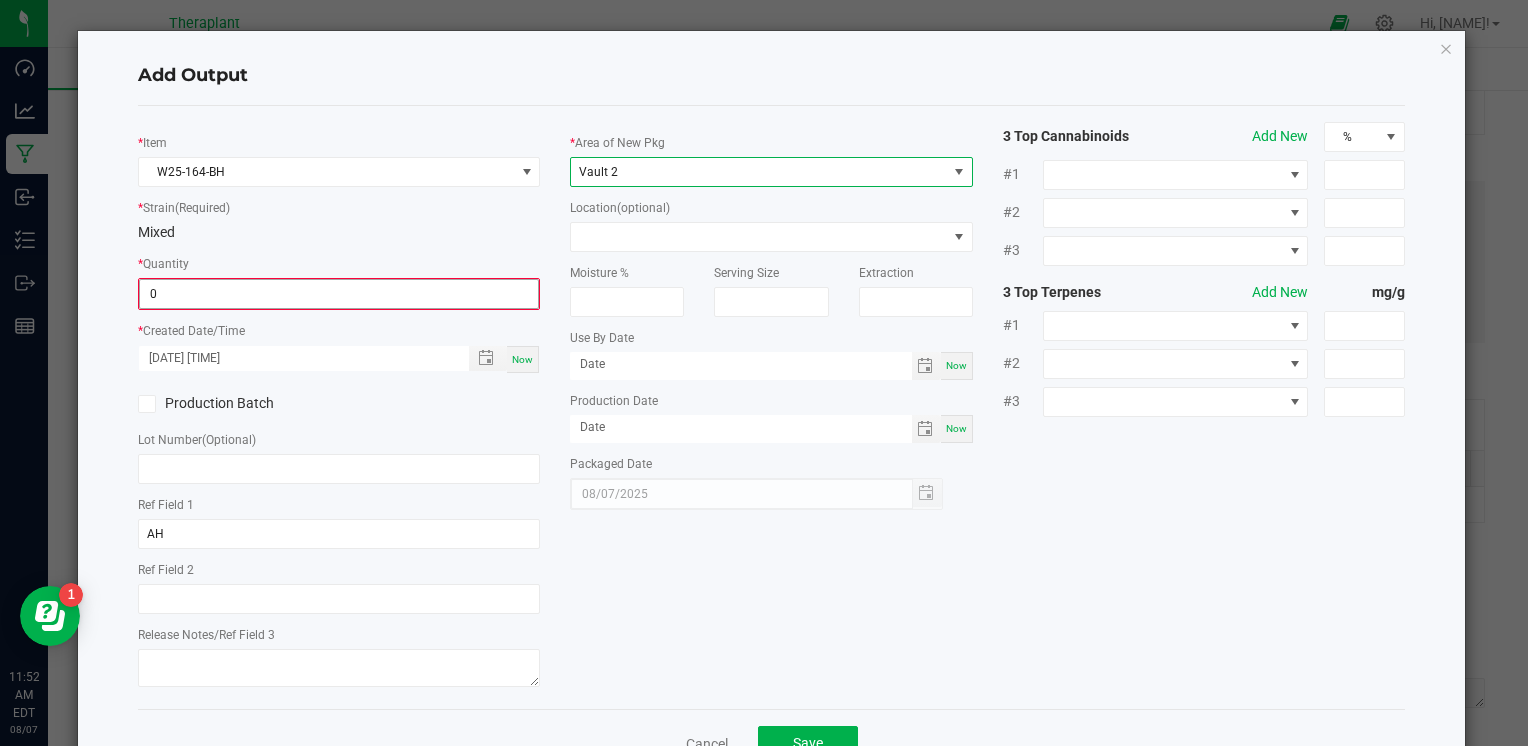 click on "0" at bounding box center [339, 294] 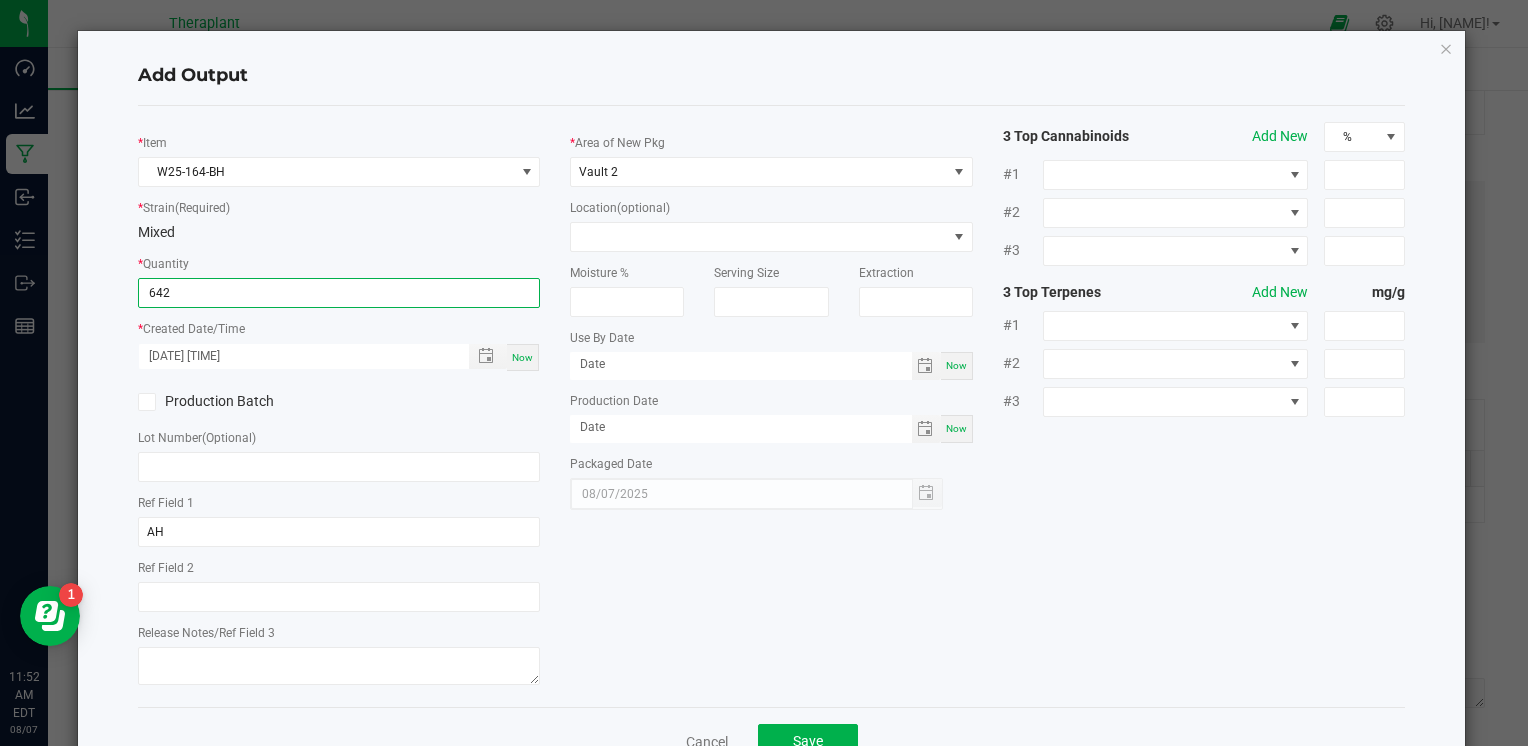 type on "642.0000 g" 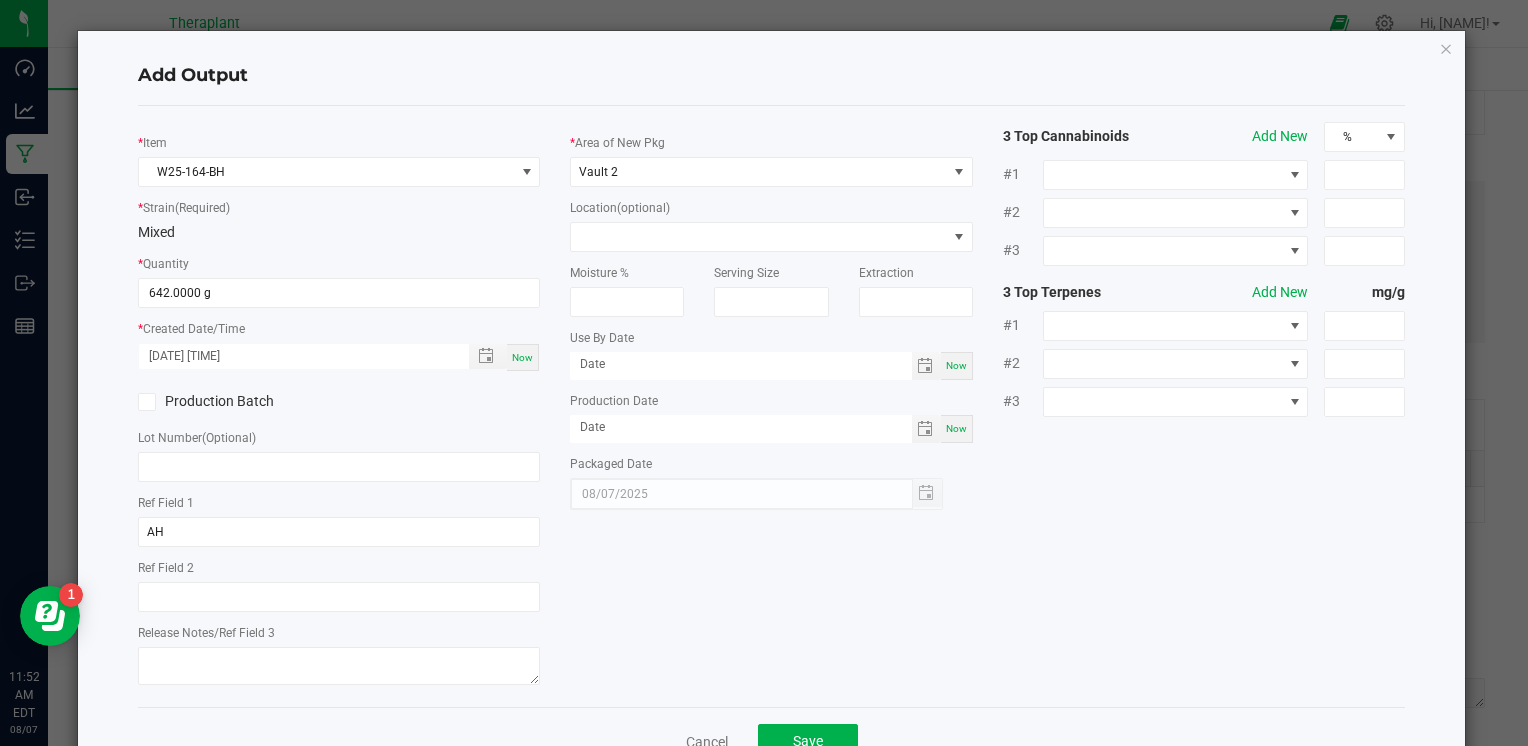 click on "*   Item  [PRODUCT_CODE]  *   Strain  (Required)  Mixed   *   Quantity  642.0000 g  *   Created Date/Time  [DATE] [TIME] Now  Production Batch   Lot Number  (Optional)     Ref Field 1  AH  Ref Field 2   Release Notes/Ref Field 3   *   Area of New Pkg  Vault 2  Location  (optional)  Moisture %   Serving Size   Extraction   Use By Date  Now  Production Date  Now  Packaged Date  [DATE] 3 Top Cannabinoids  Add New  % #1 #2 #3 3 Top Terpenes  Add New  mg/g #1 #2 #3" 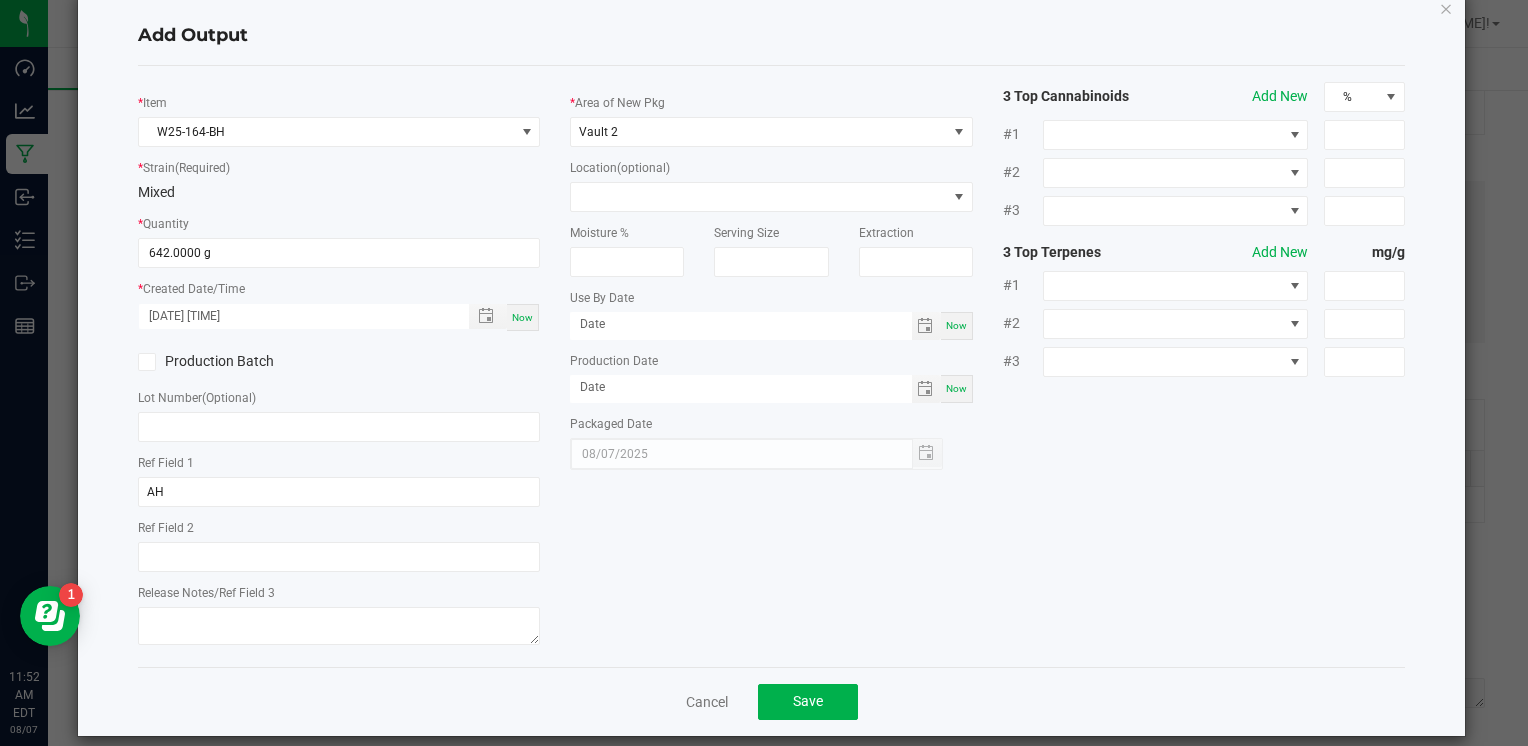 scroll, scrollTop: 61, scrollLeft: 0, axis: vertical 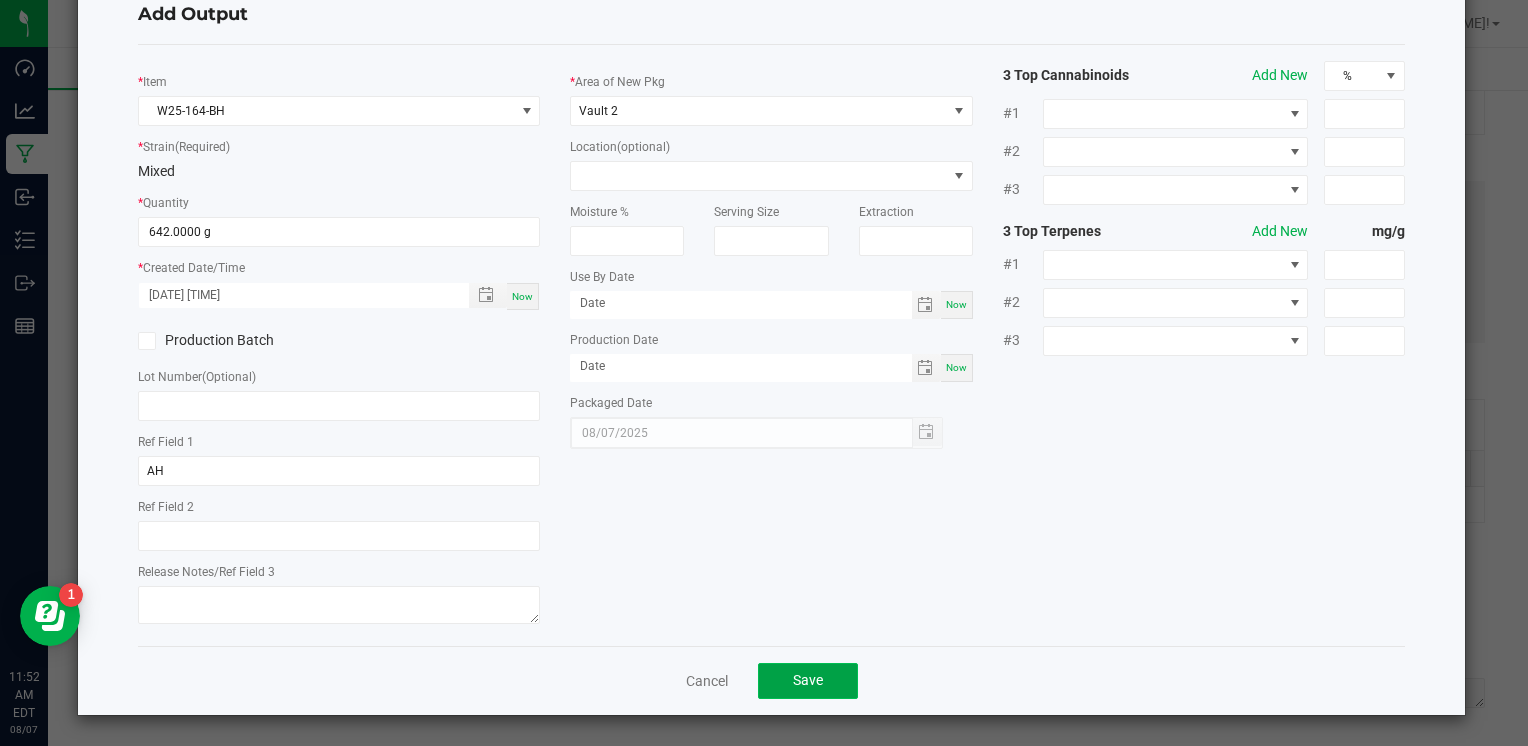 click on "Save" 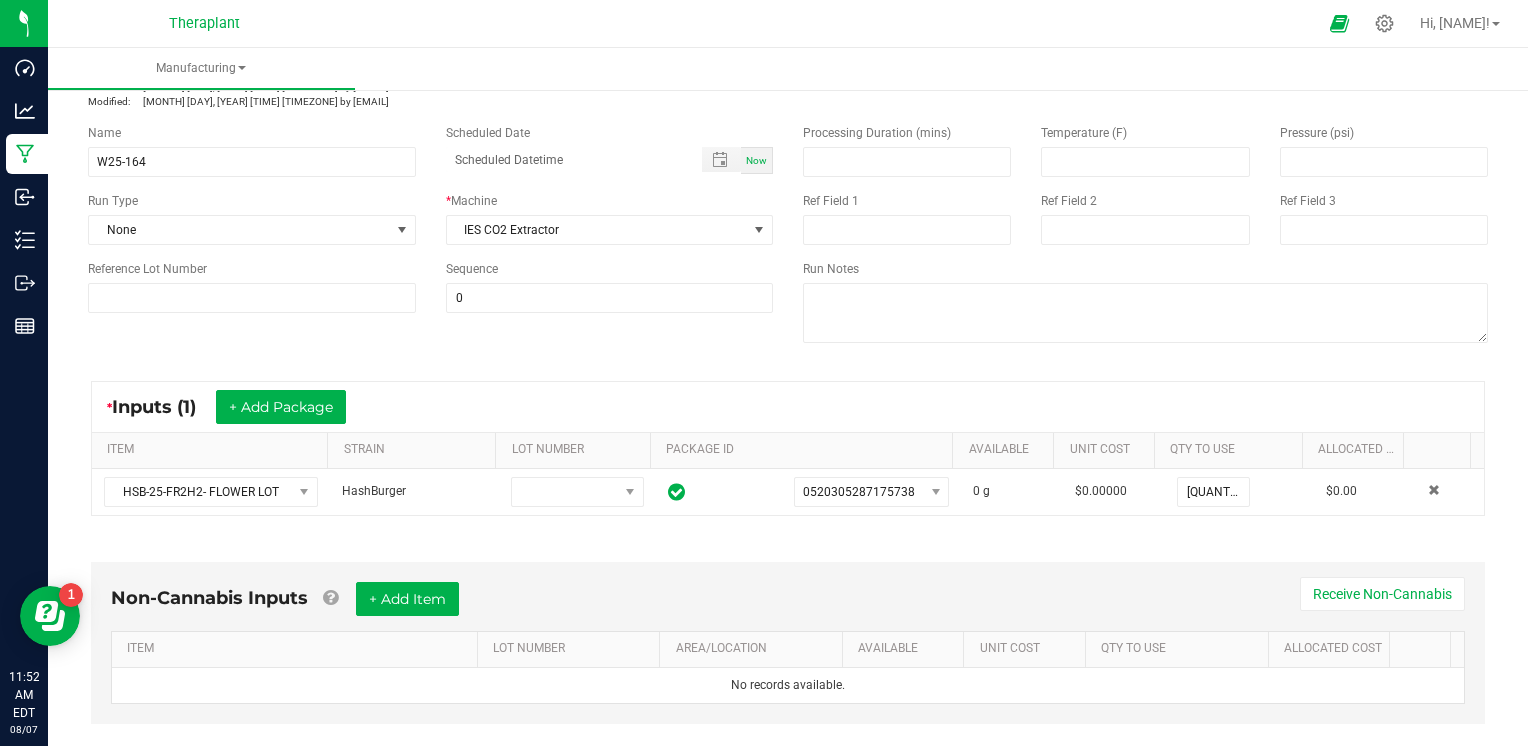 scroll, scrollTop: 483, scrollLeft: 0, axis: vertical 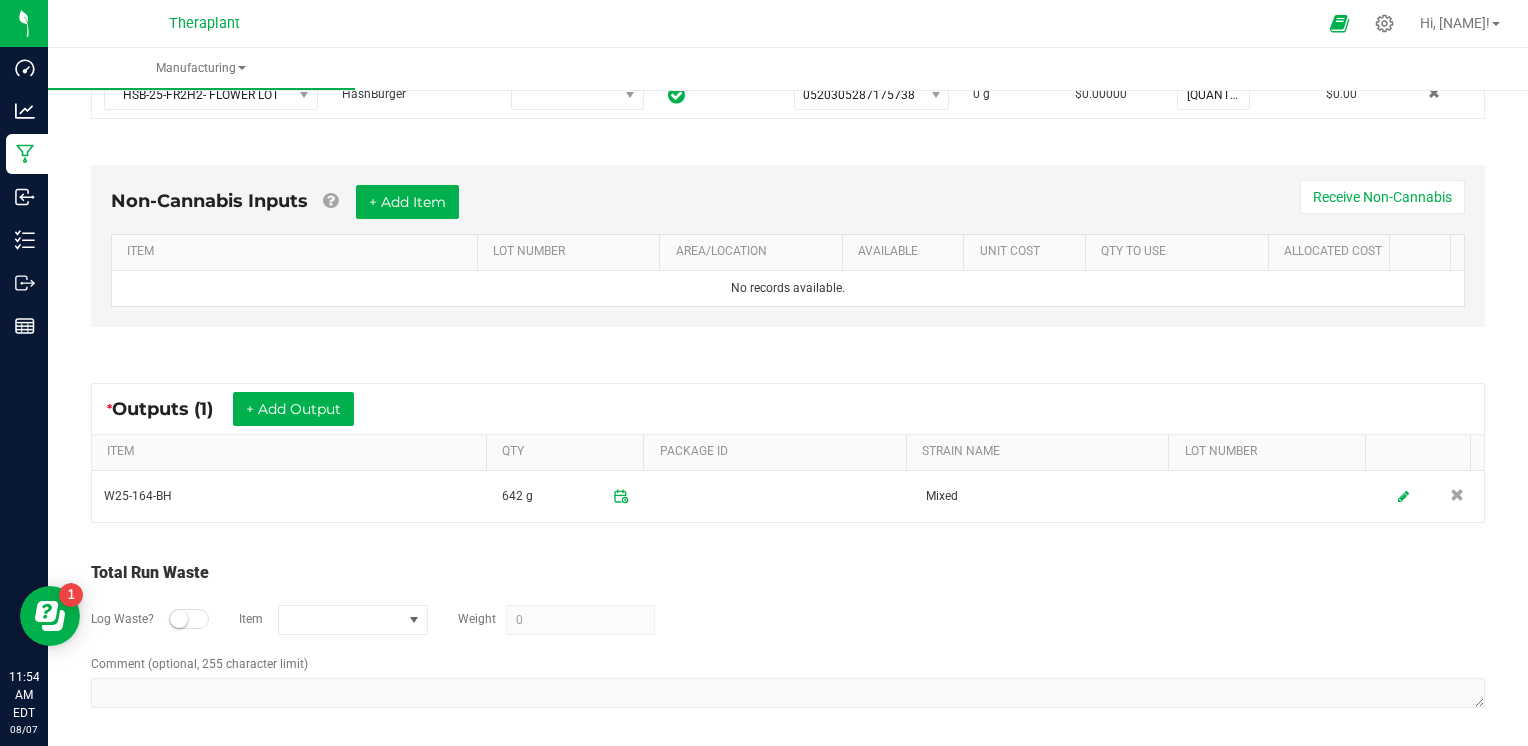 click at bounding box center (179, 619) 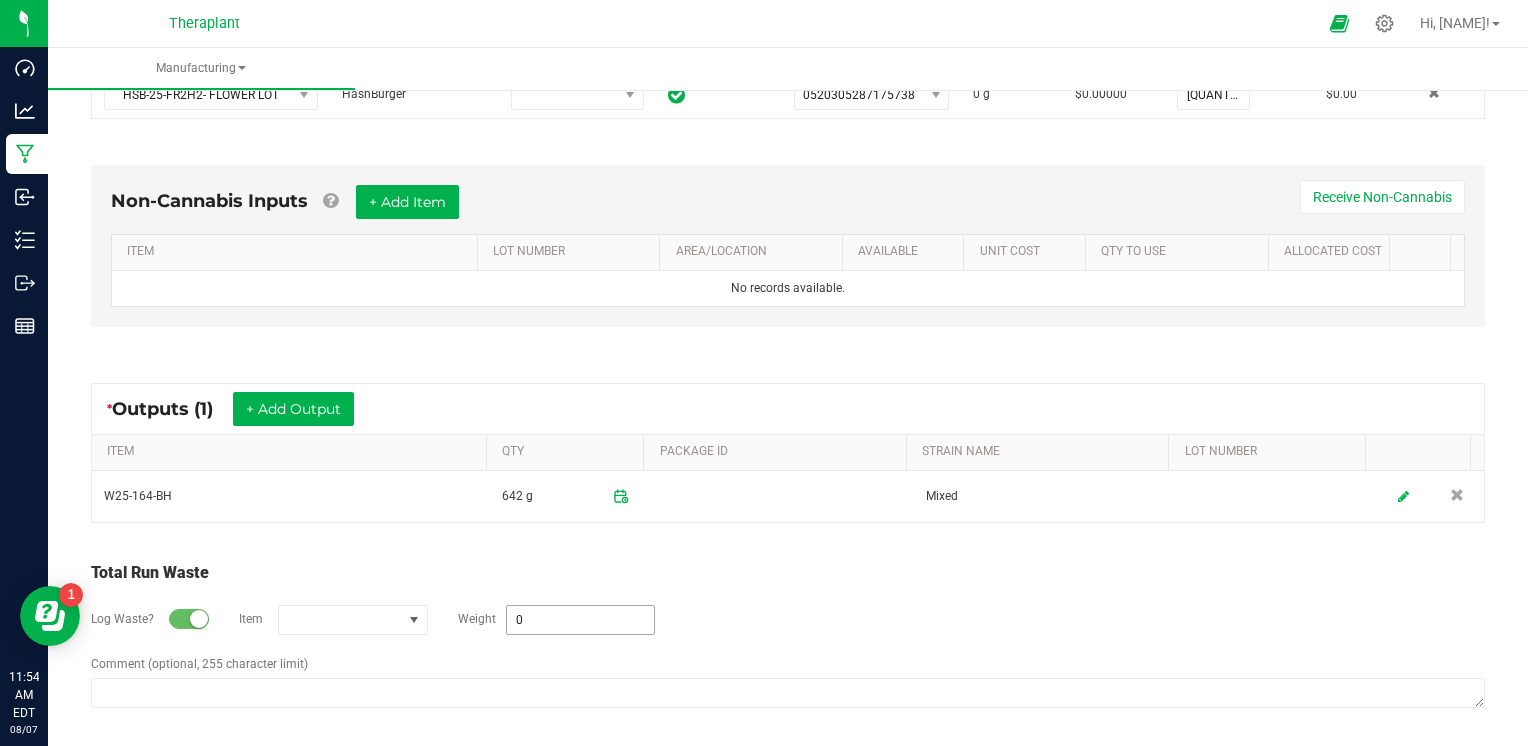 click on "0" at bounding box center [580, 620] 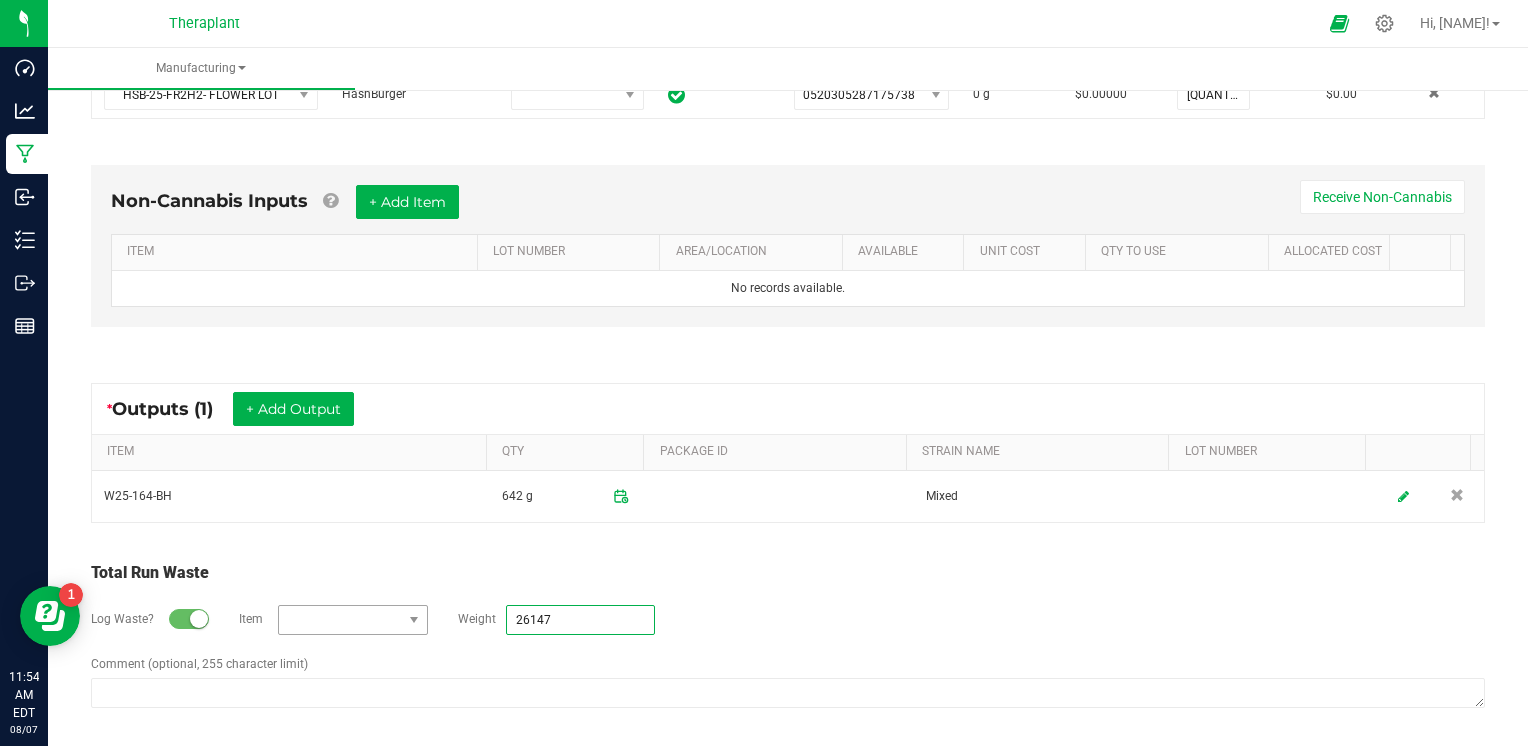 type on "26147" 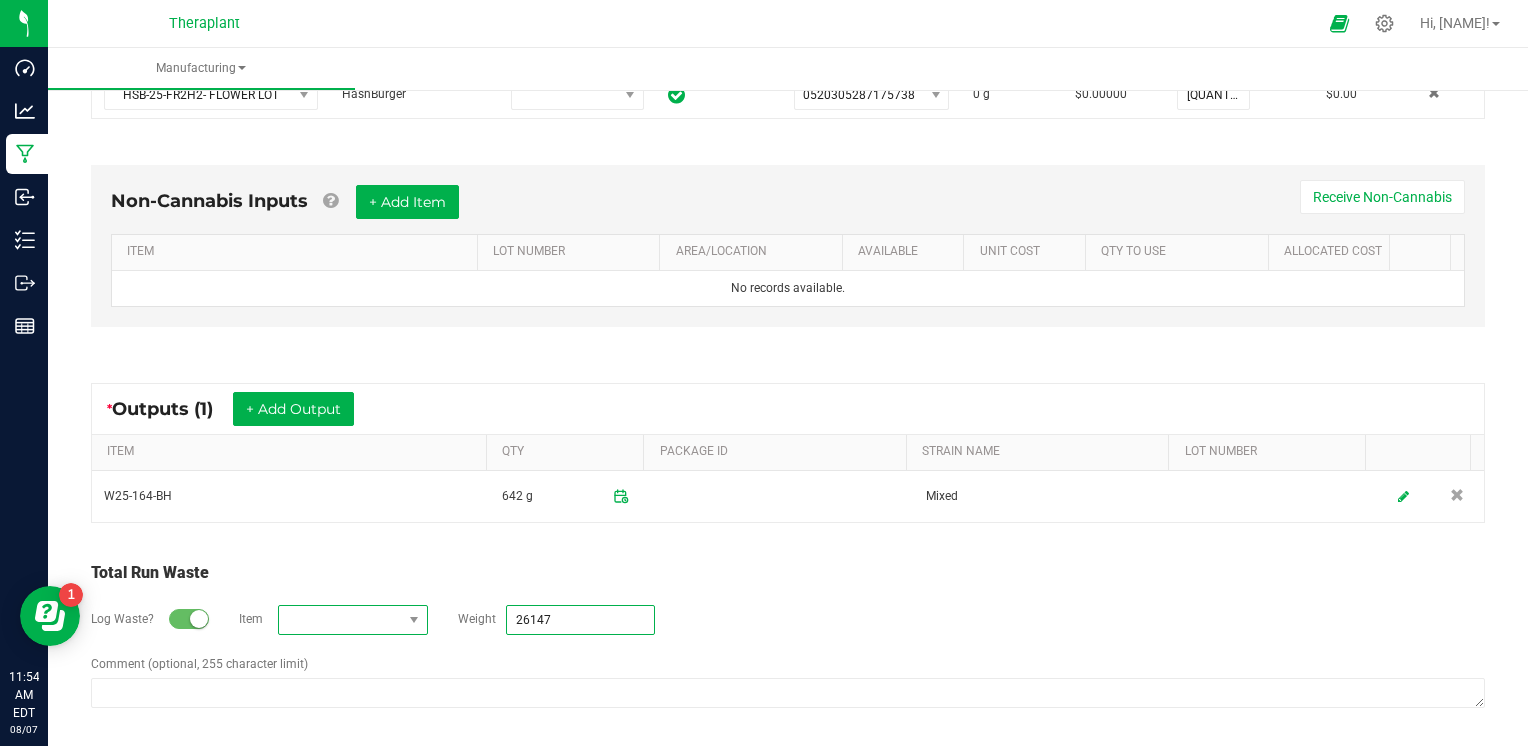 click at bounding box center [340, 620] 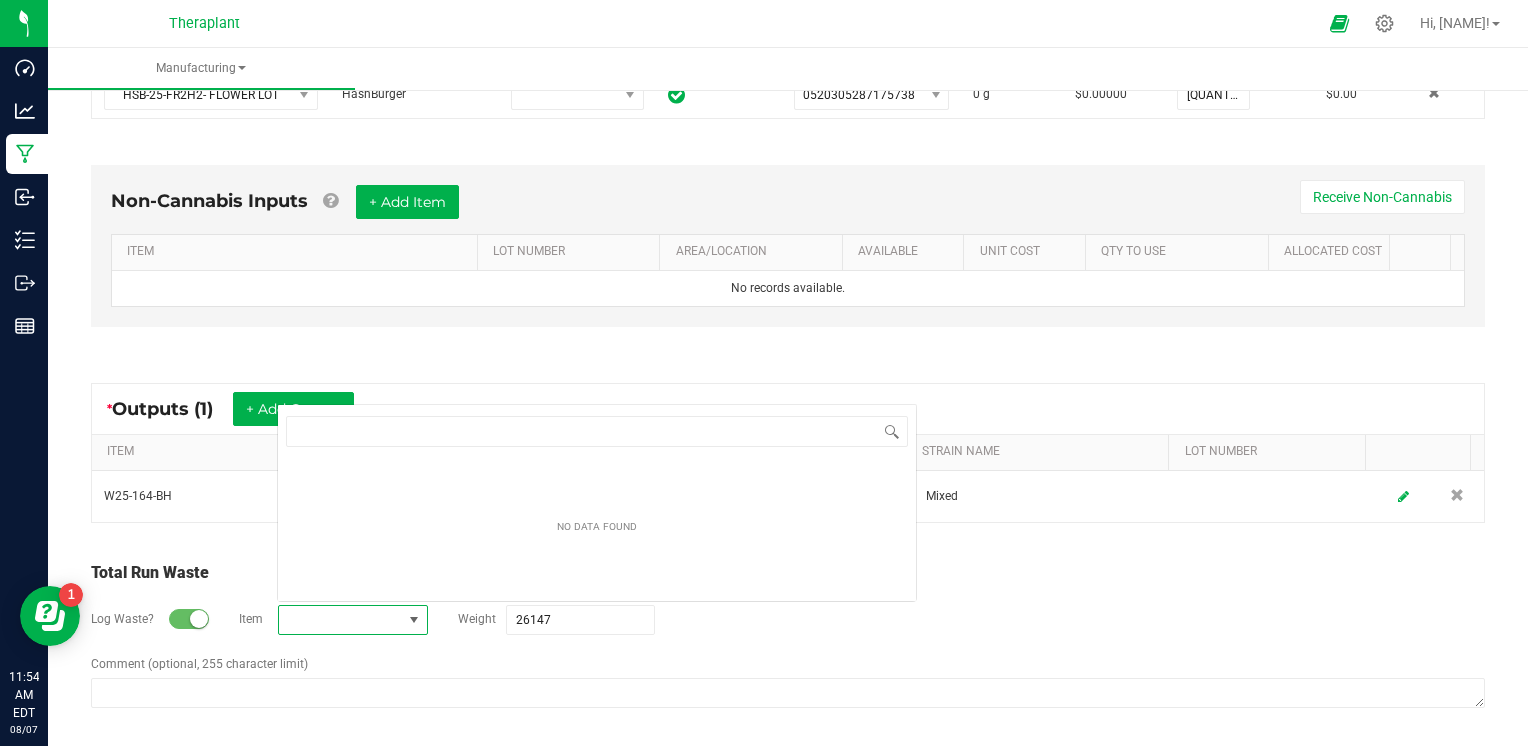 scroll, scrollTop: 0, scrollLeft: 0, axis: both 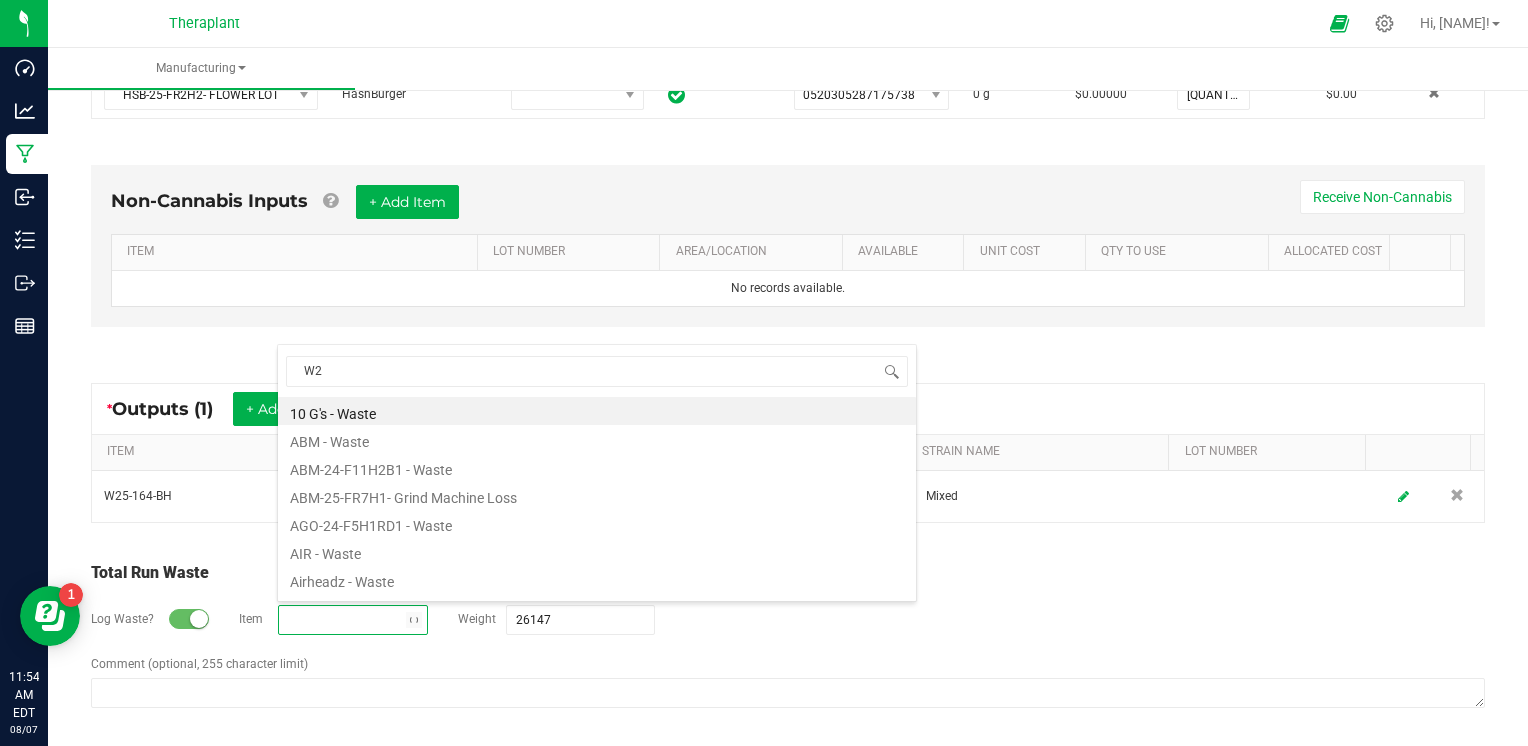 type on "W25" 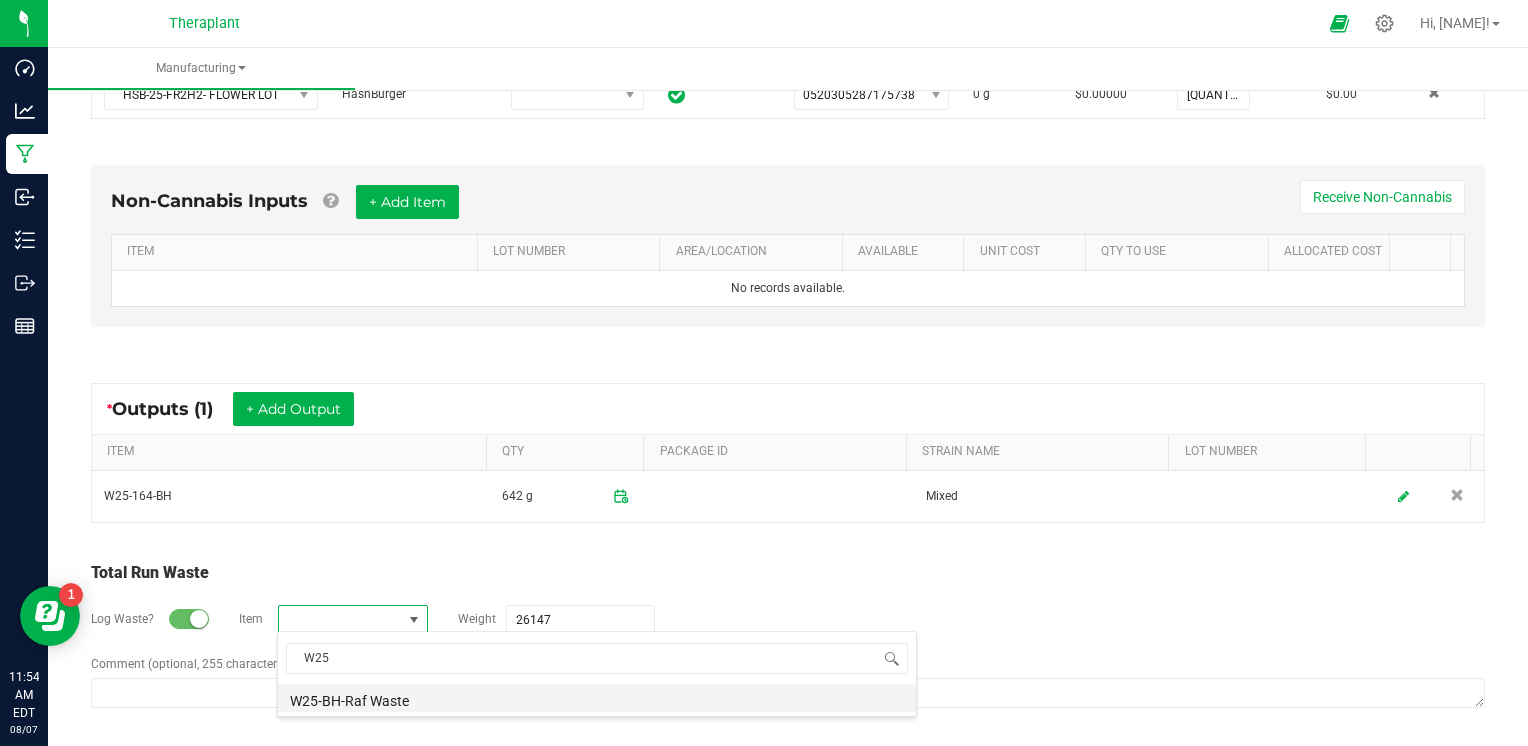 click on "W25-BH-Raf Waste" at bounding box center [597, 698] 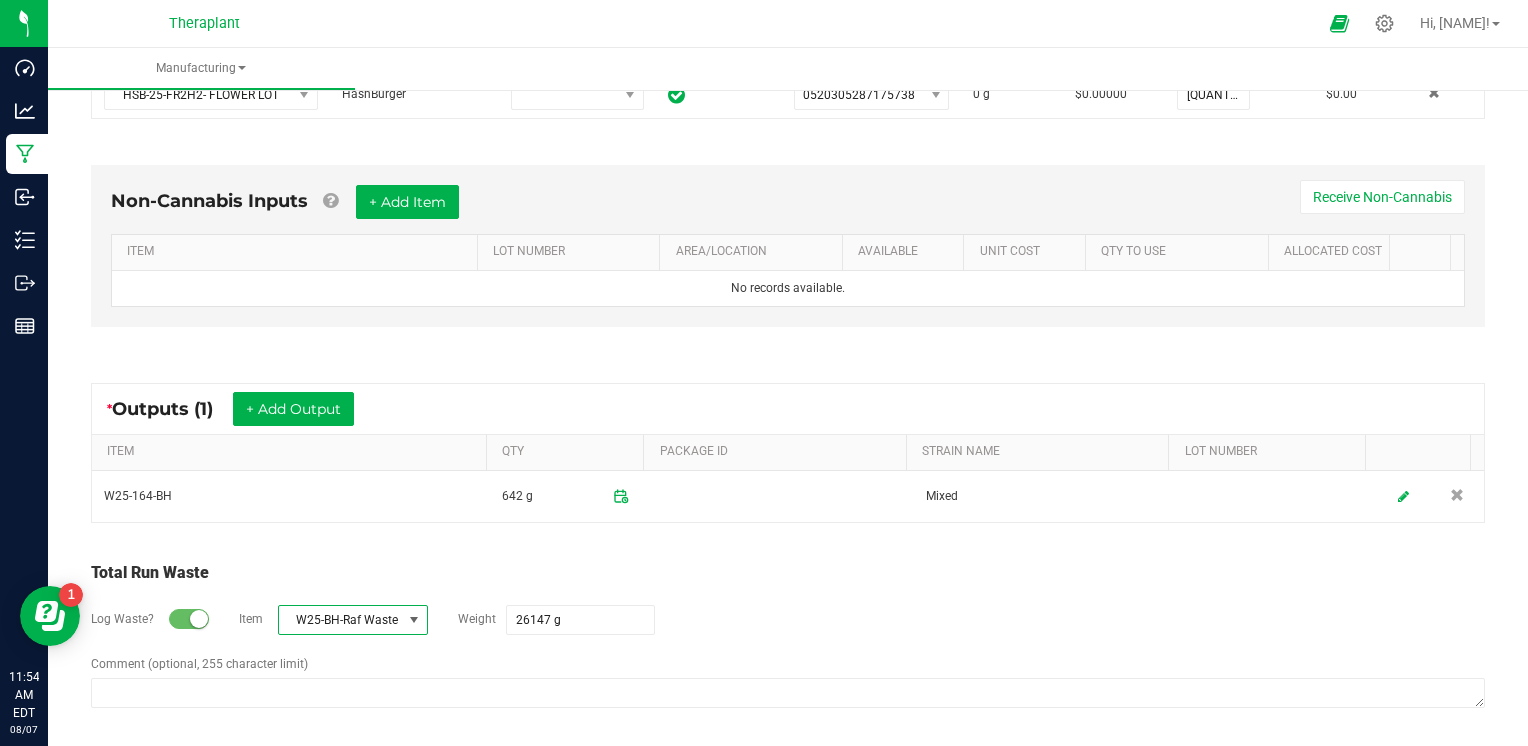 click on "Log Waste?   Item  [PRODUCT_CODE]  Waste  [QUANTITY]" at bounding box center (788, 620) 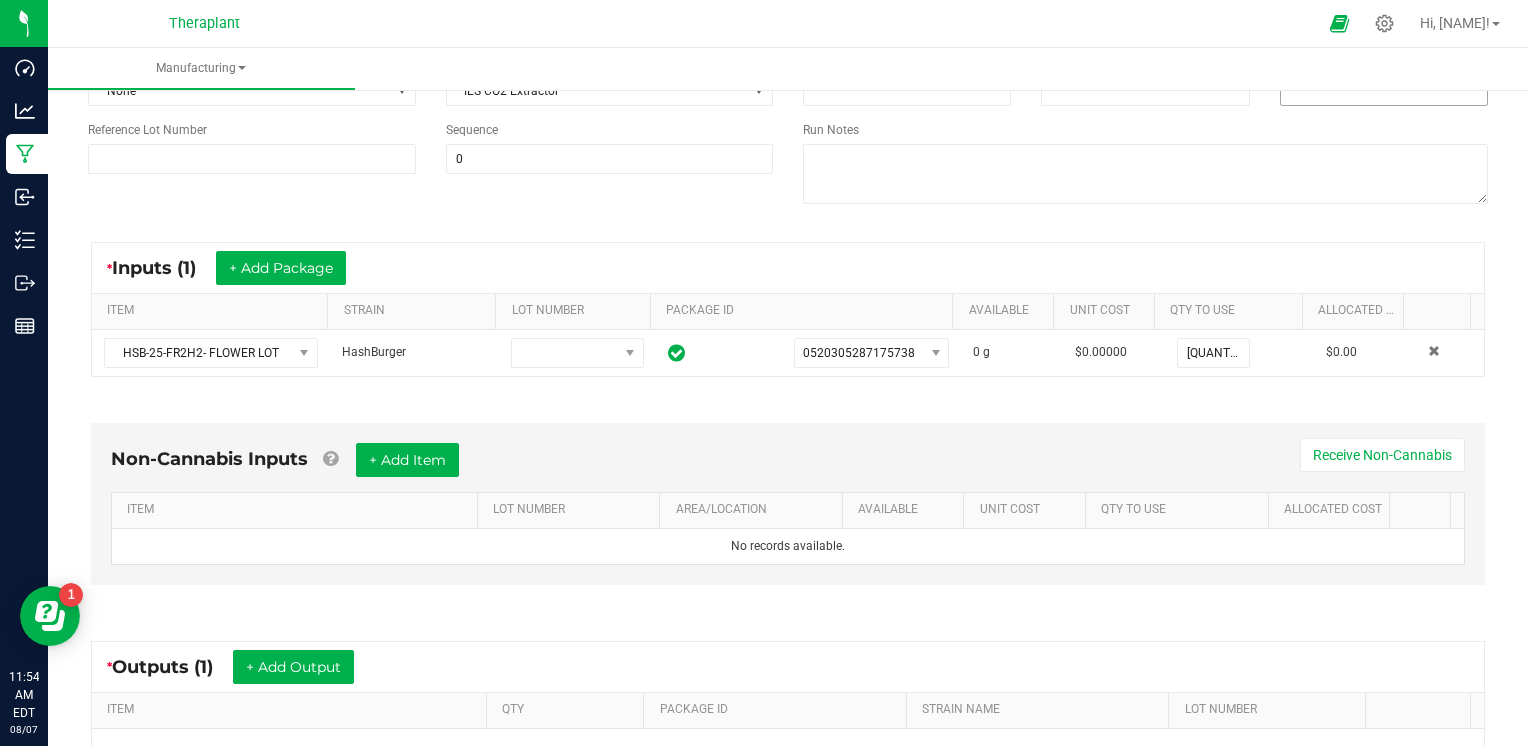 scroll, scrollTop: 0, scrollLeft: 0, axis: both 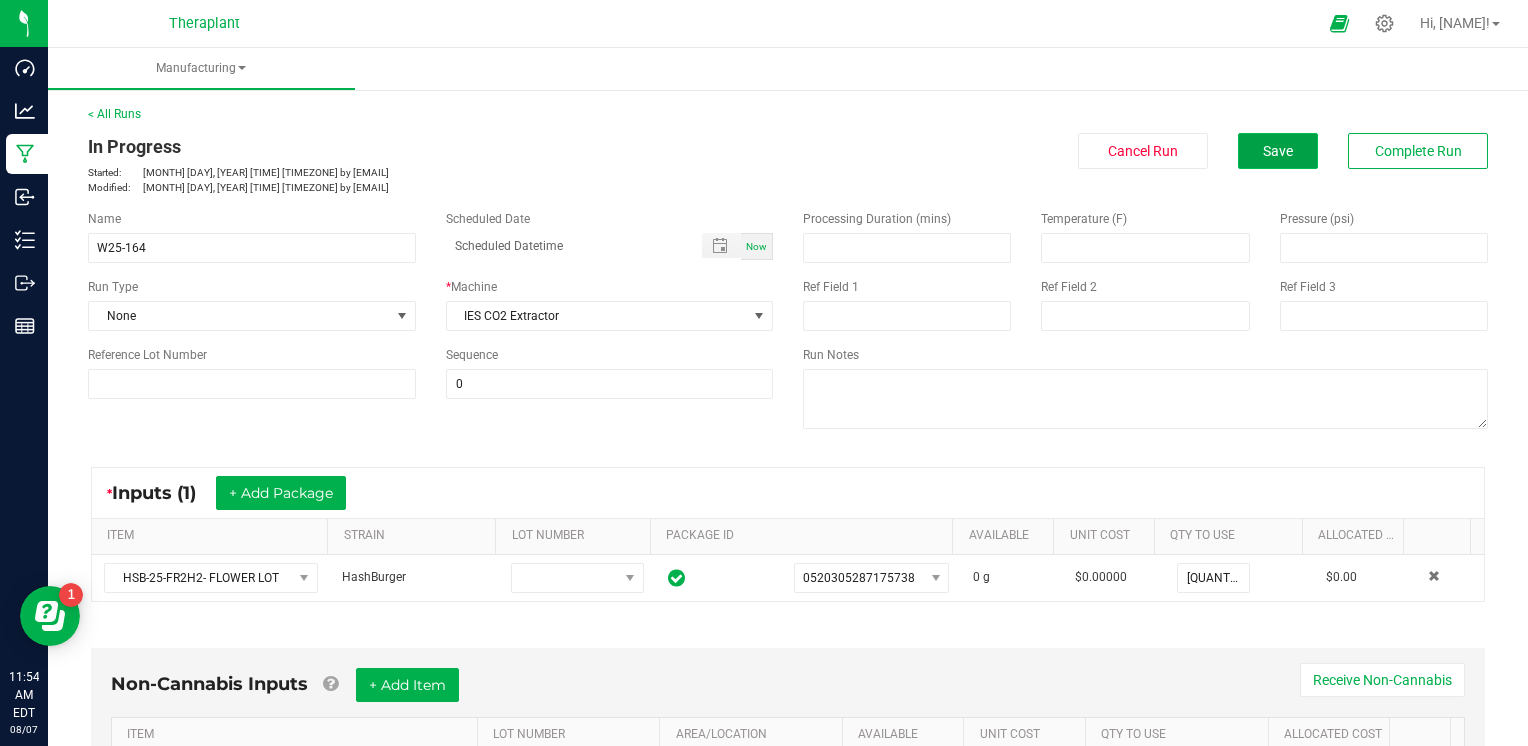 click on "Save" at bounding box center [1278, 151] 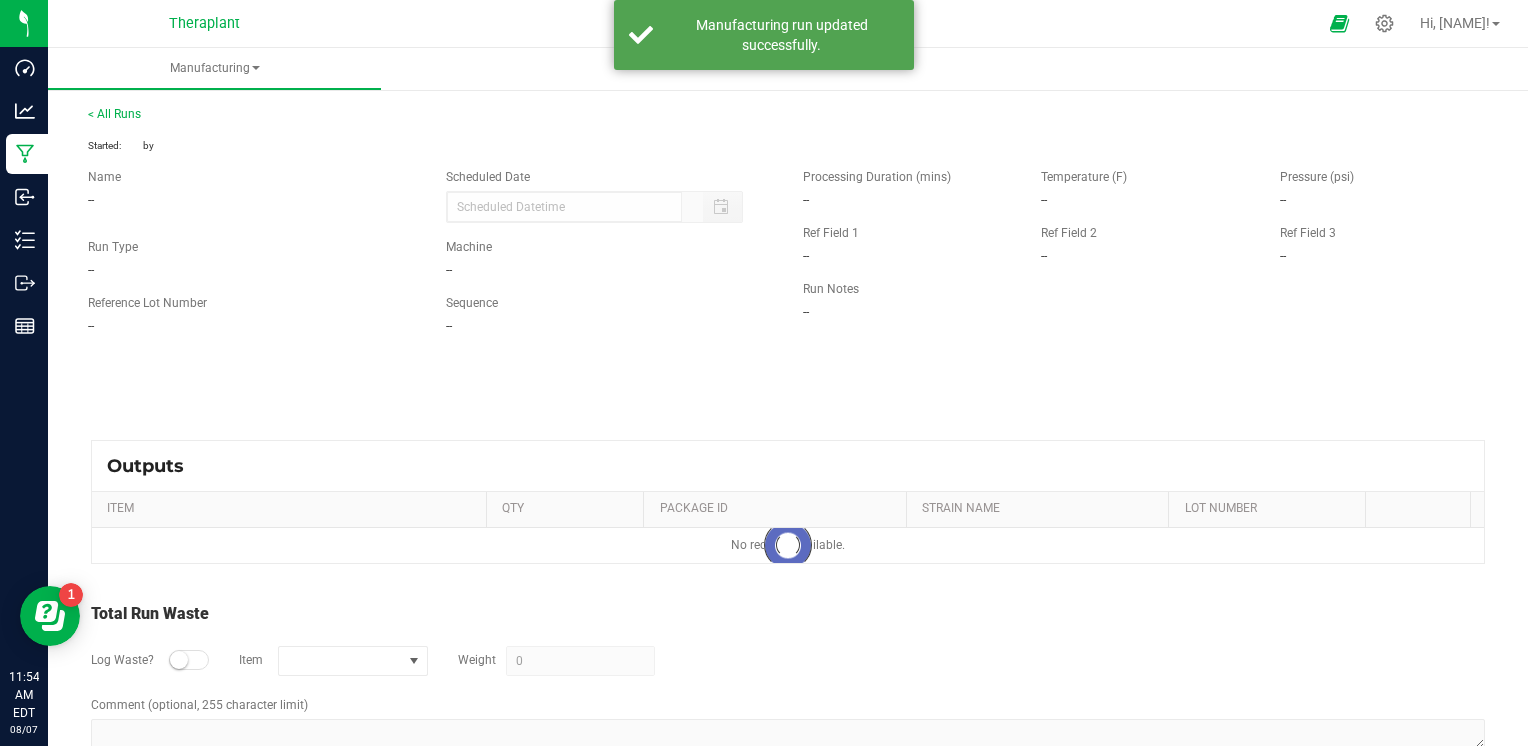 type on "26147 g" 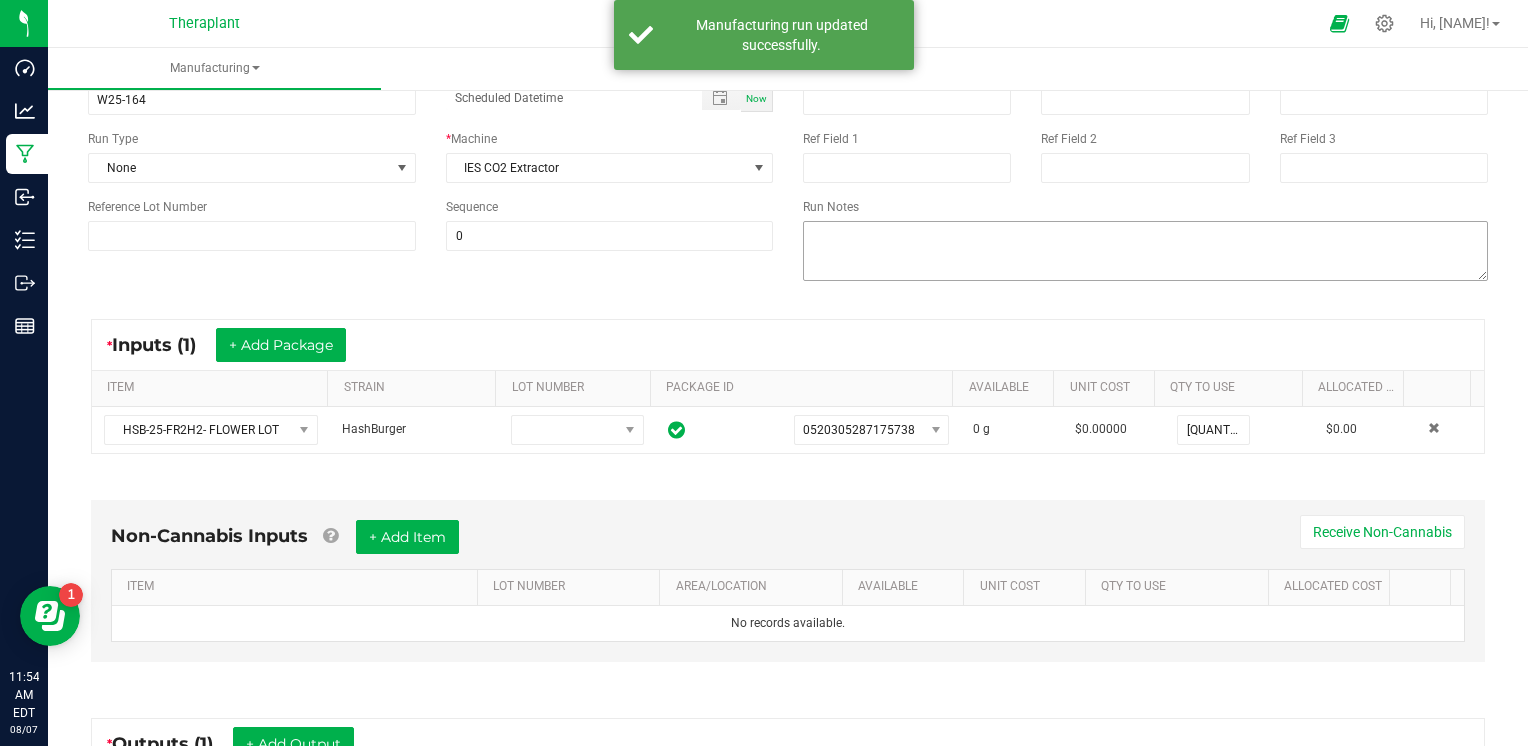 scroll, scrollTop: 0, scrollLeft: 0, axis: both 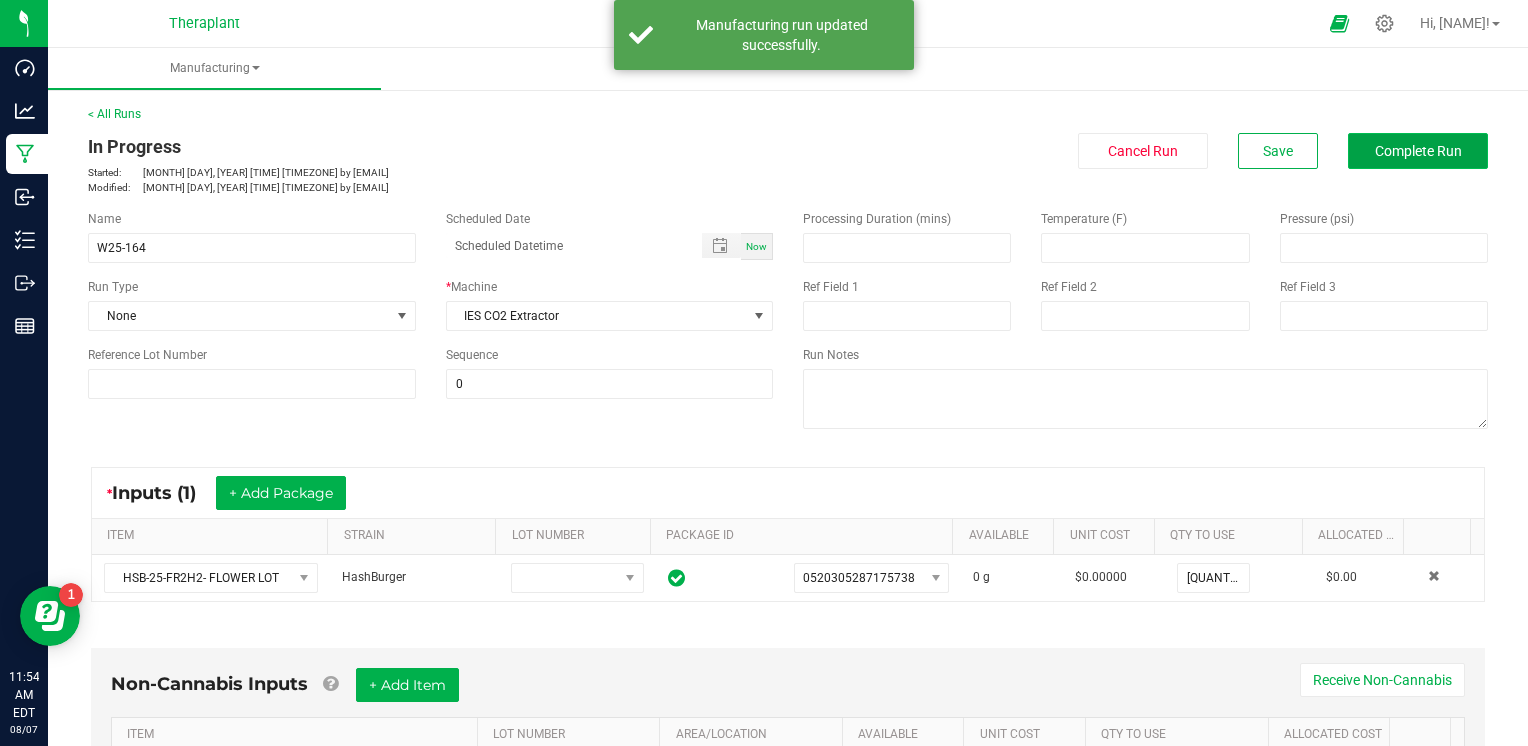 click on "Complete Run" at bounding box center [1418, 151] 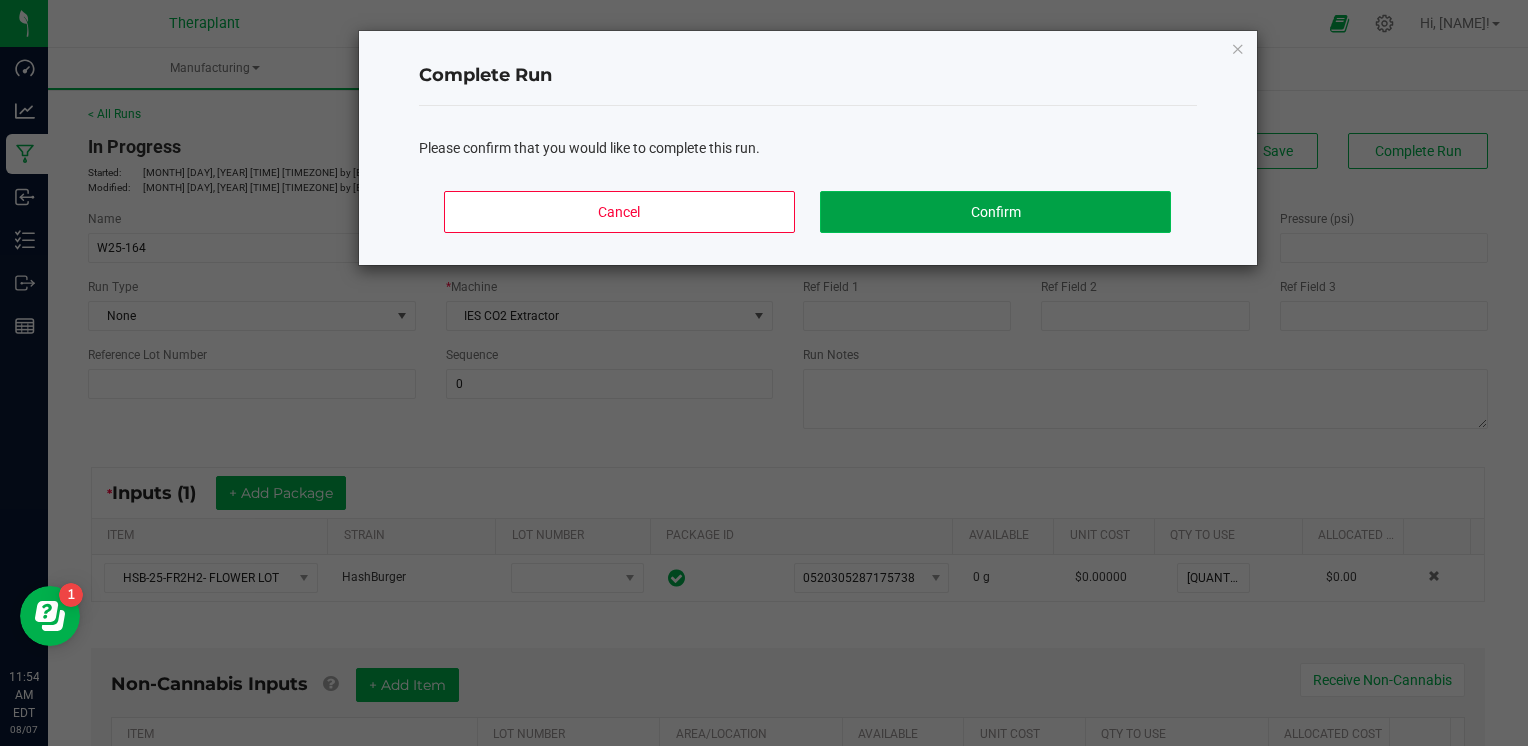 click on "Confirm" 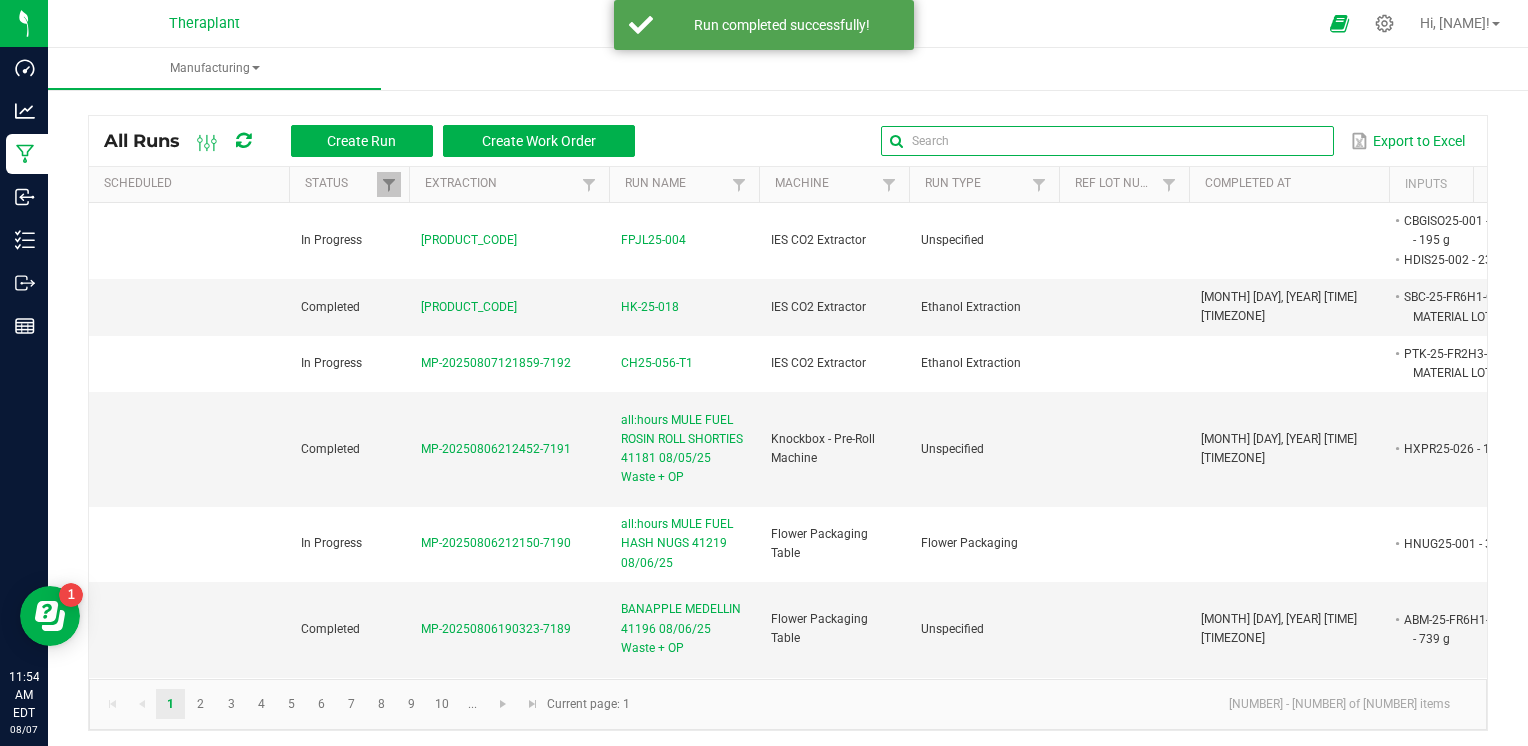 click at bounding box center [1107, 141] 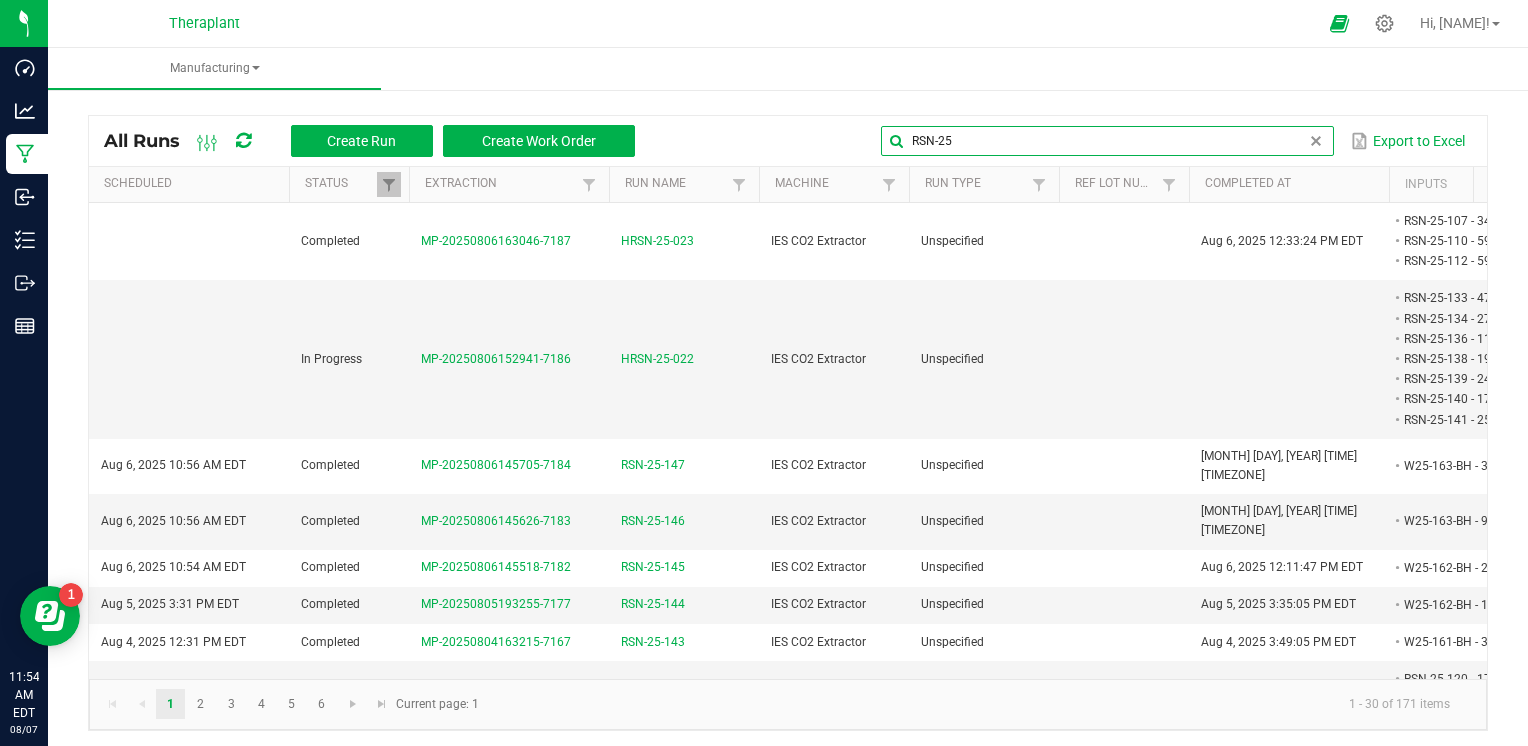 type on "RSN-25" 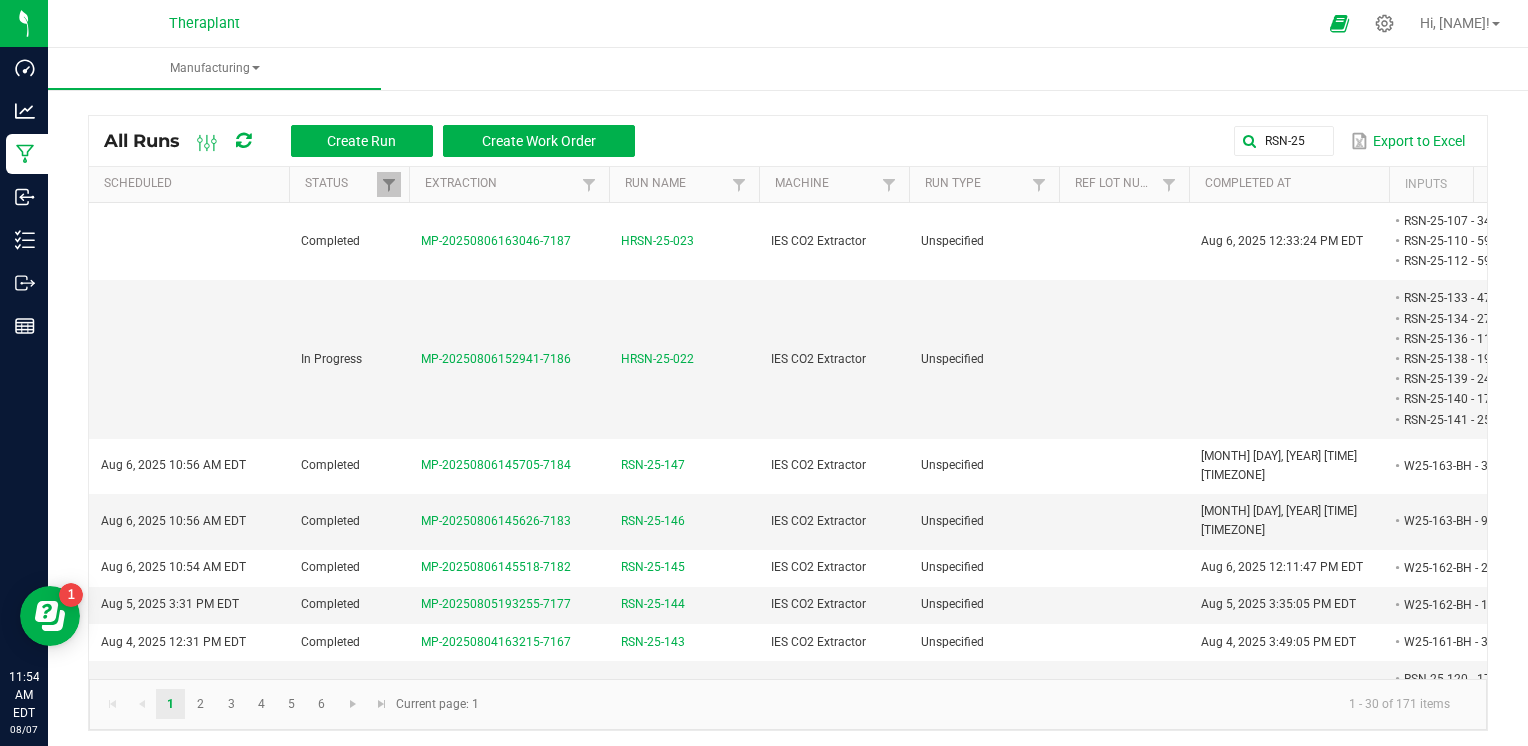 scroll, scrollTop: 0, scrollLeft: 302, axis: horizontal 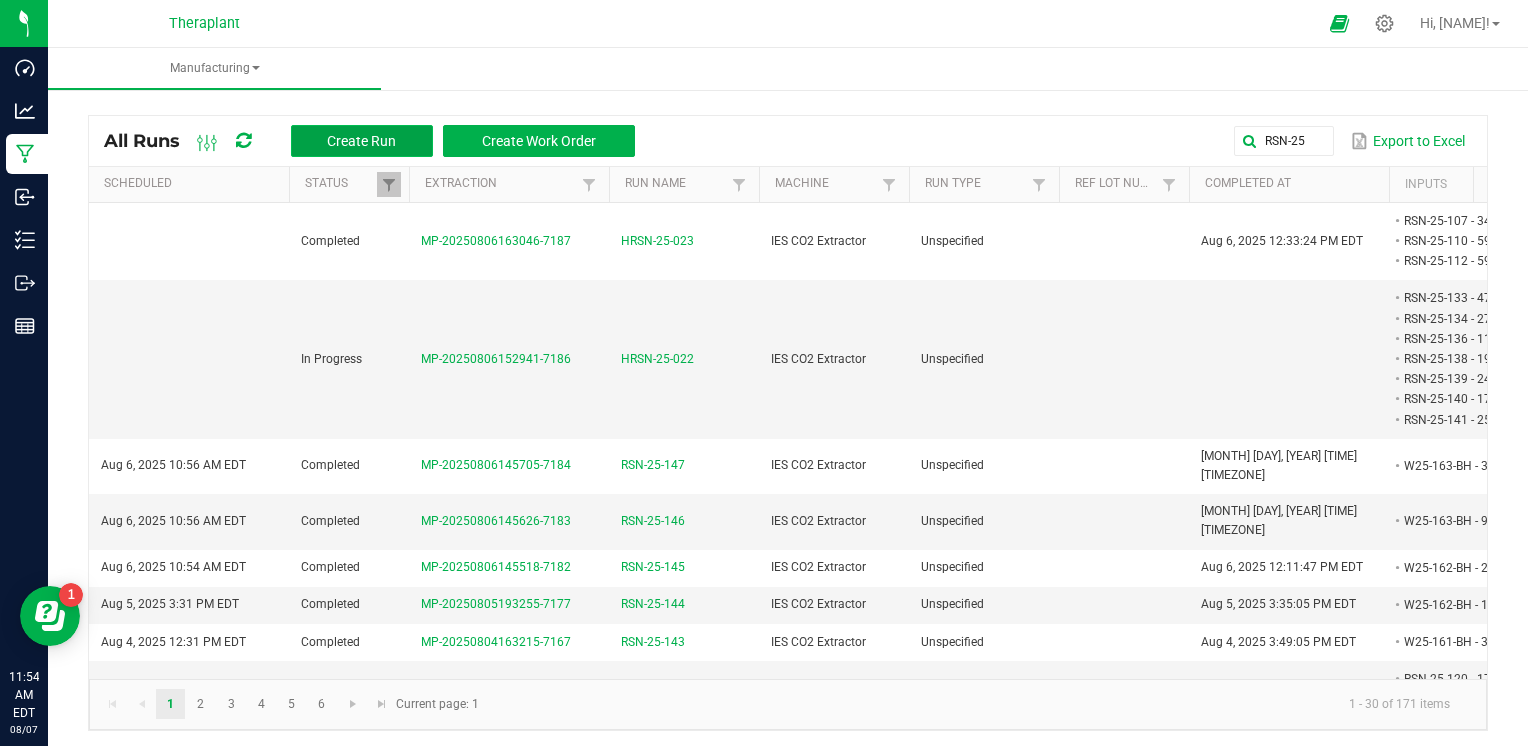 click on "Create Run" at bounding box center [362, 141] 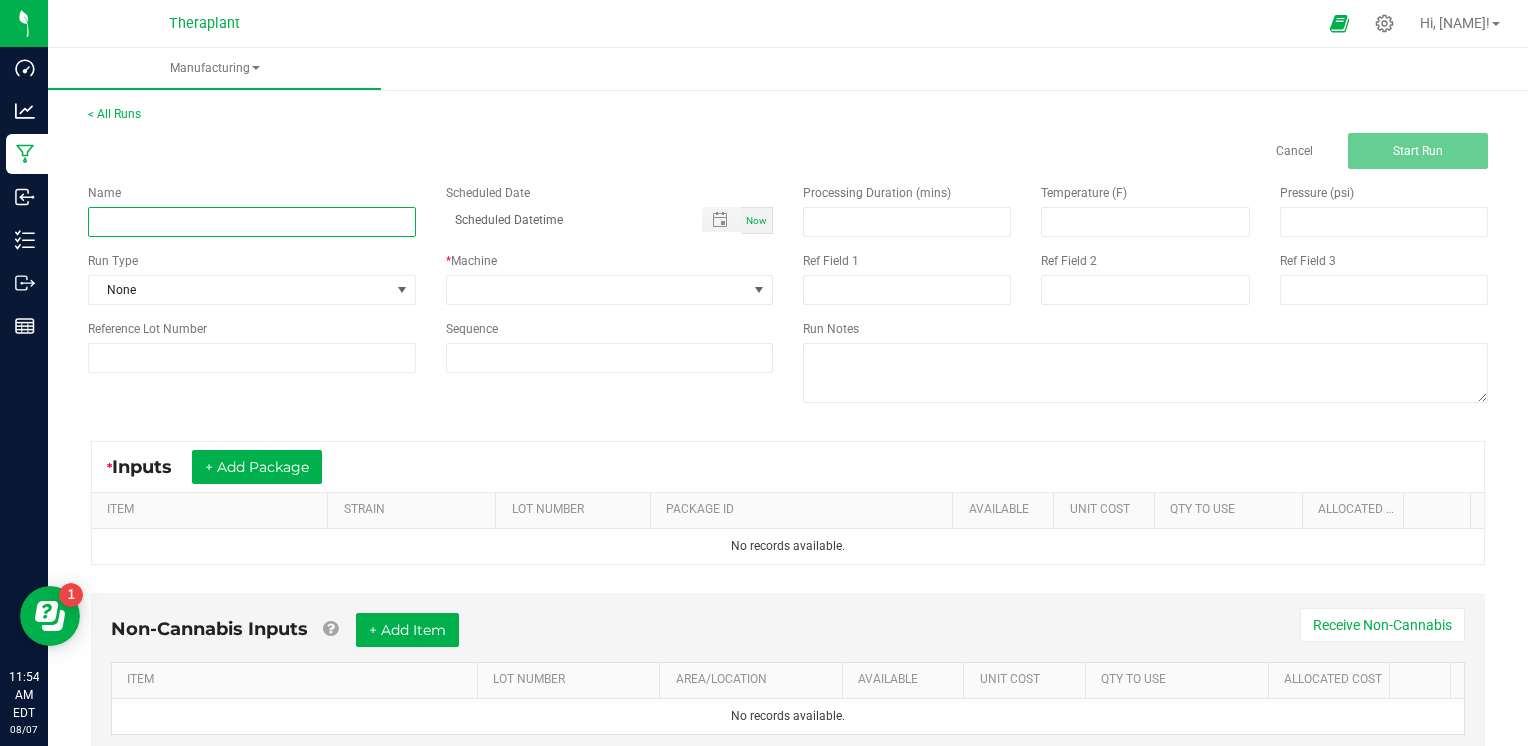 click at bounding box center [252, 222] 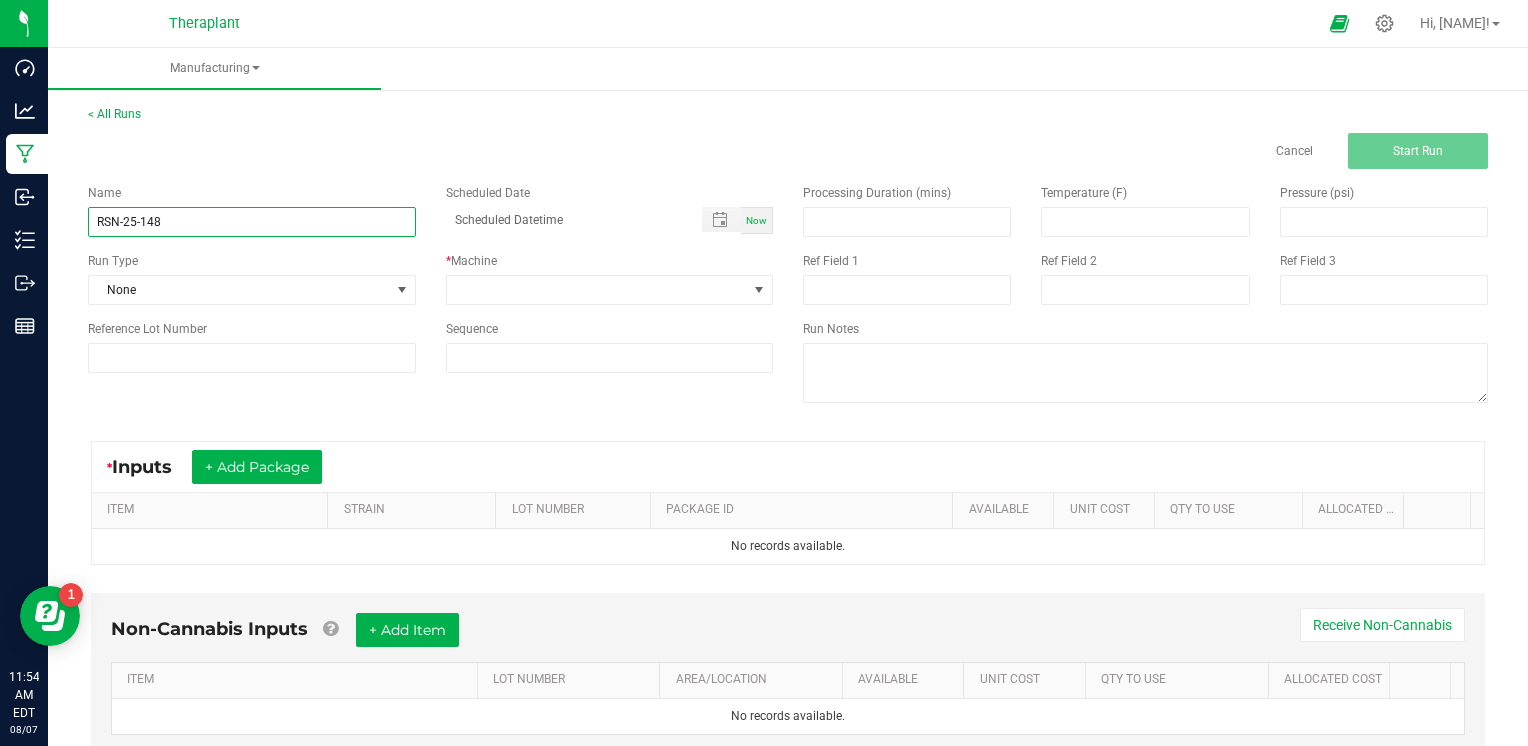 type on "RSN-25-148" 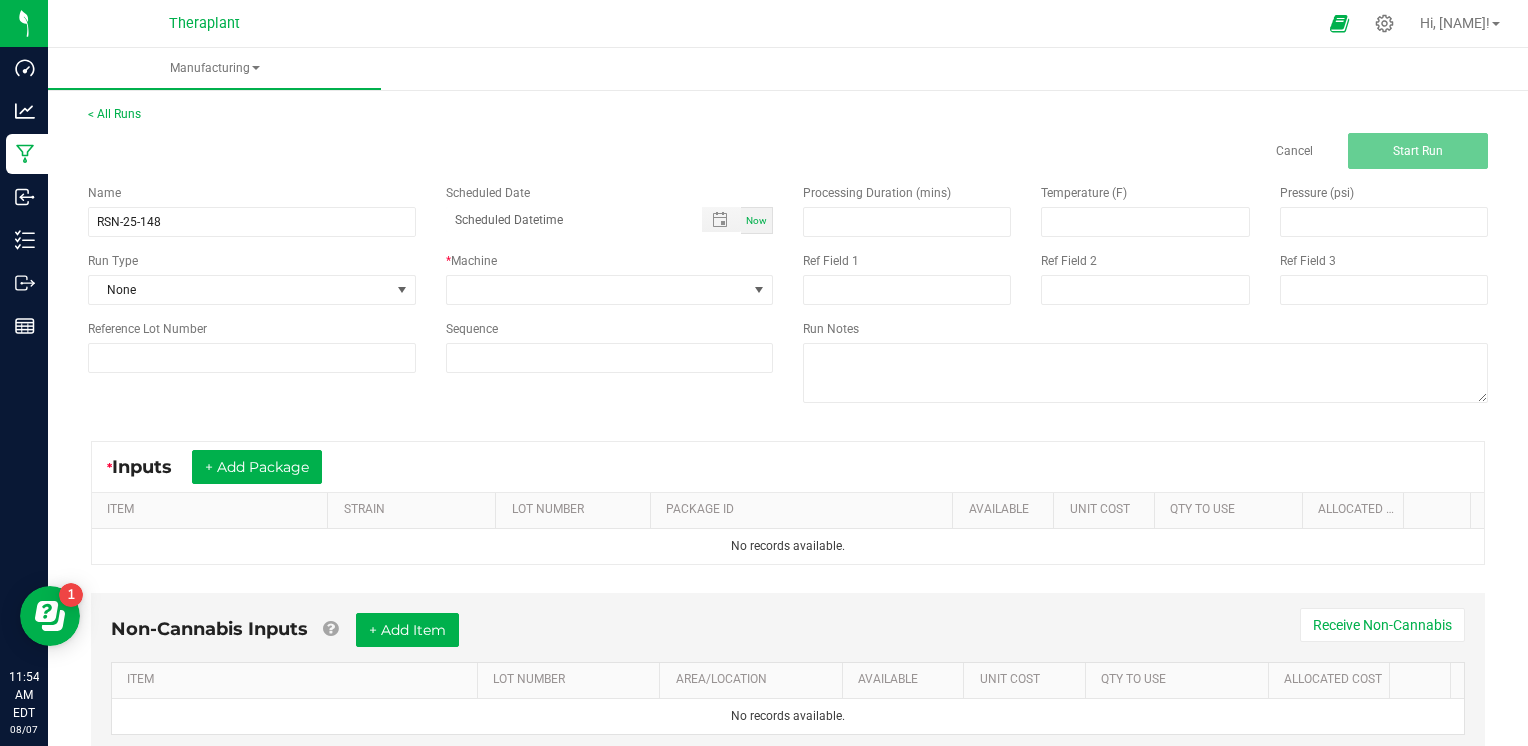 drag, startPoint x: 750, startPoint y: 226, endPoint x: 746, endPoint y: 238, distance: 12.649111 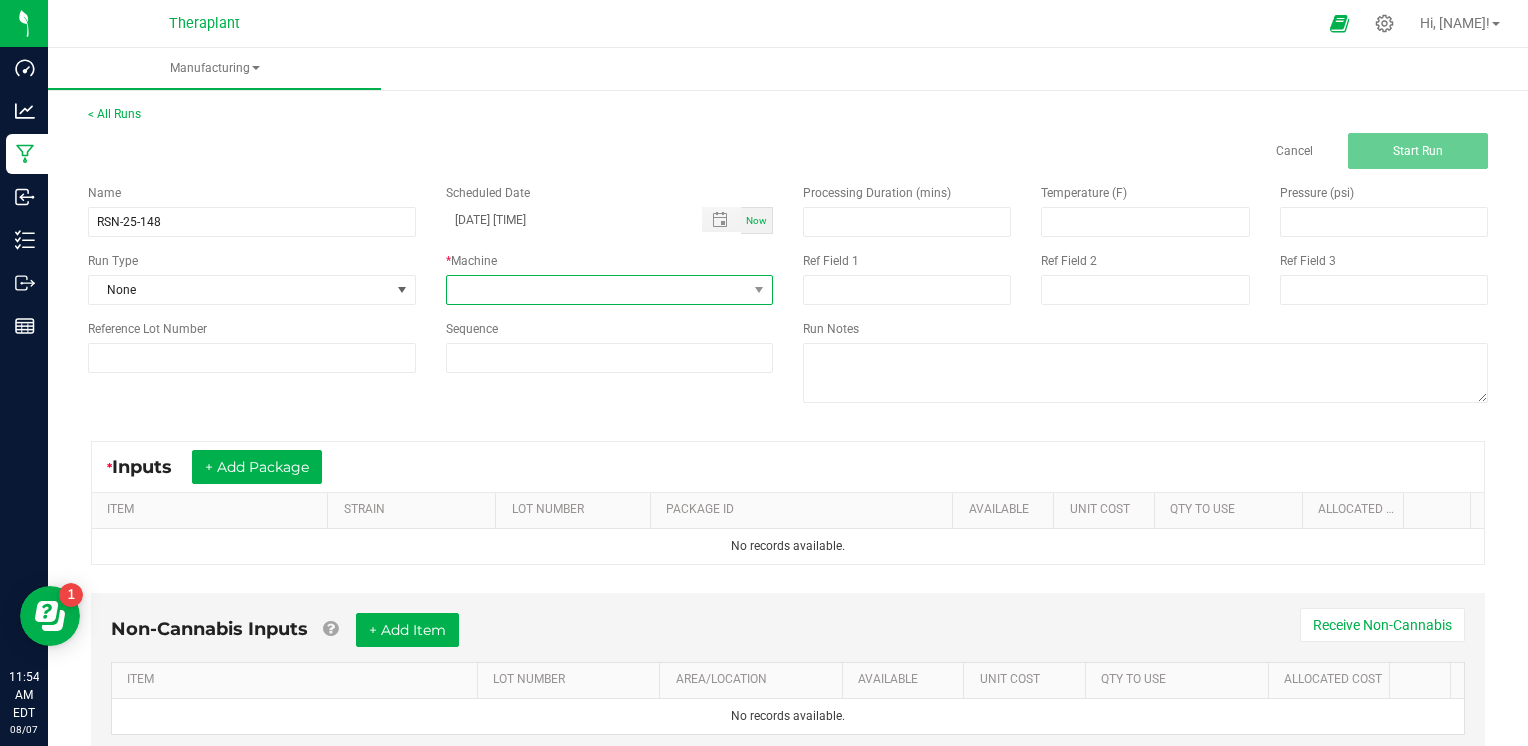 click at bounding box center [597, 290] 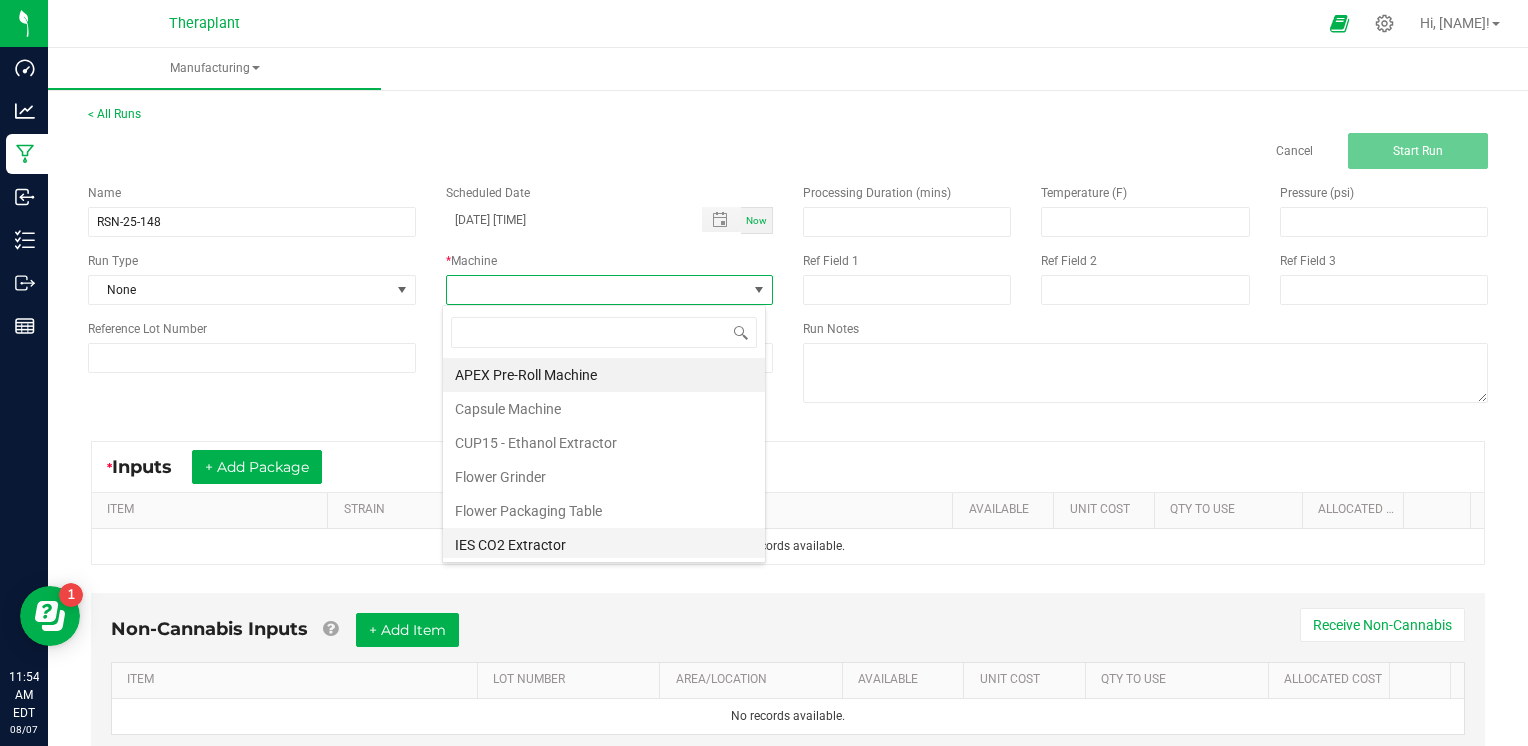 click on "IES CO2 Extractor" at bounding box center (604, 545) 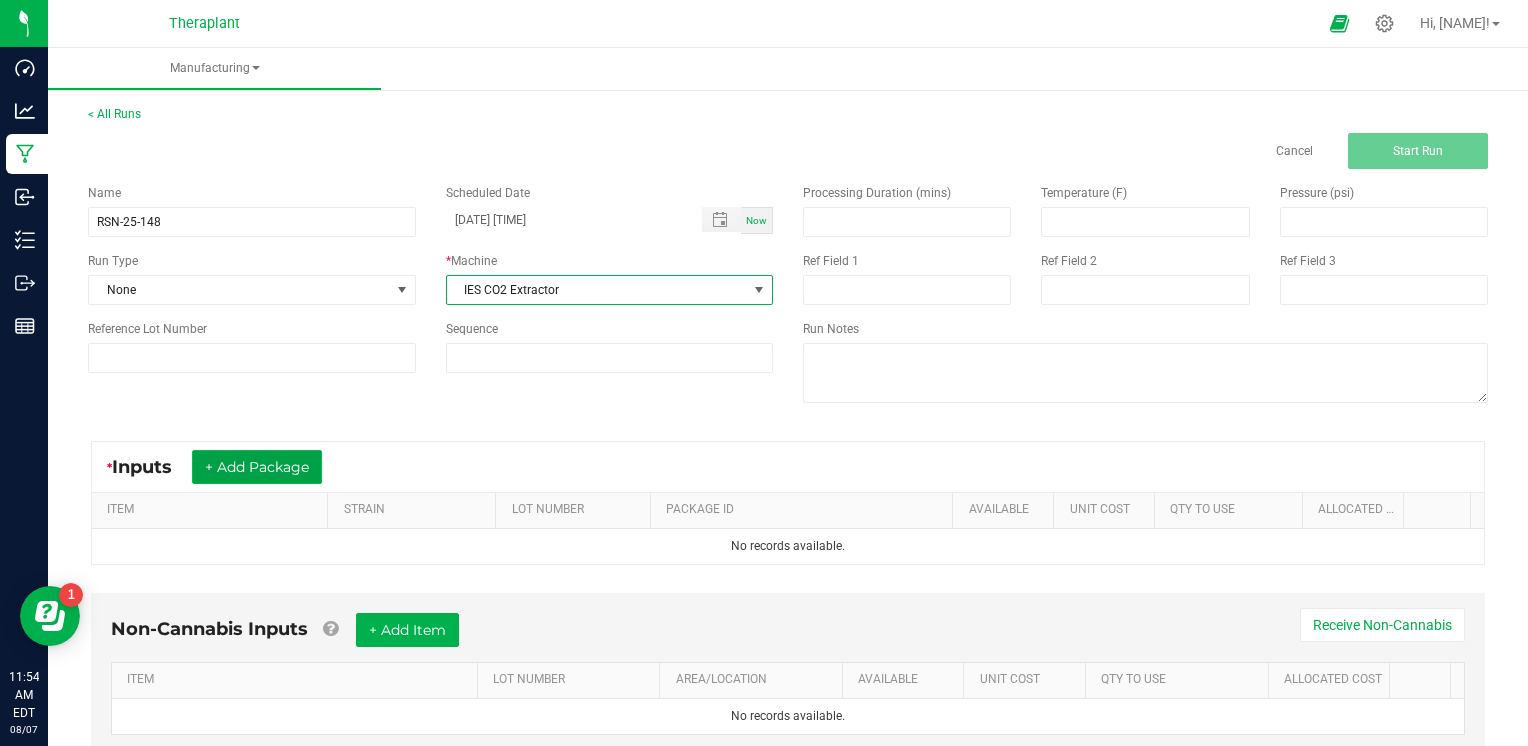click on "+ Add Package" at bounding box center (257, 467) 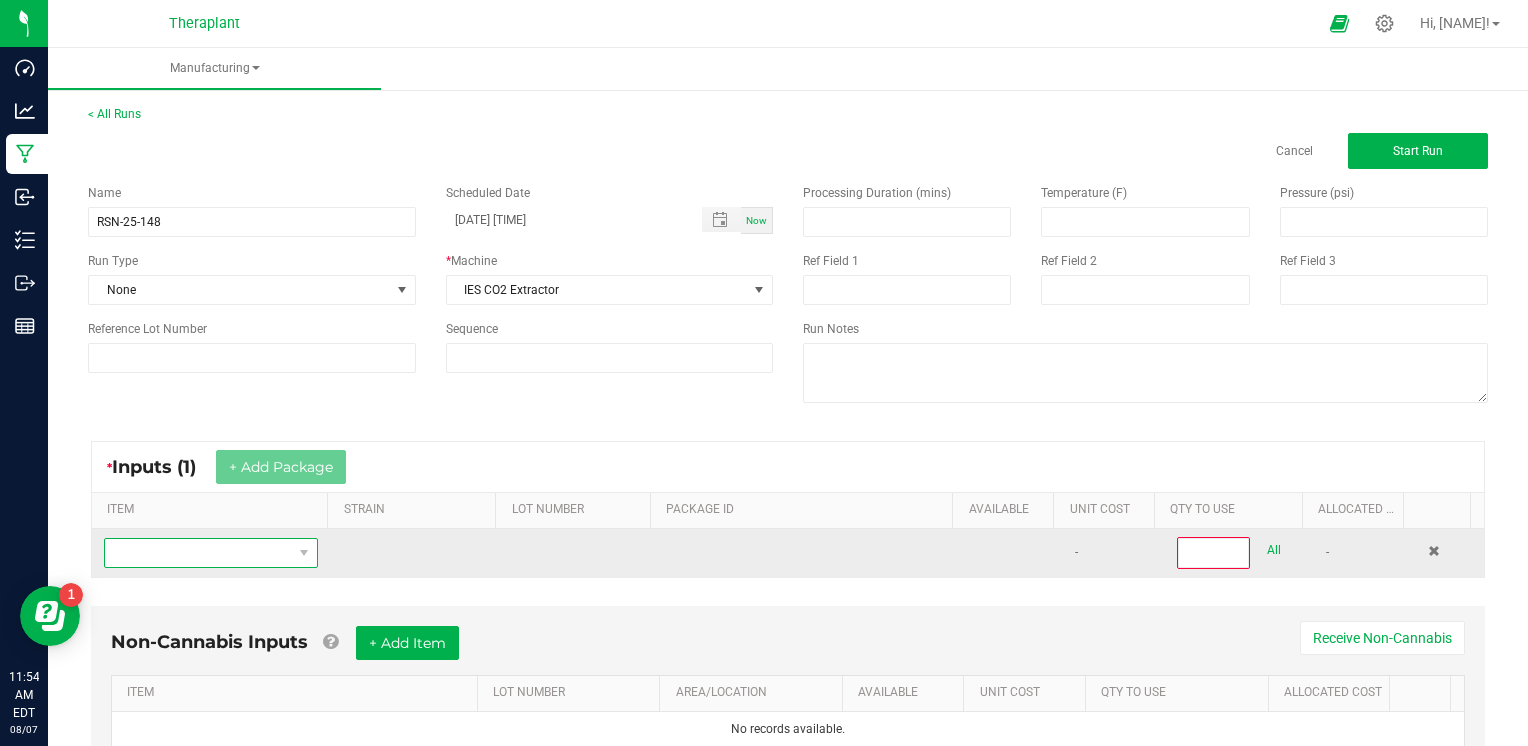 click at bounding box center [198, 553] 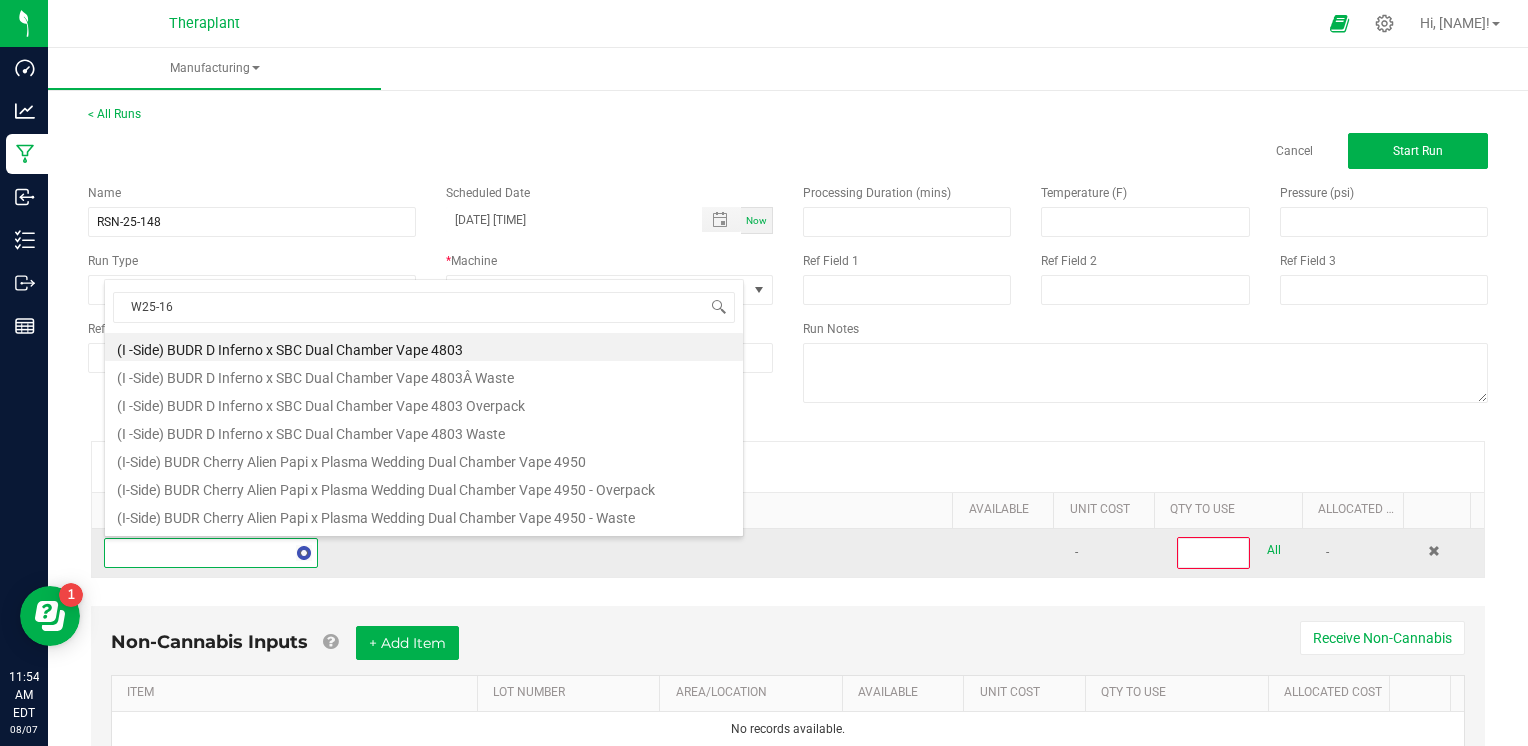 type on "W25-164" 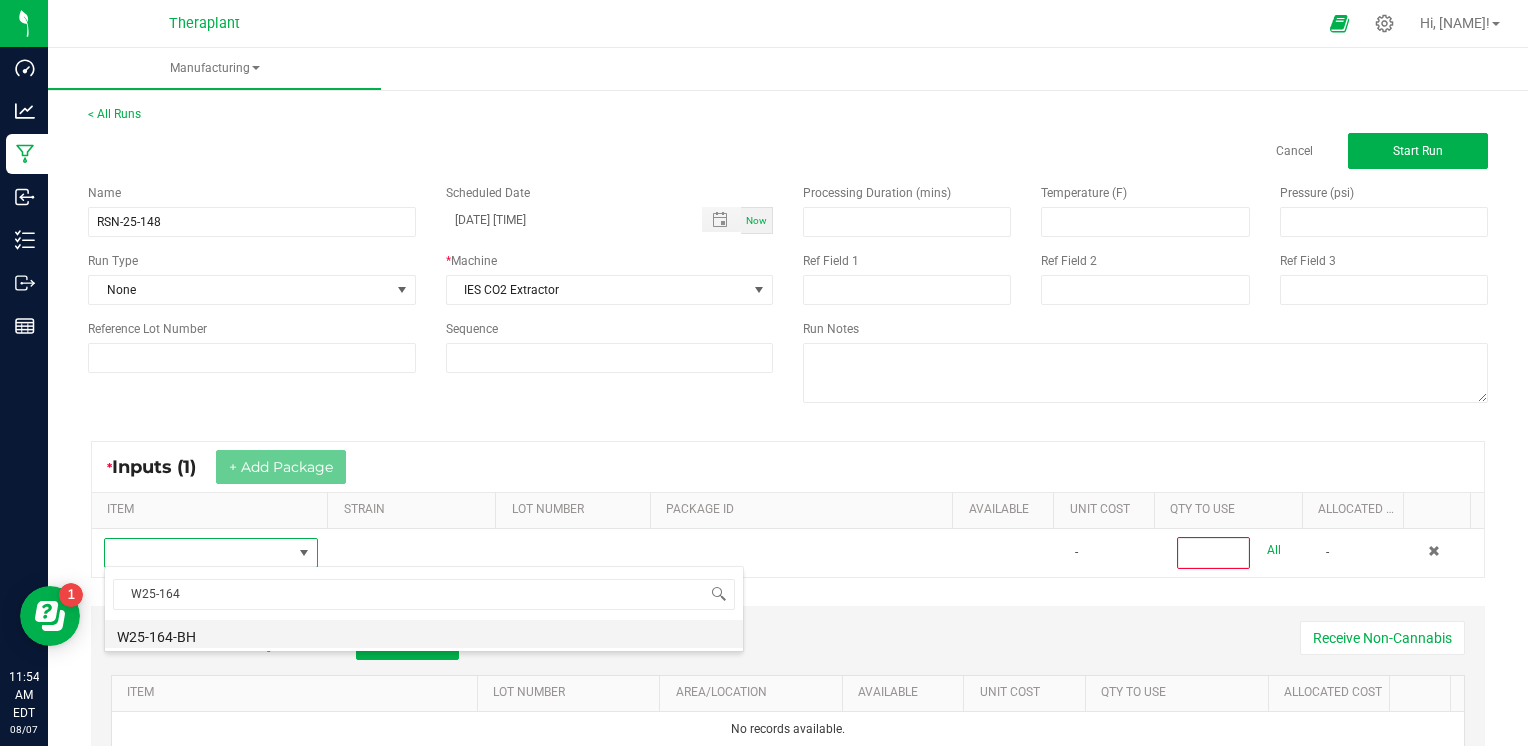 click on "W25-164-BH" at bounding box center (424, 634) 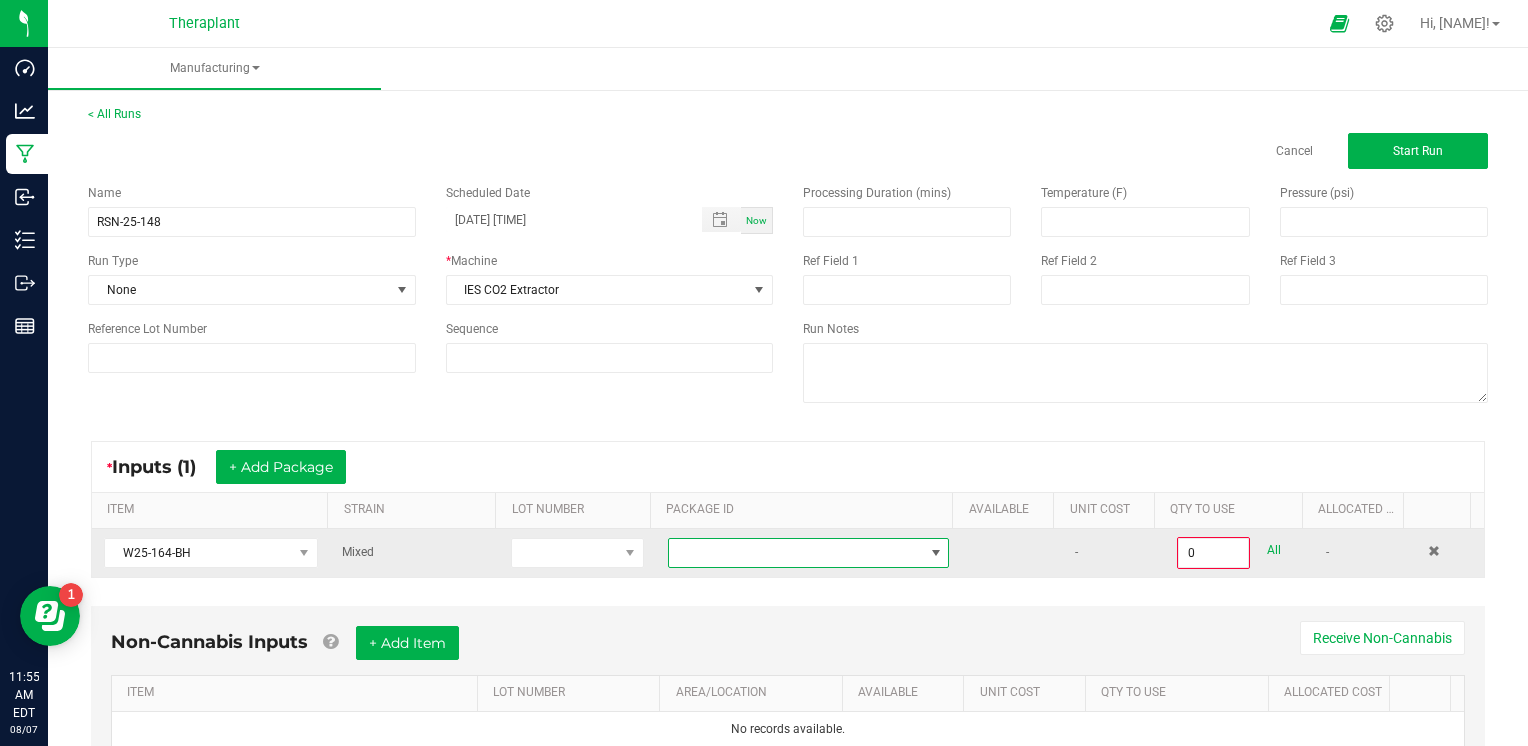 click at bounding box center (796, 553) 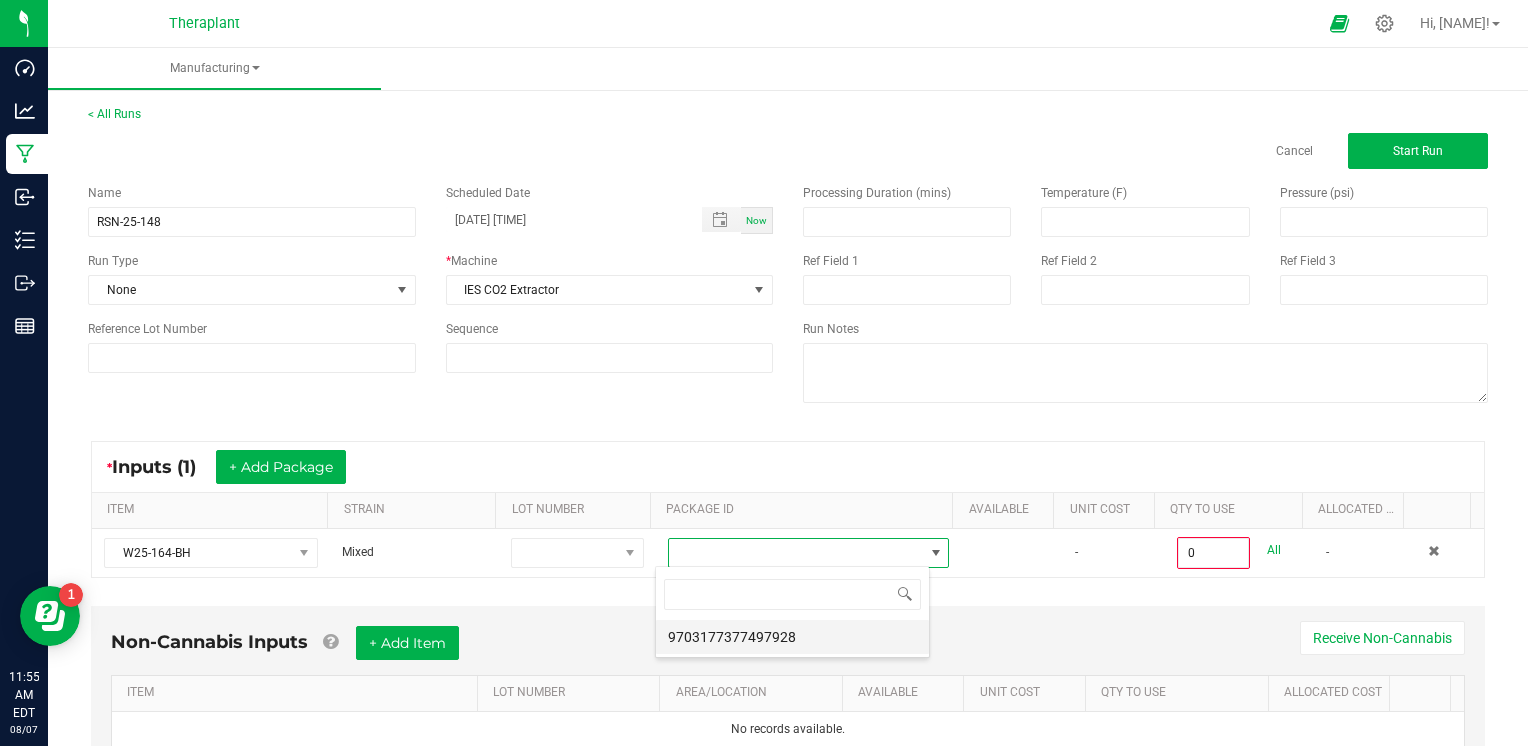click on "9703177377497928" at bounding box center [792, 637] 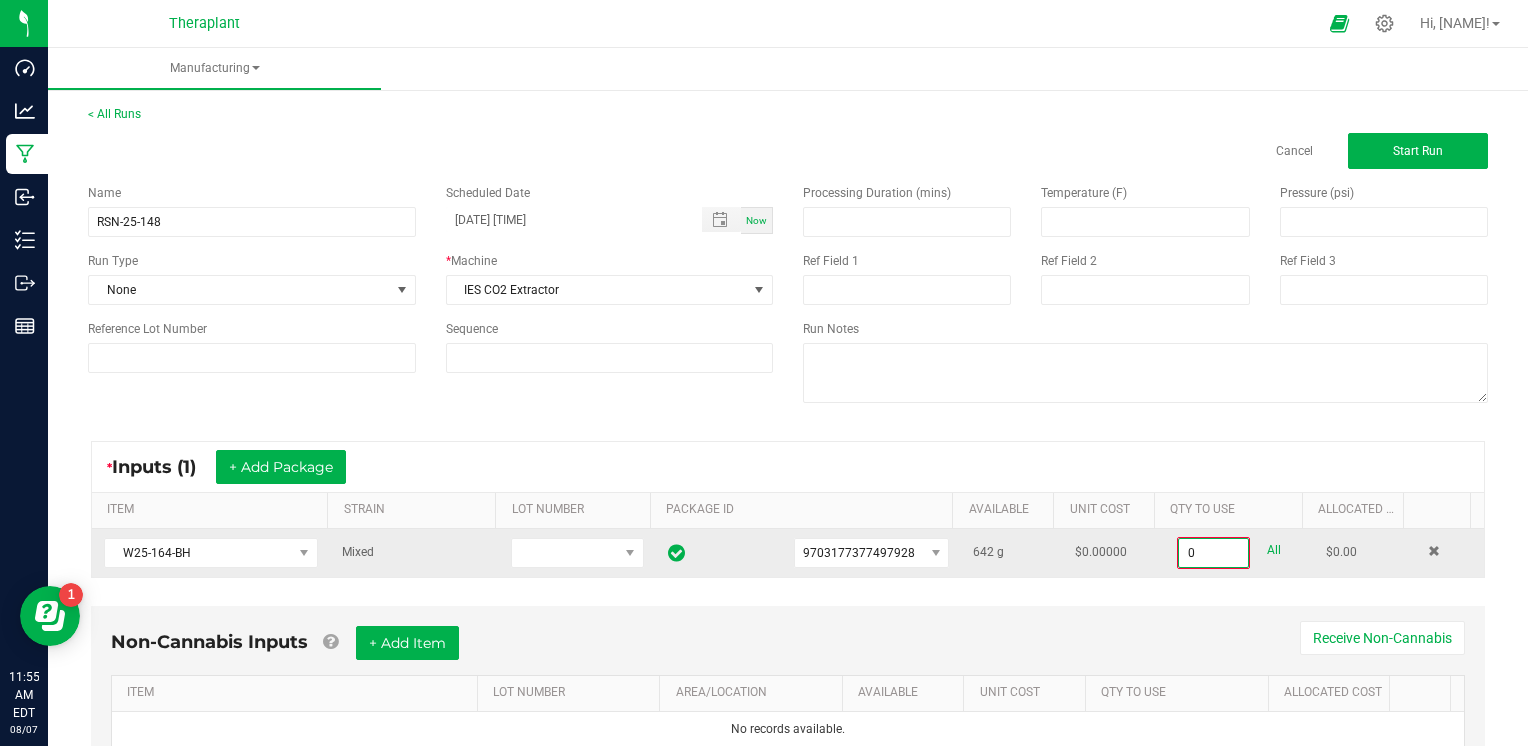 click on "0" at bounding box center (1213, 553) 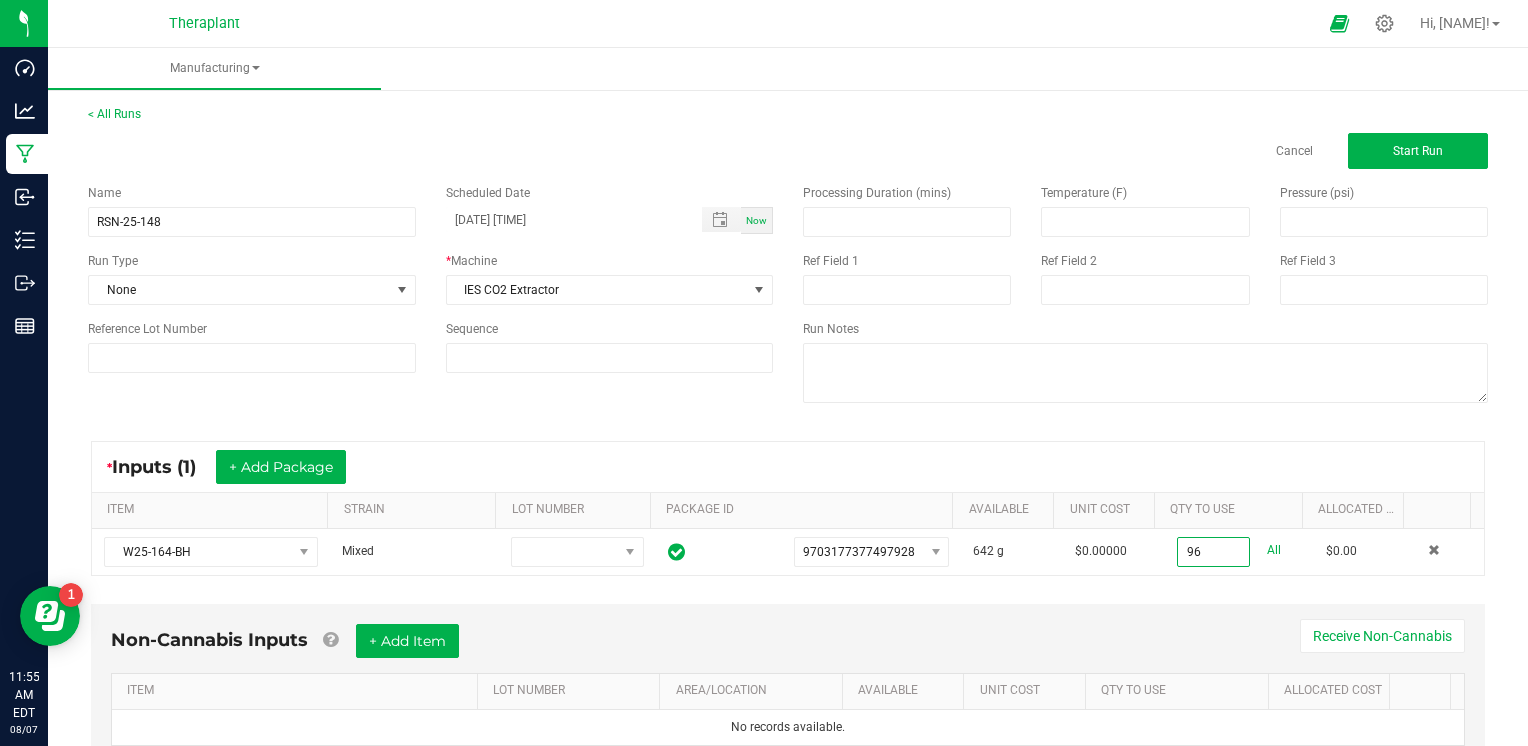 type on "96.0000 g" 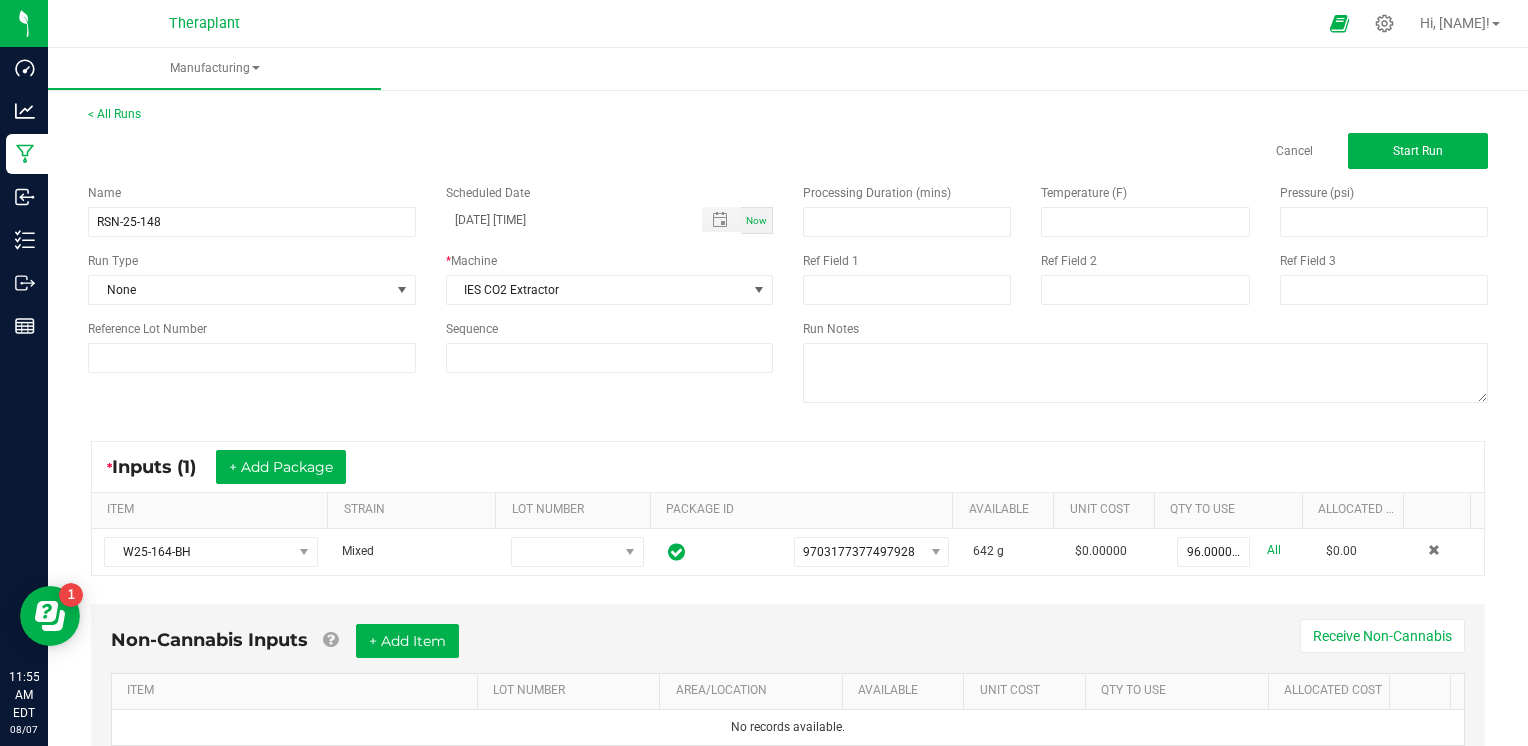 click on "*   Inputs (1)   + Add Package  ITEM STRAIN LOT NUMBERPACKAGE ID AVAILABLE Unit Cost QTY TO USE Allocated Cost [PRODUCT_CODE]  Mixed
[PHONE] 642   g  $0.00000  96.0000 g All  $0.00" at bounding box center [788, 508] 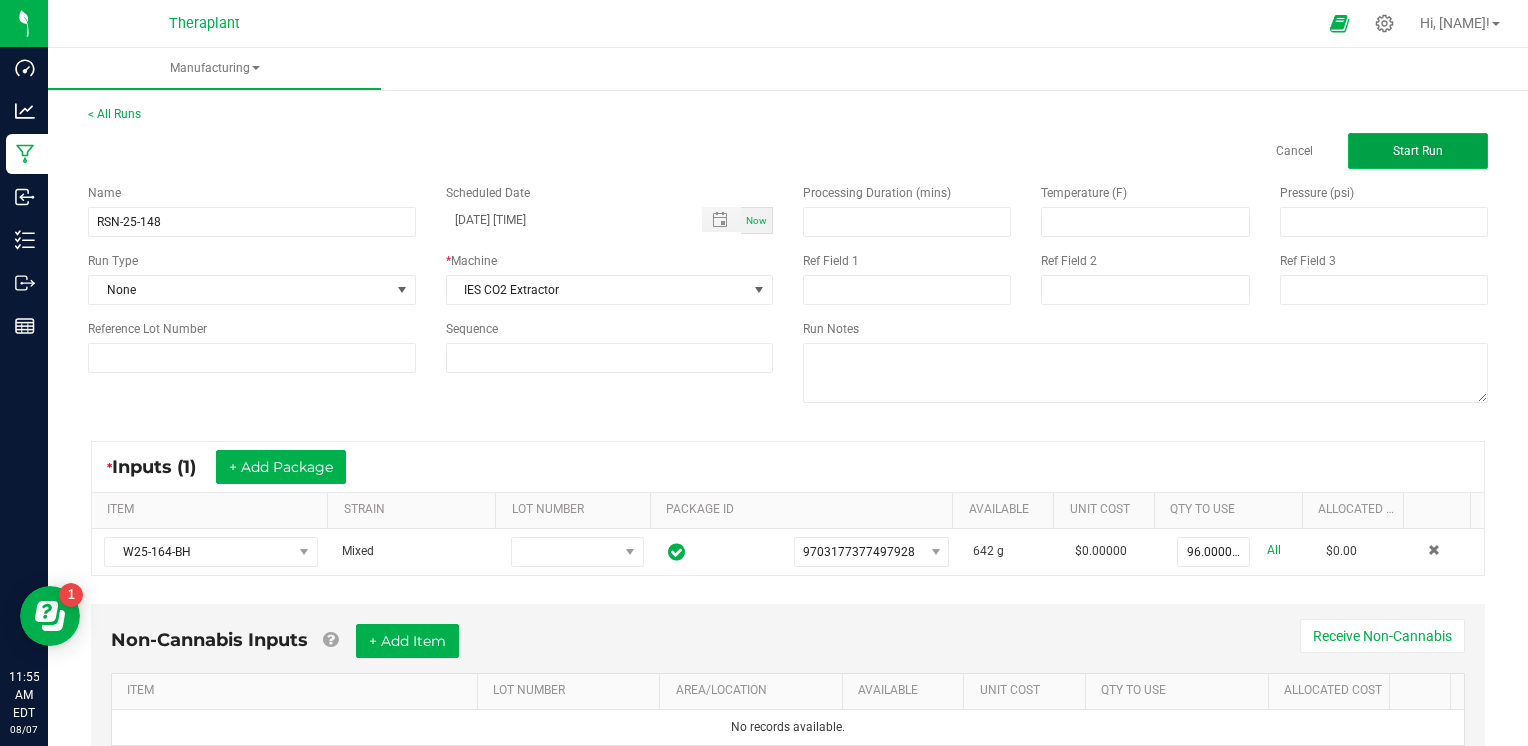 click on "Start Run" 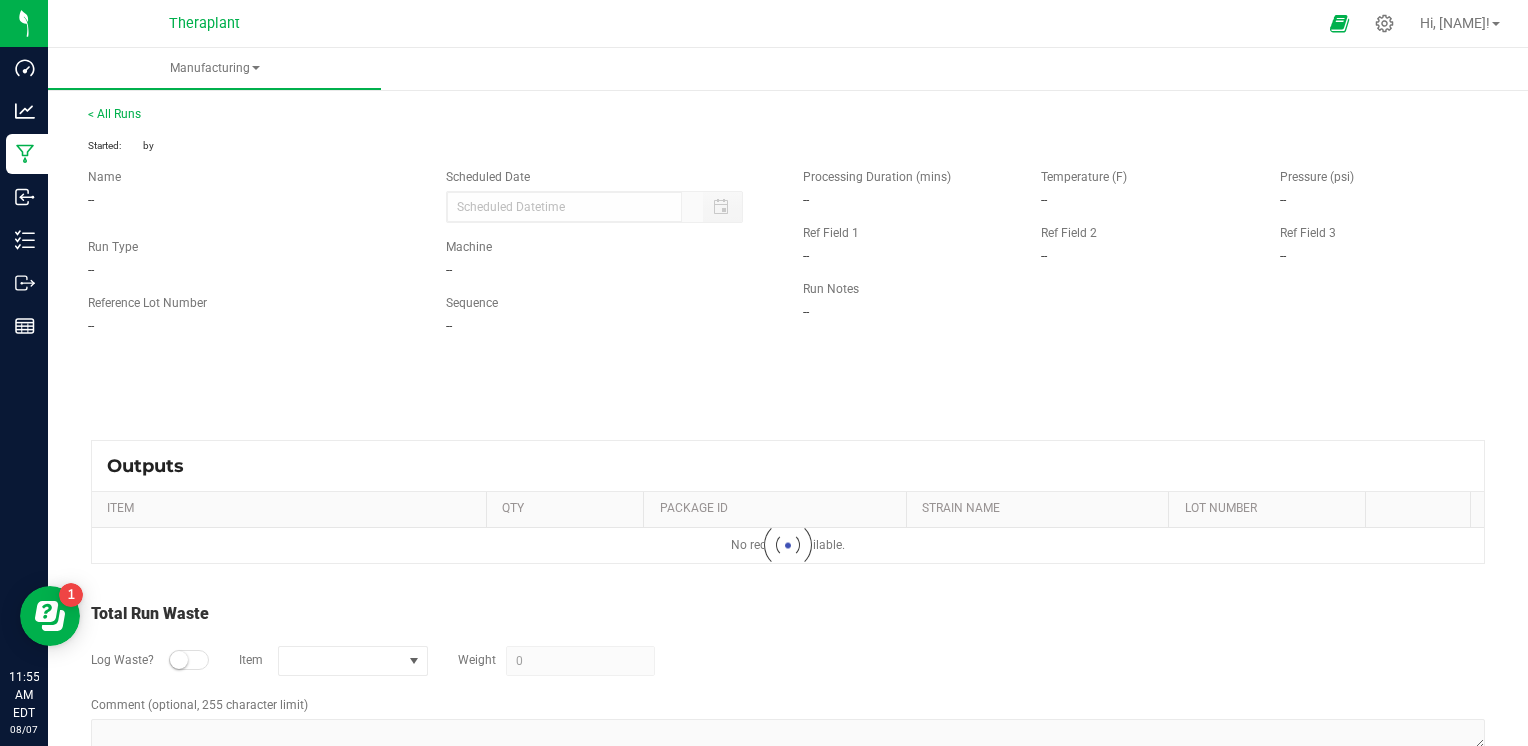 type on "[DATE] [TIME]" 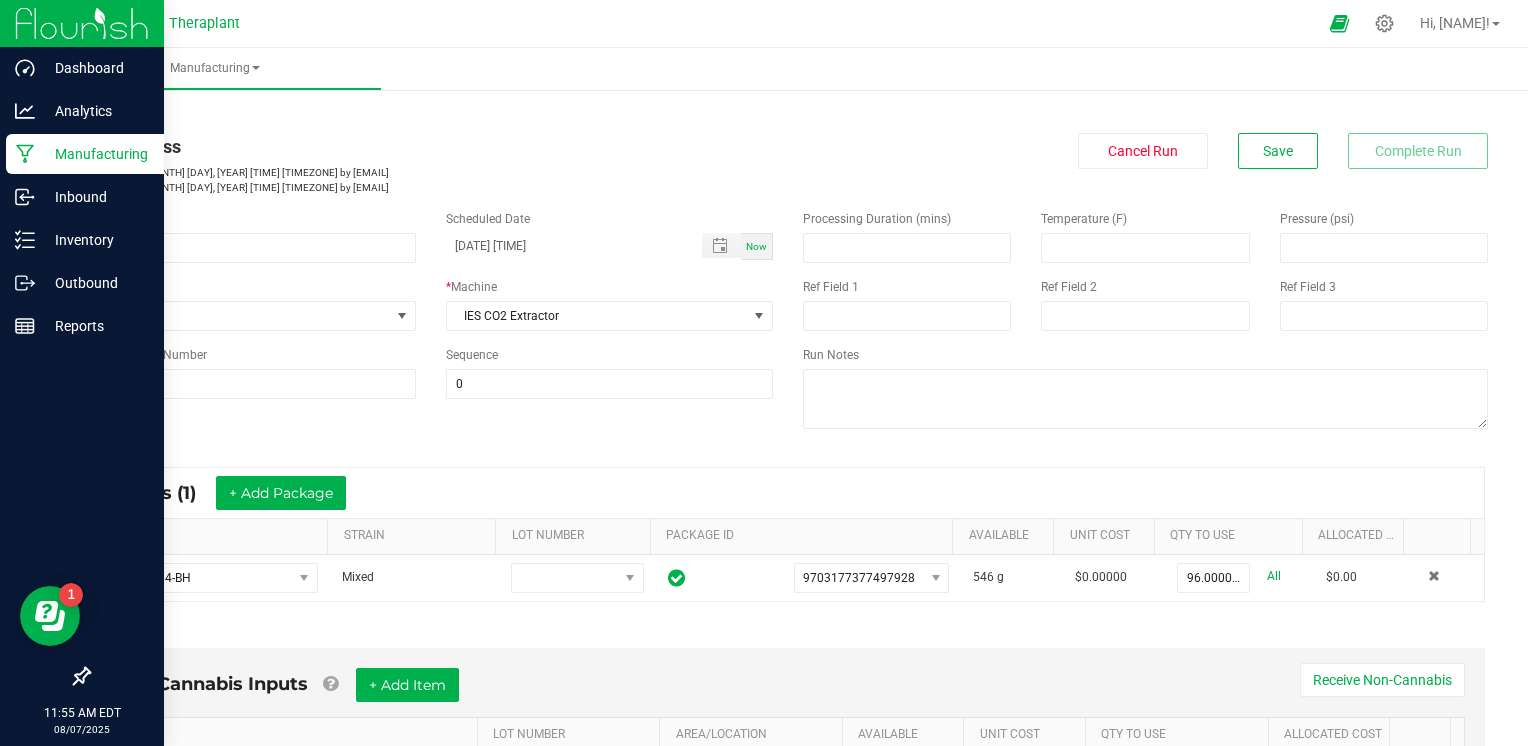 click on "Manufacturing" at bounding box center [95, 154] 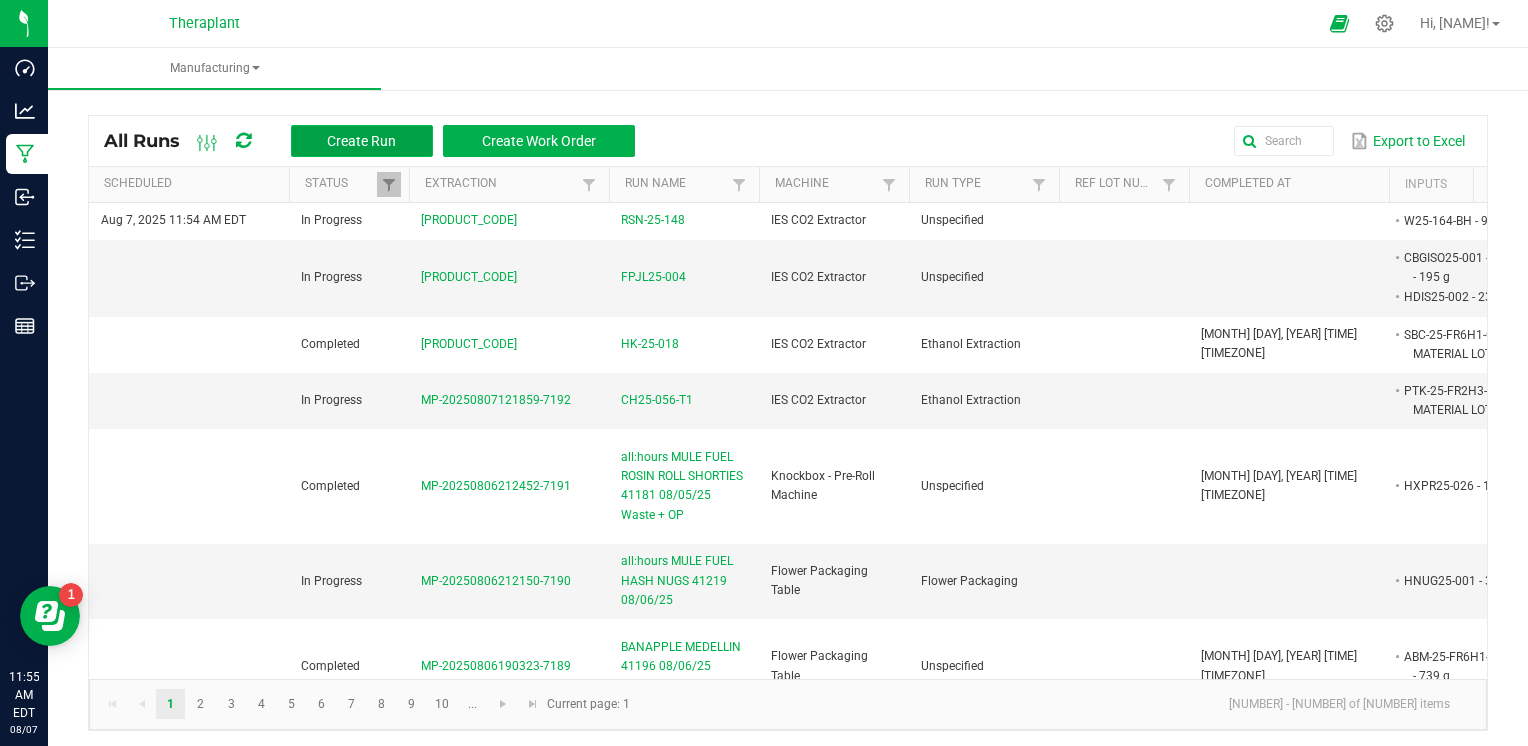 click on "Create Run" at bounding box center (362, 141) 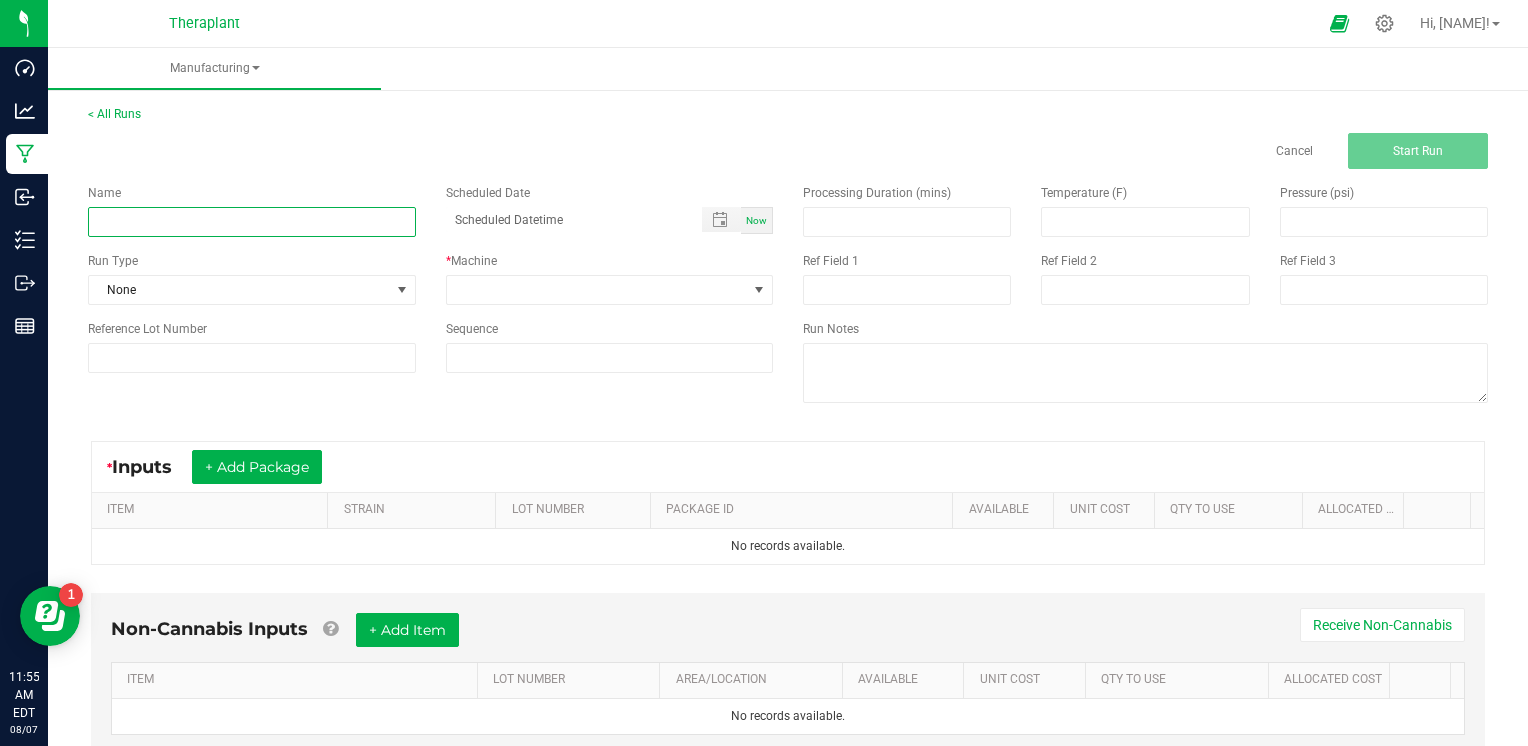 click at bounding box center (252, 222) 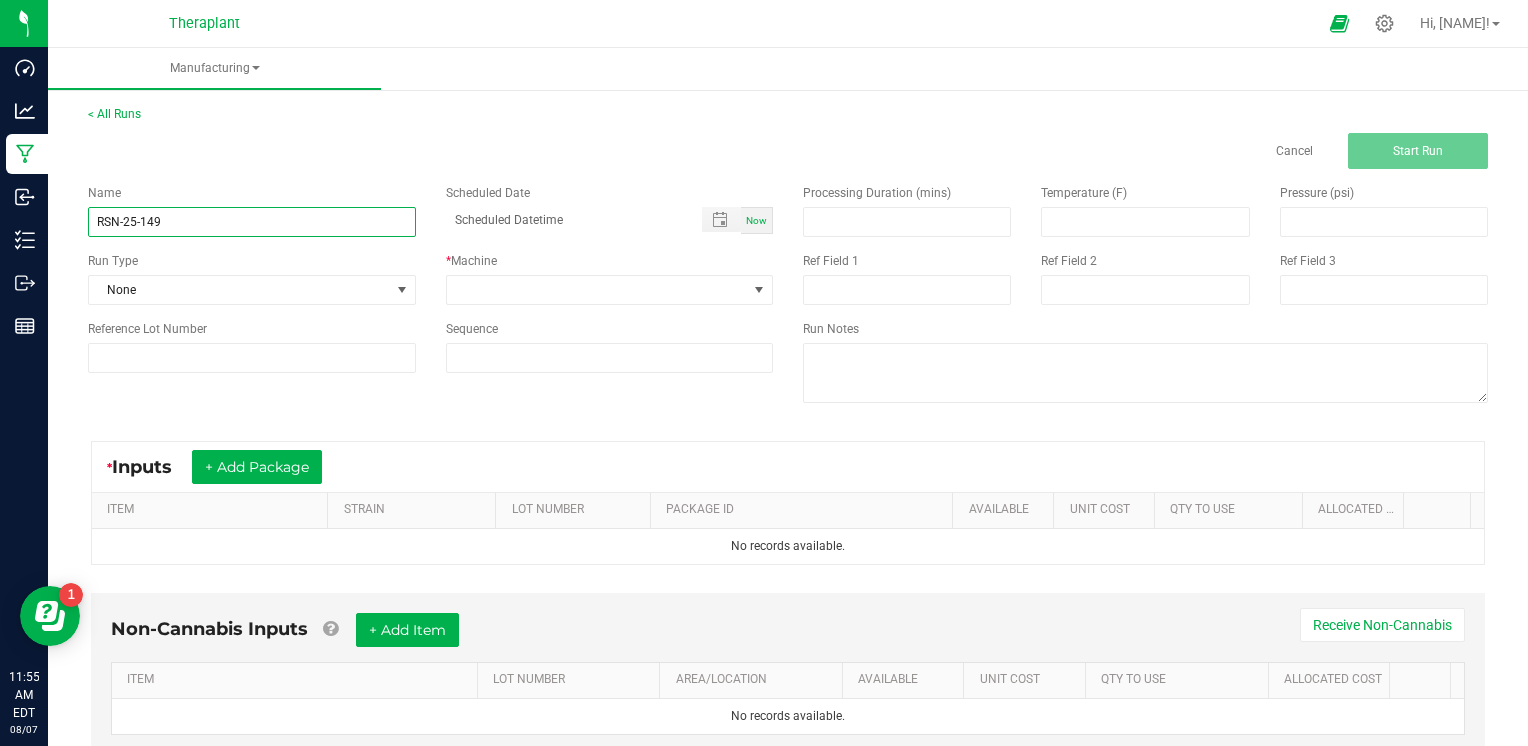 type on "RSN-25-149" 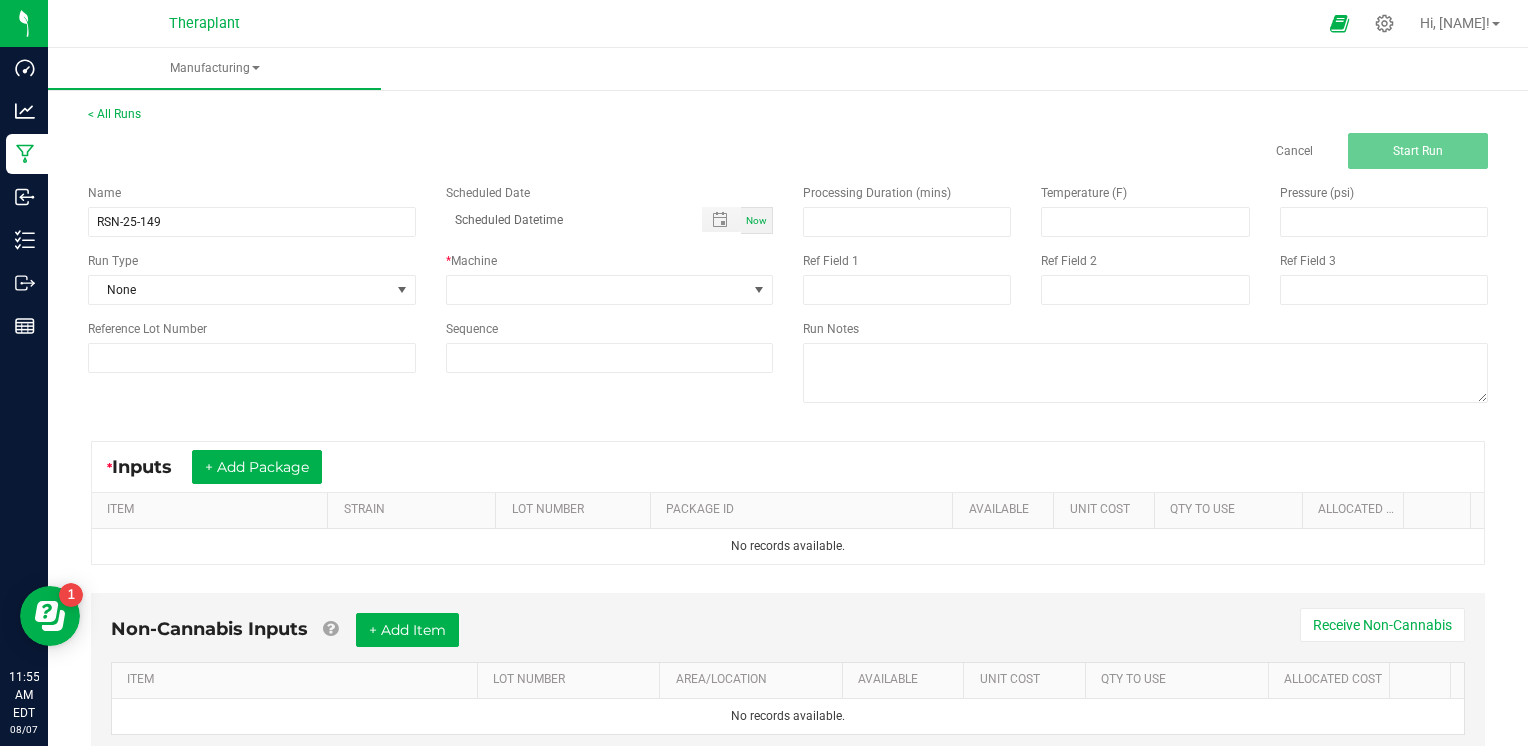 click on "Now" at bounding box center (756, 220) 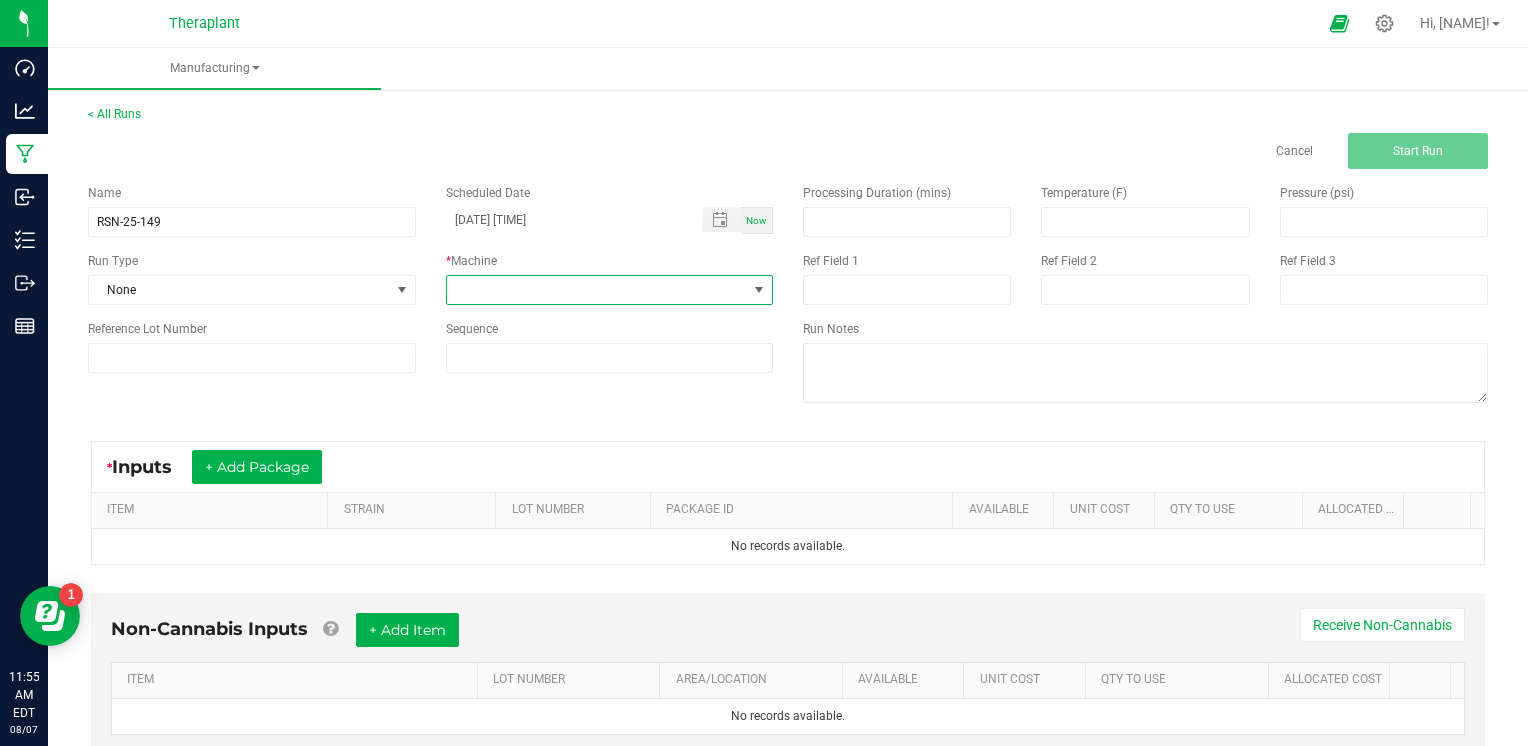 click at bounding box center (759, 290) 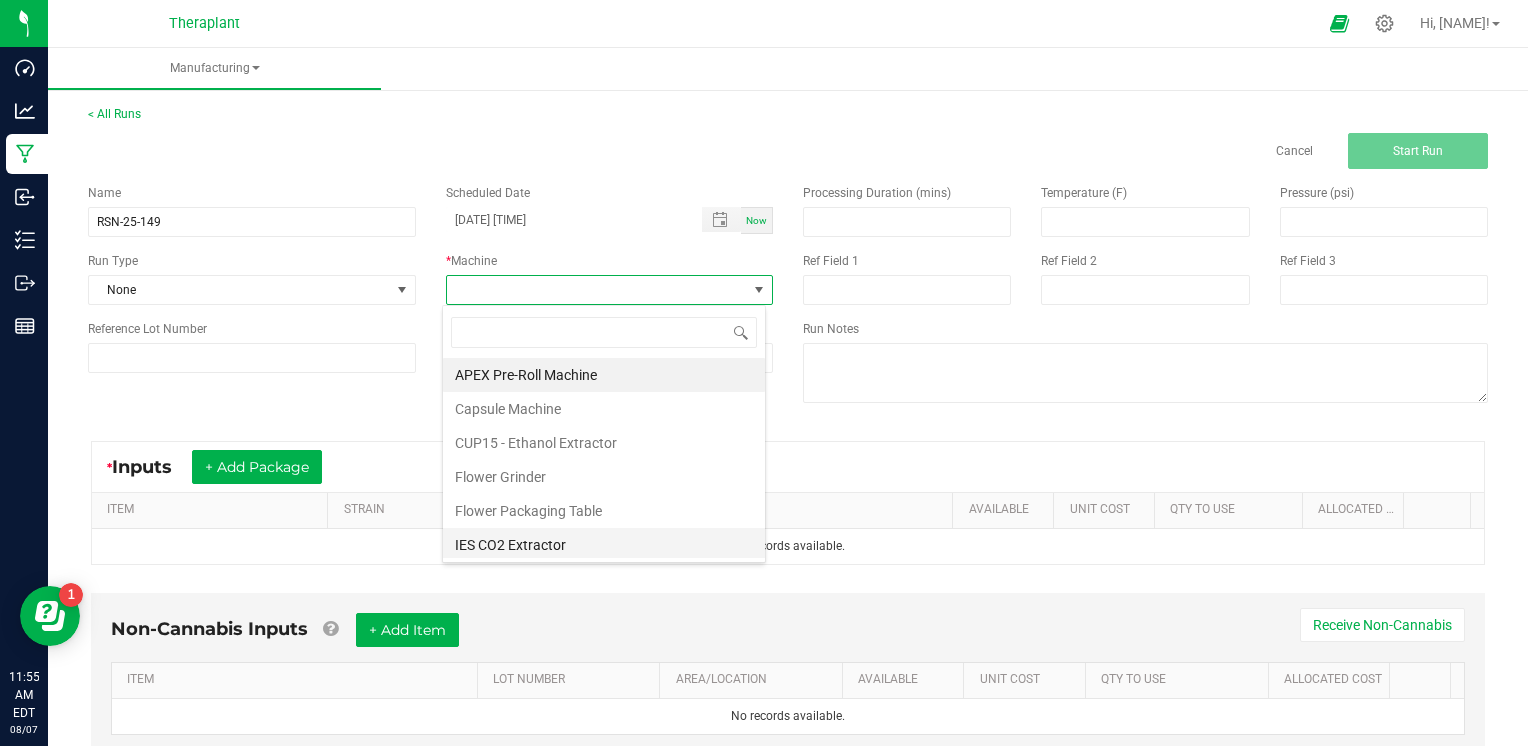 click on "IES CO2 Extractor" at bounding box center [604, 545] 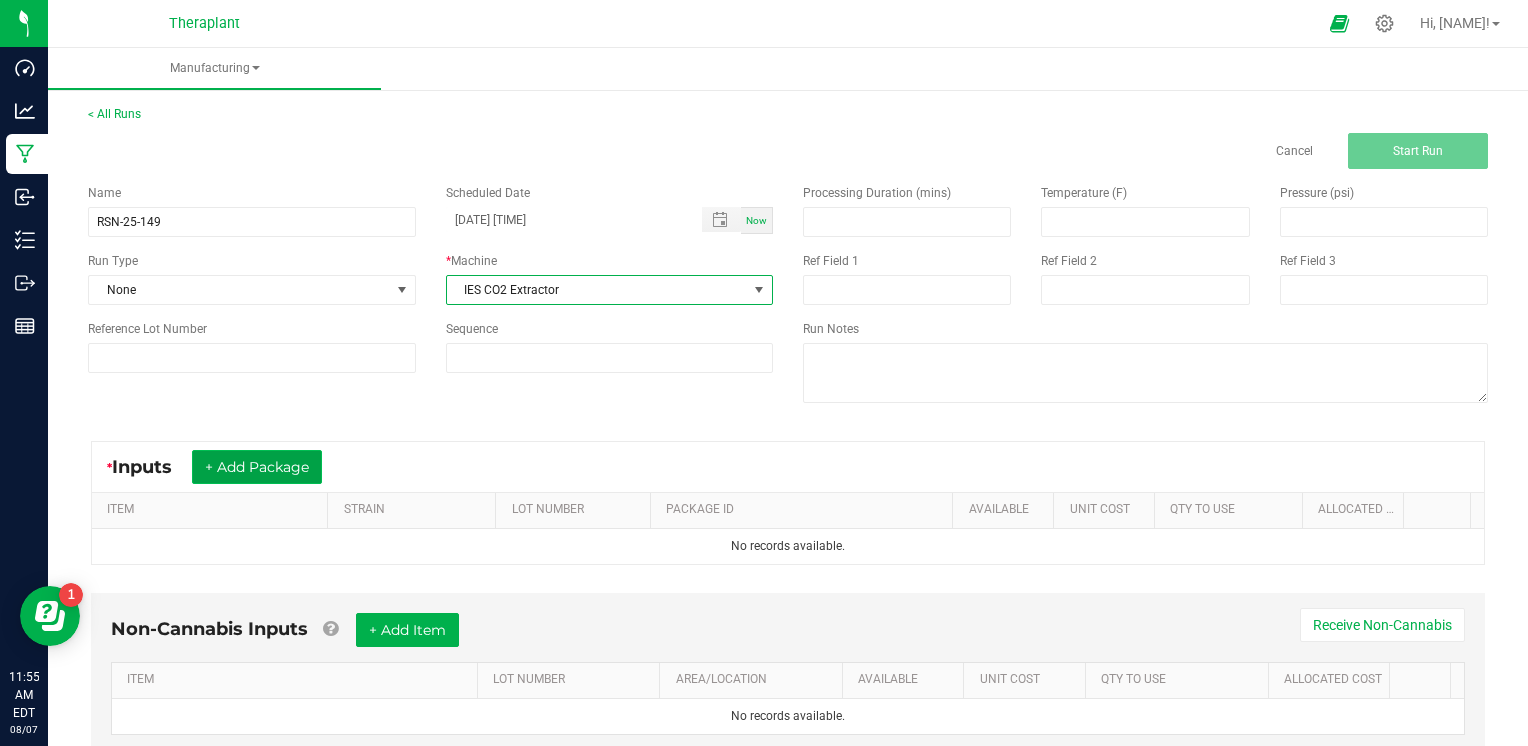 click on "+ Add Package" at bounding box center [257, 467] 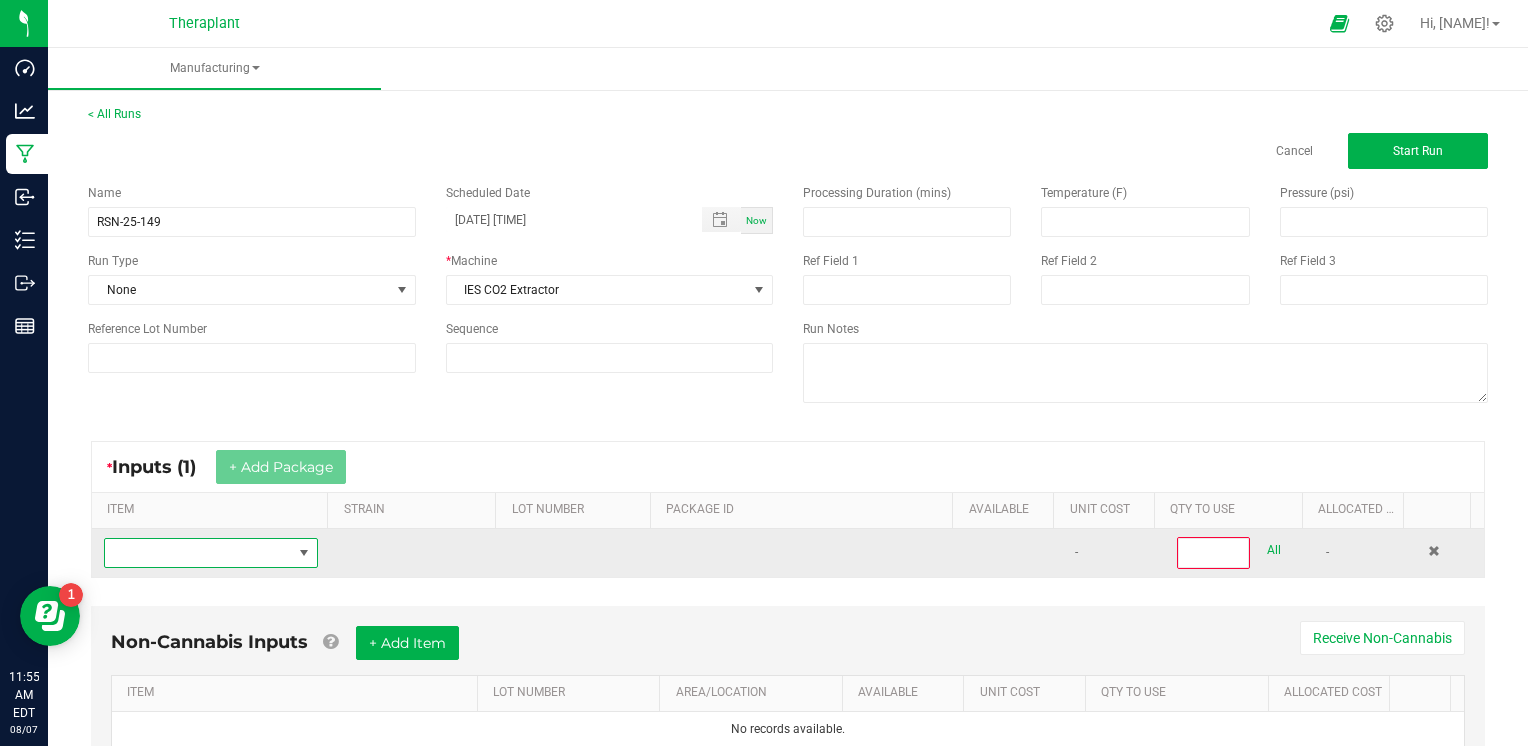 click at bounding box center (198, 553) 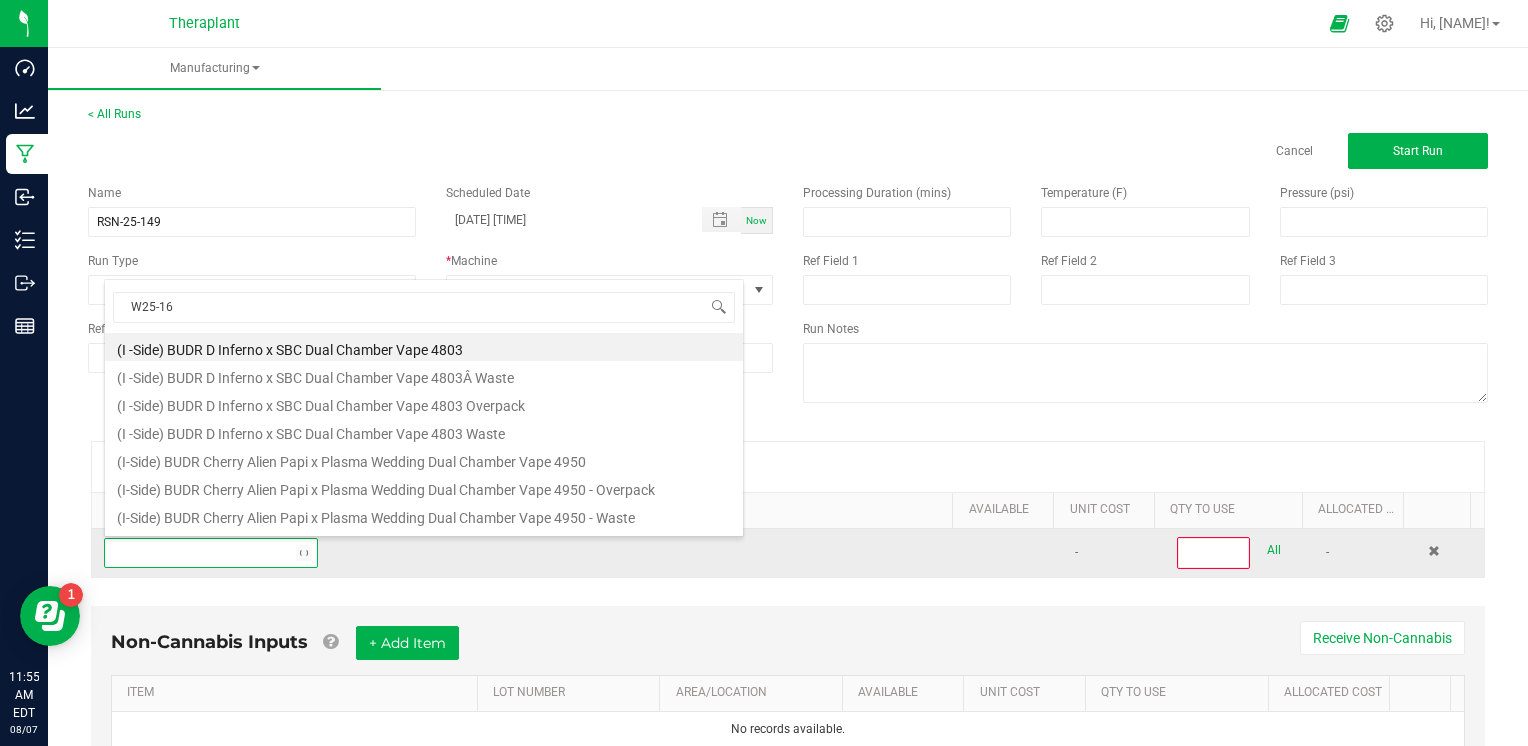 type on "W25-164" 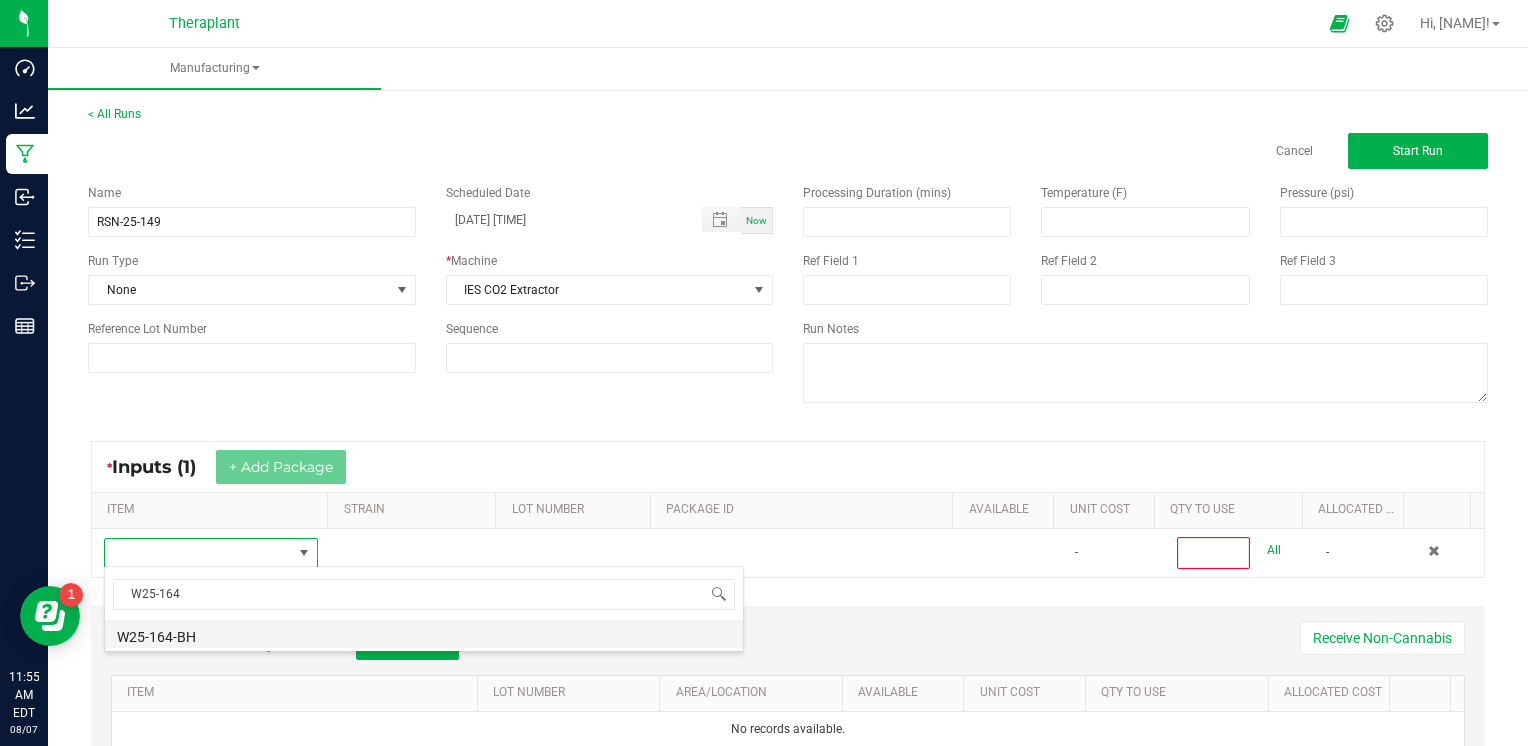 click on "W25-164-BH" at bounding box center [424, 634] 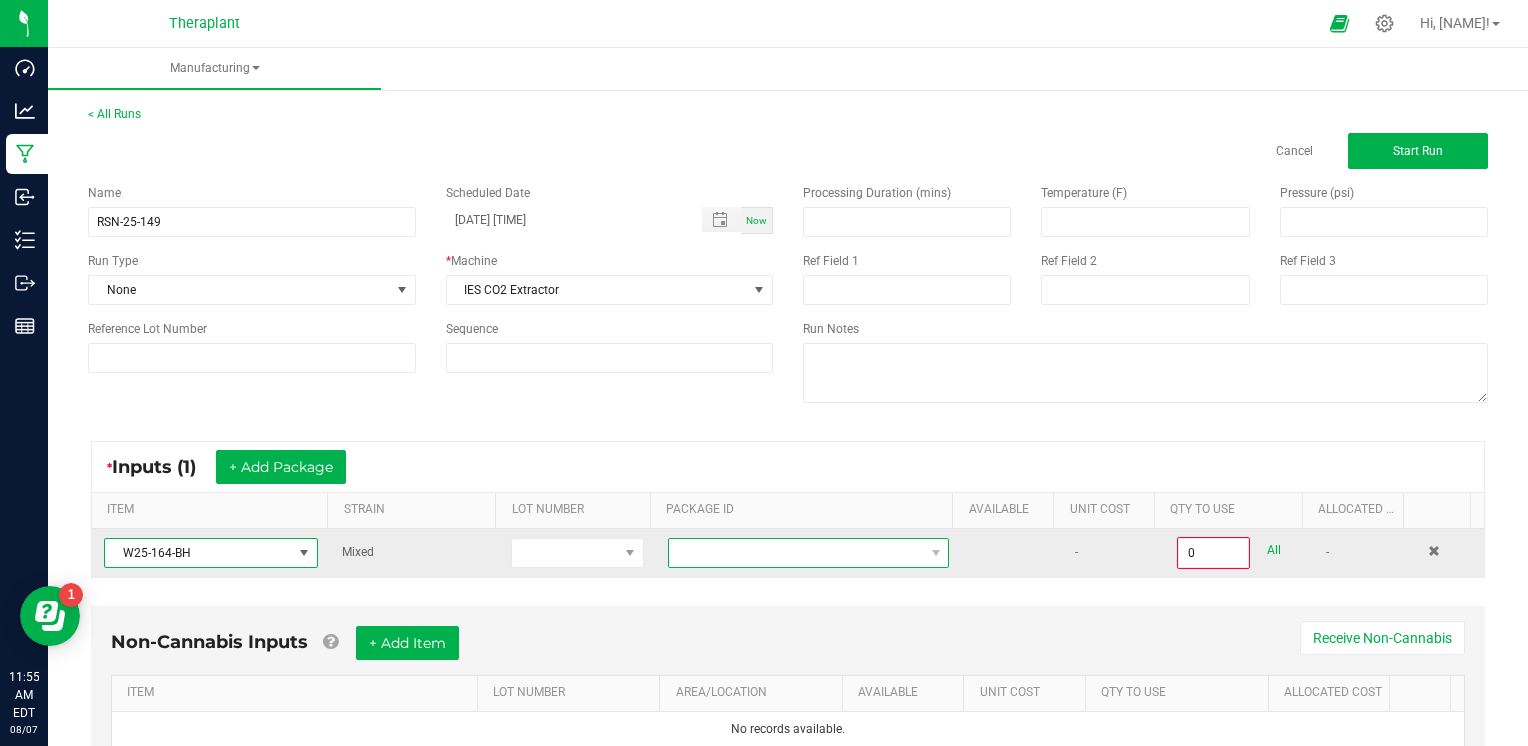 click at bounding box center (796, 553) 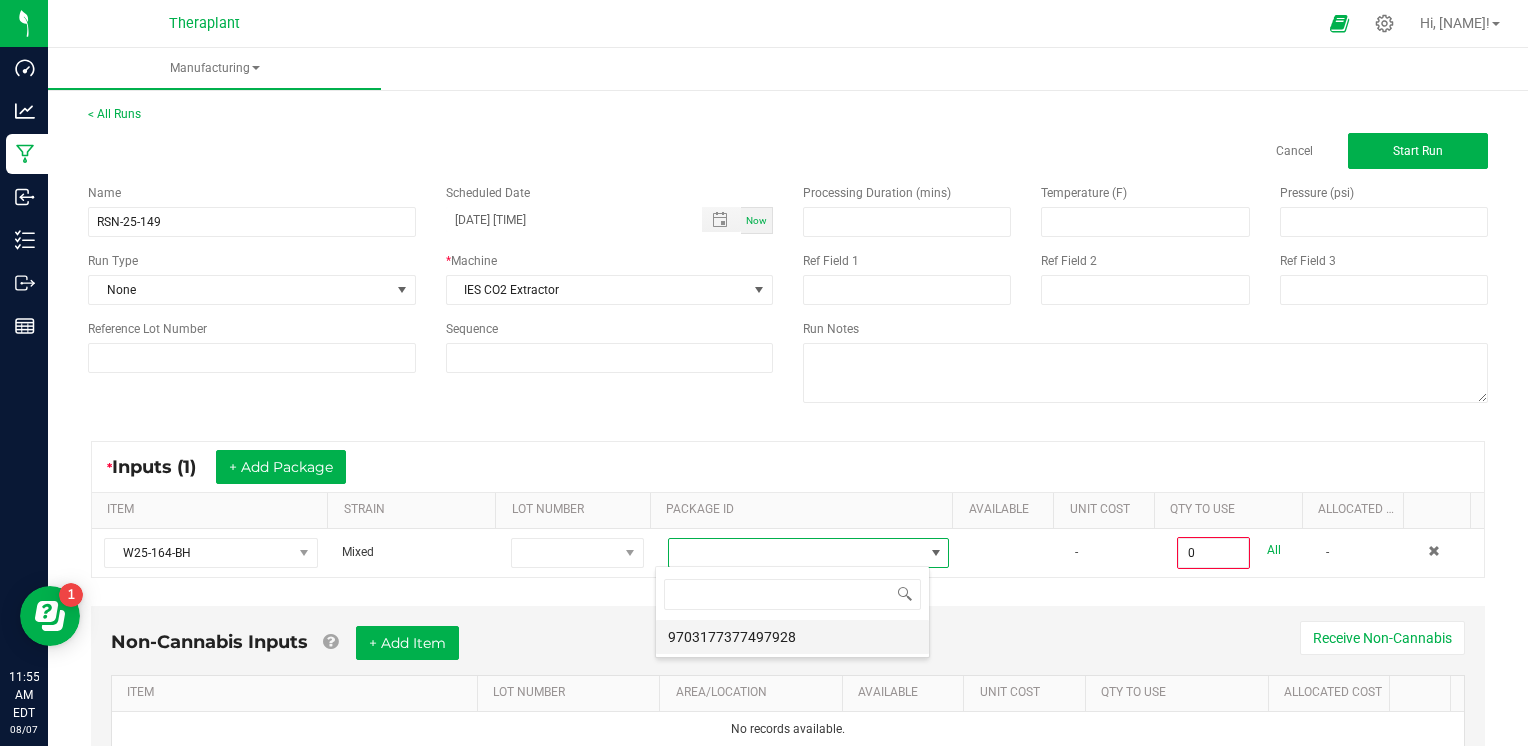 click on "9703177377497928" at bounding box center [792, 637] 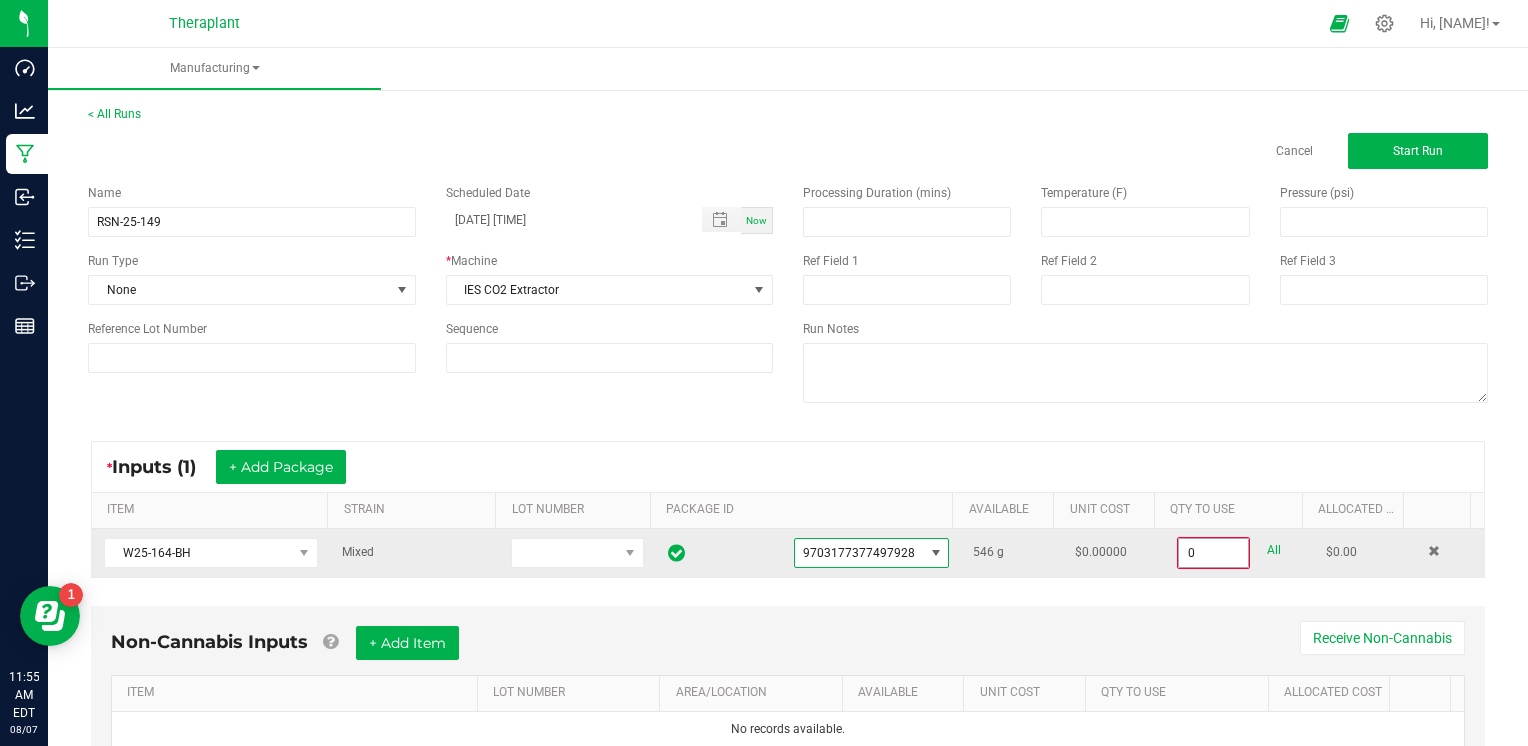 click on "0" at bounding box center [1213, 553] 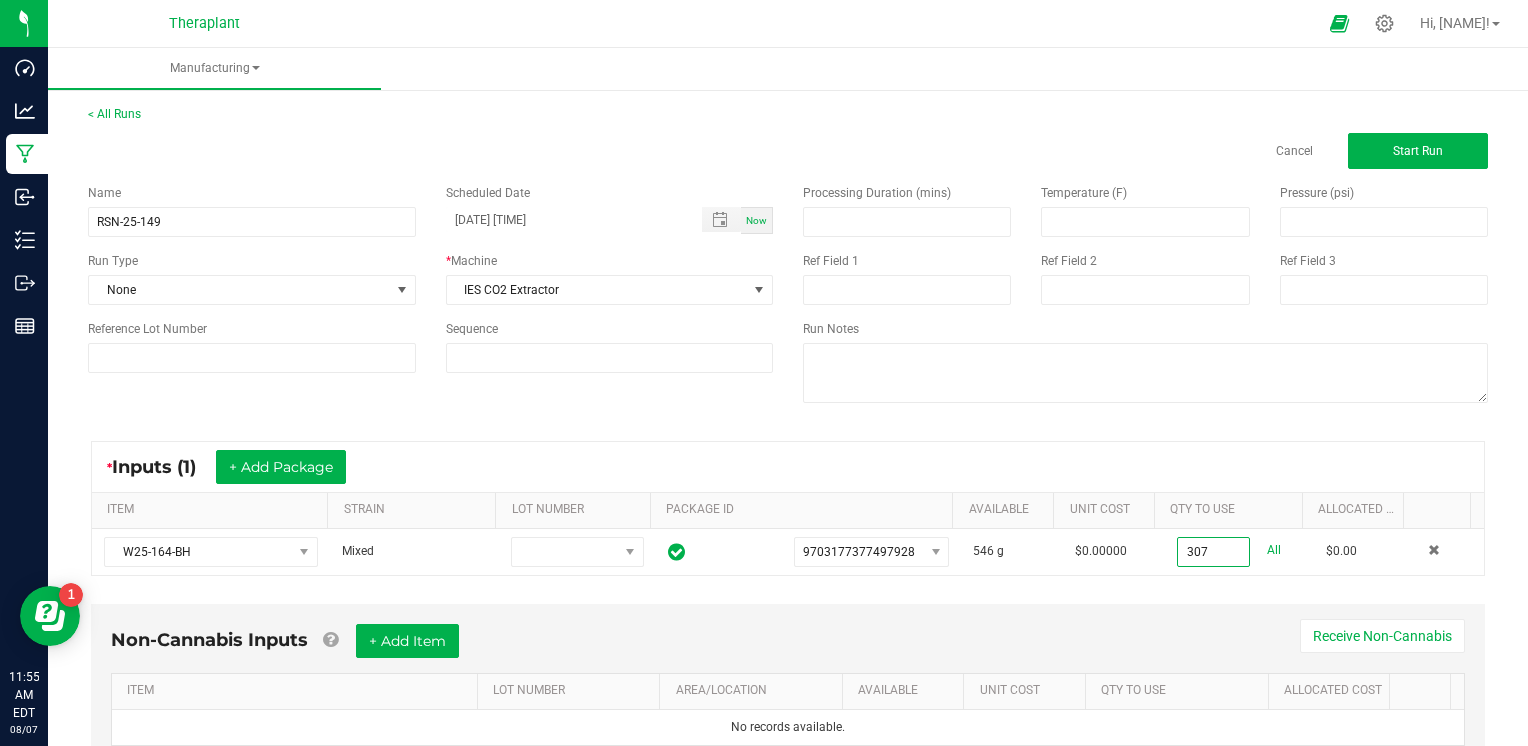 type on "307.0000 g" 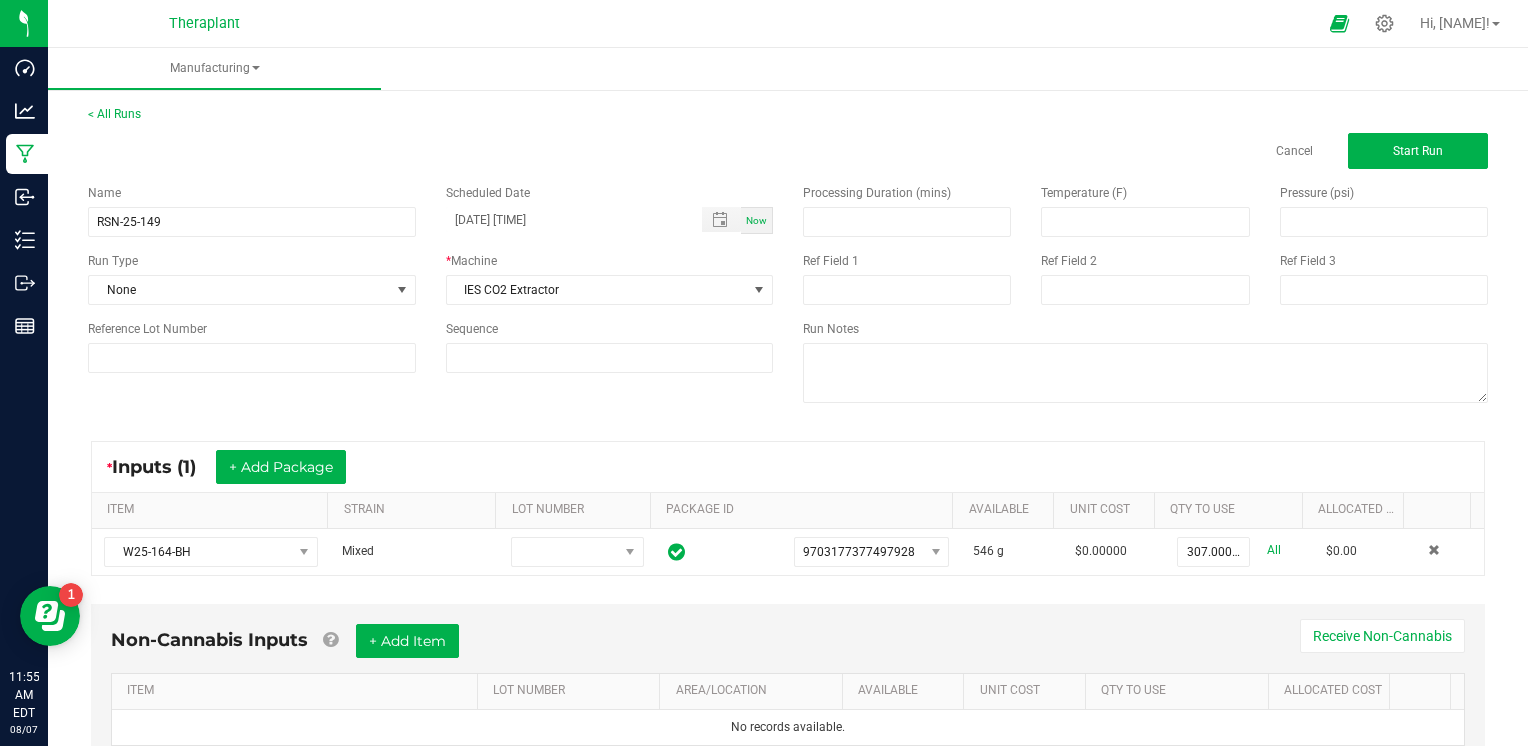 click on "Non-Cannabis Inputs   + Add Item   Receive Non-Cannabis  ITEM LOT NUMBER AREA/LOCATION AVAILABLE Unit Cost QTY TO USE Allocated Cost  No records available." at bounding box center (788, 699) 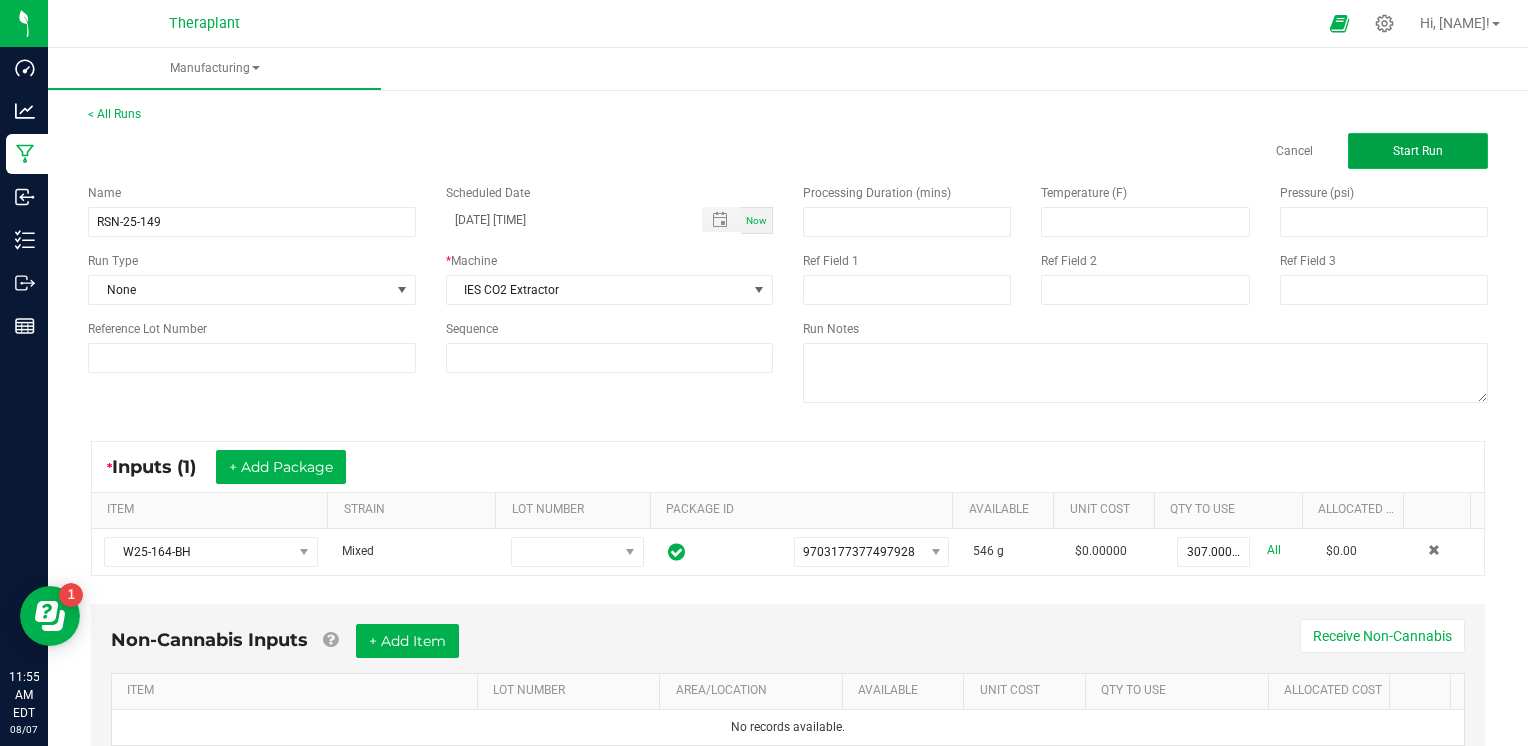 click on "Start Run" 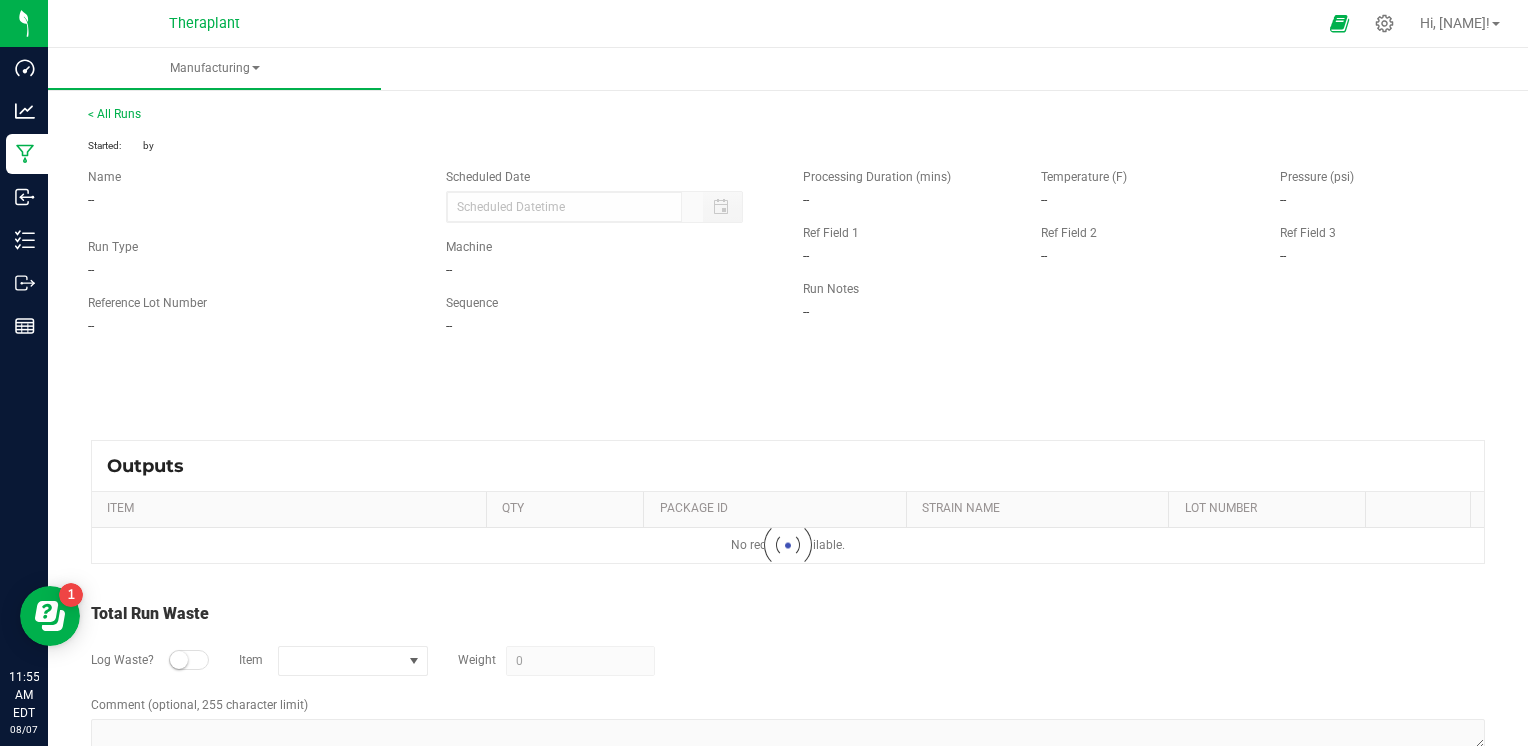 type on "[DATE] [TIME]" 